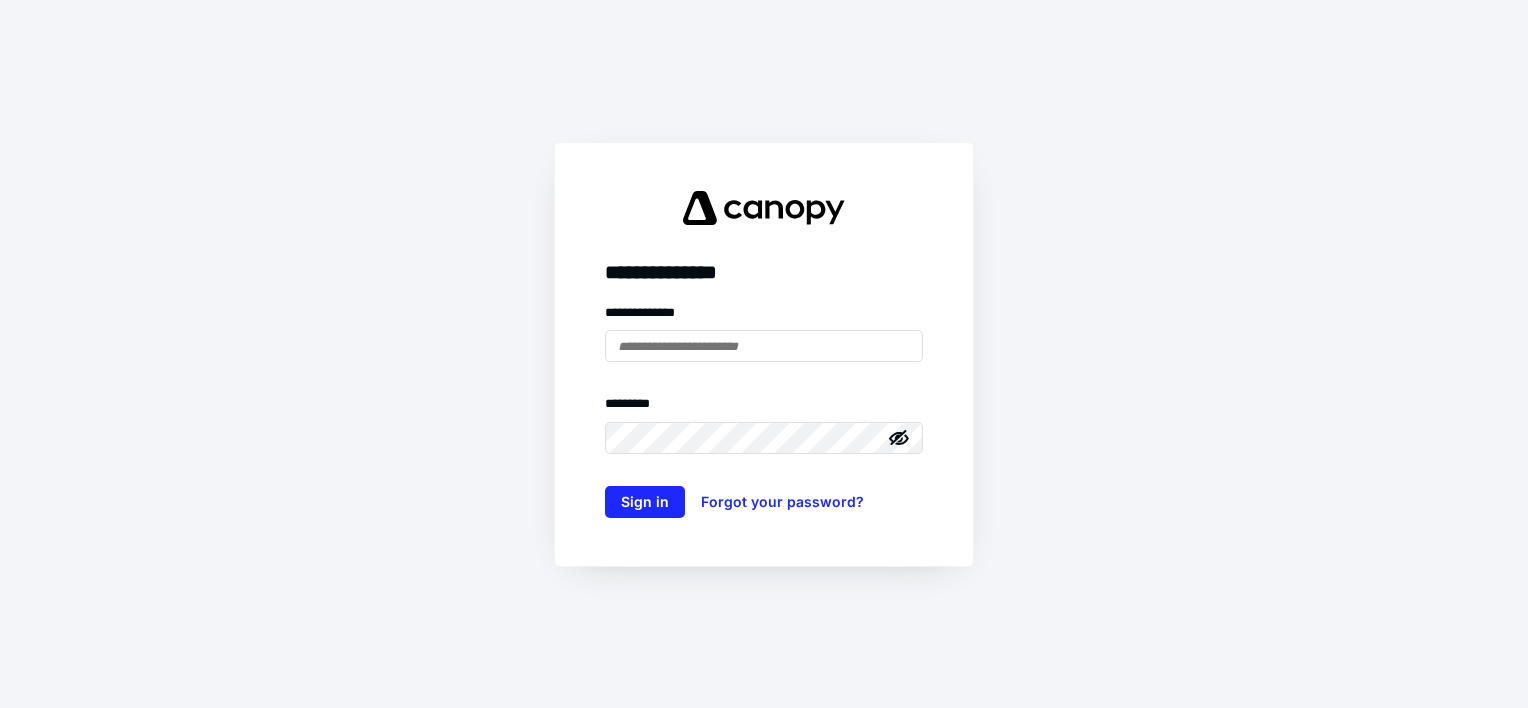 scroll, scrollTop: 0, scrollLeft: 0, axis: both 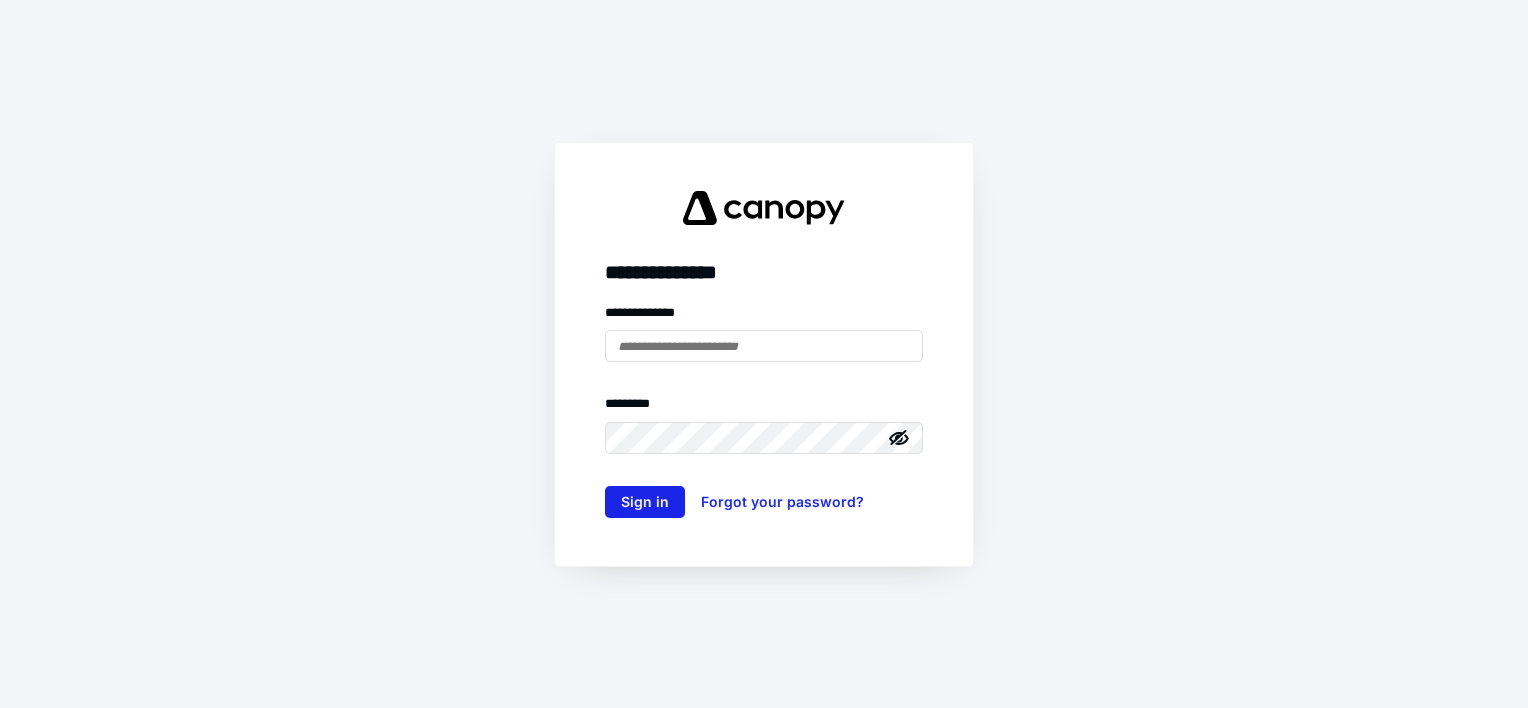 type on "**********" 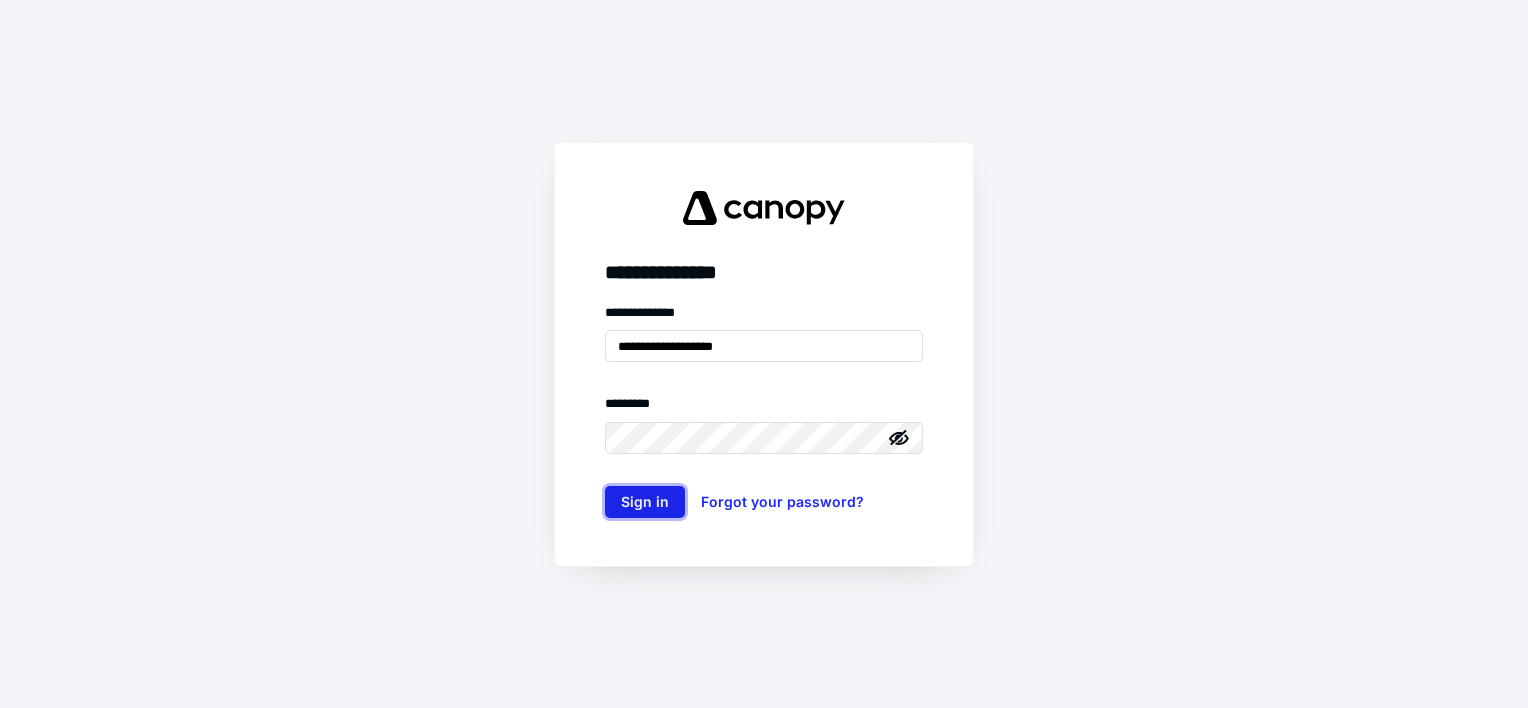 click on "Sign in" at bounding box center (645, 502) 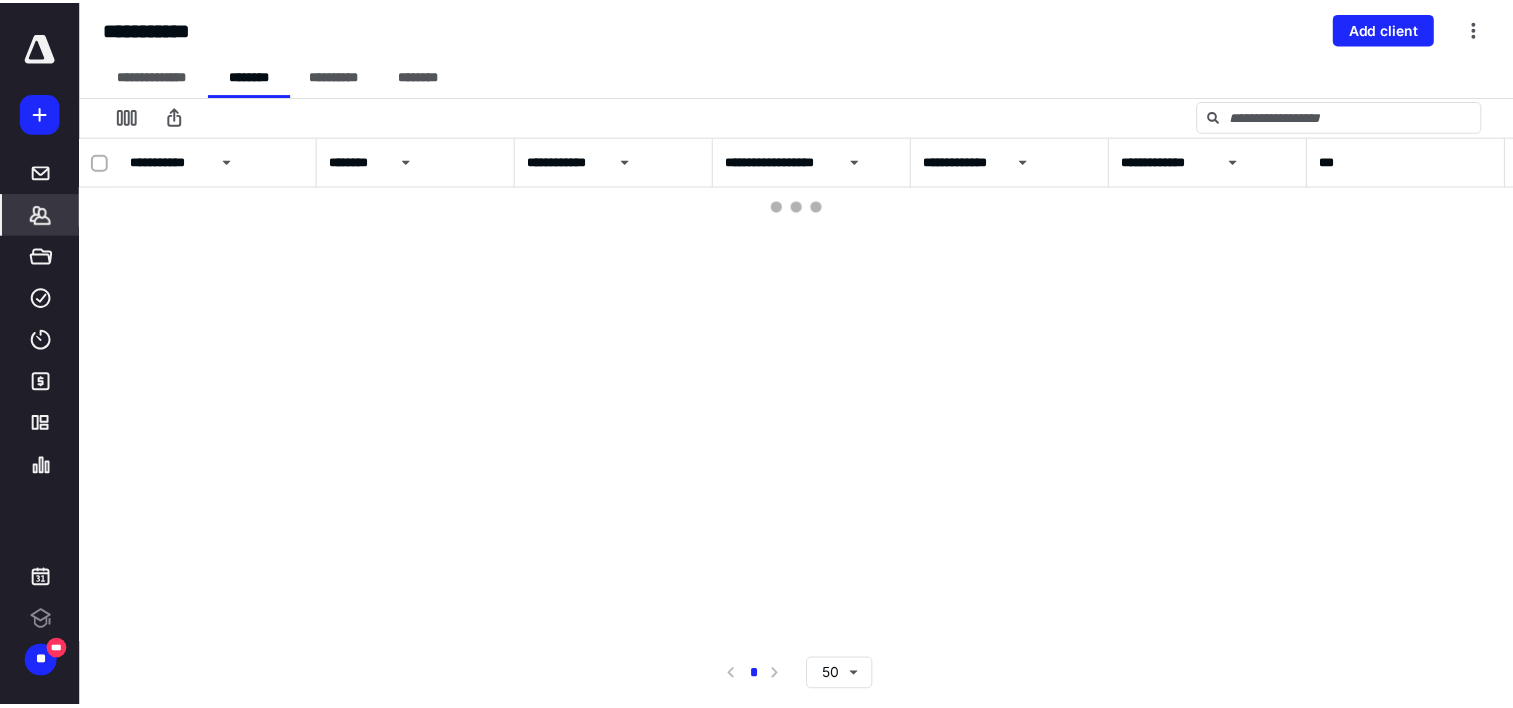 scroll, scrollTop: 0, scrollLeft: 0, axis: both 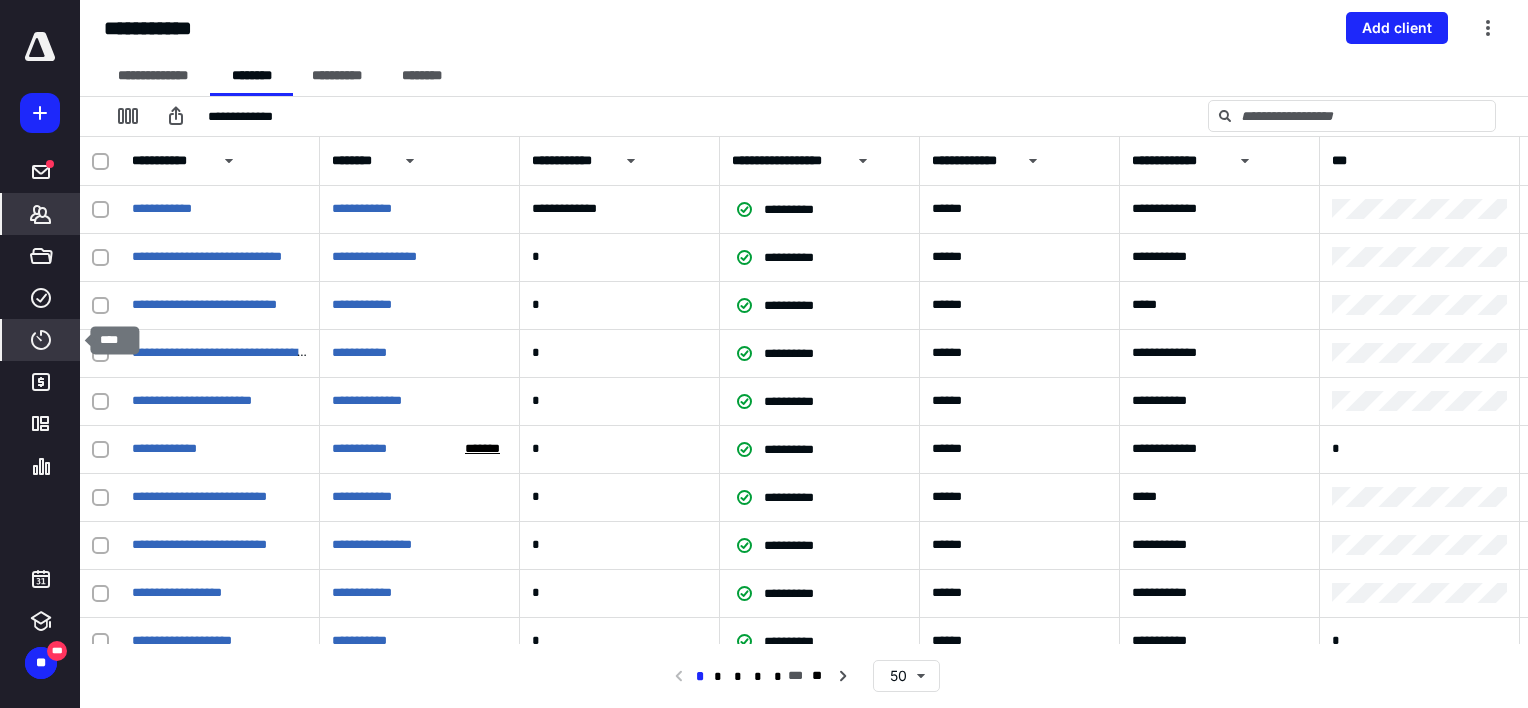 click 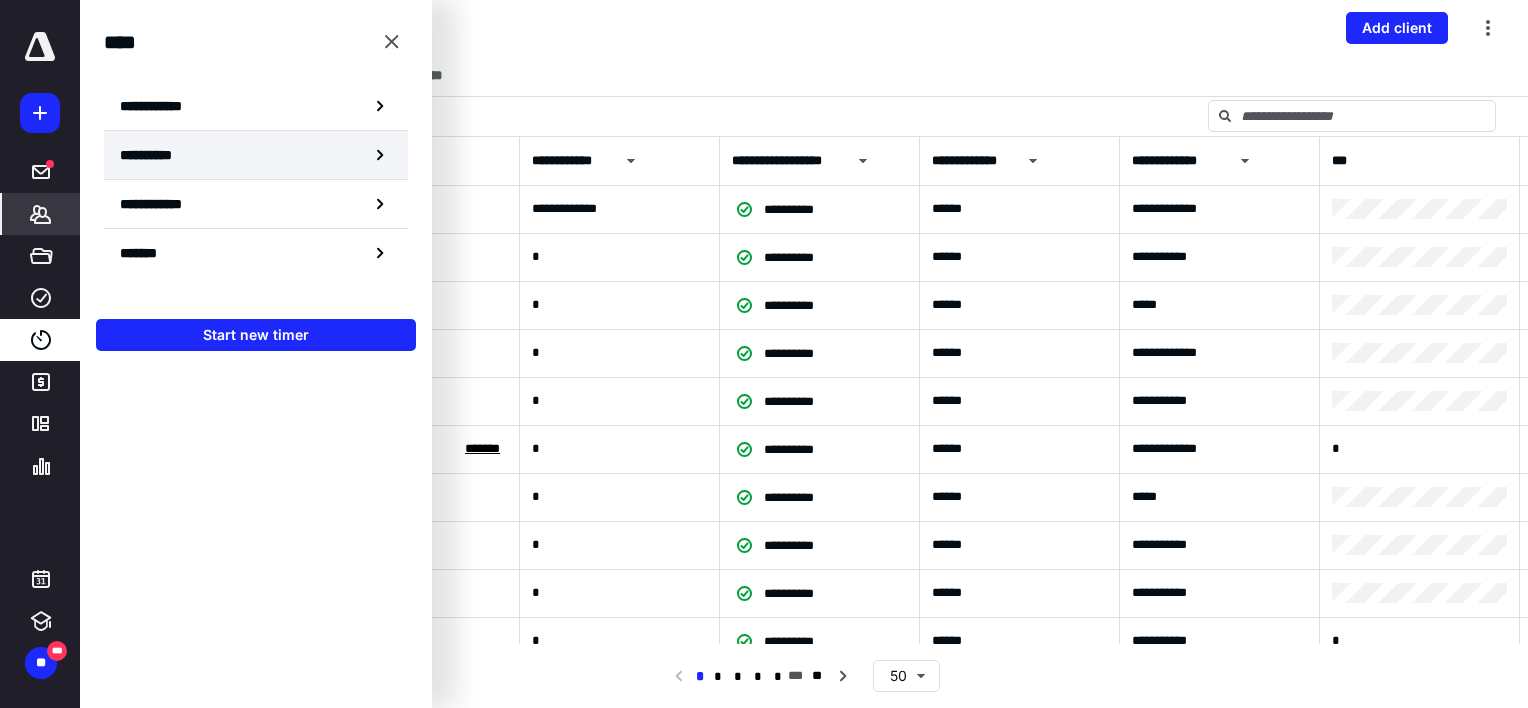 click on "**********" at bounding box center [158, 155] 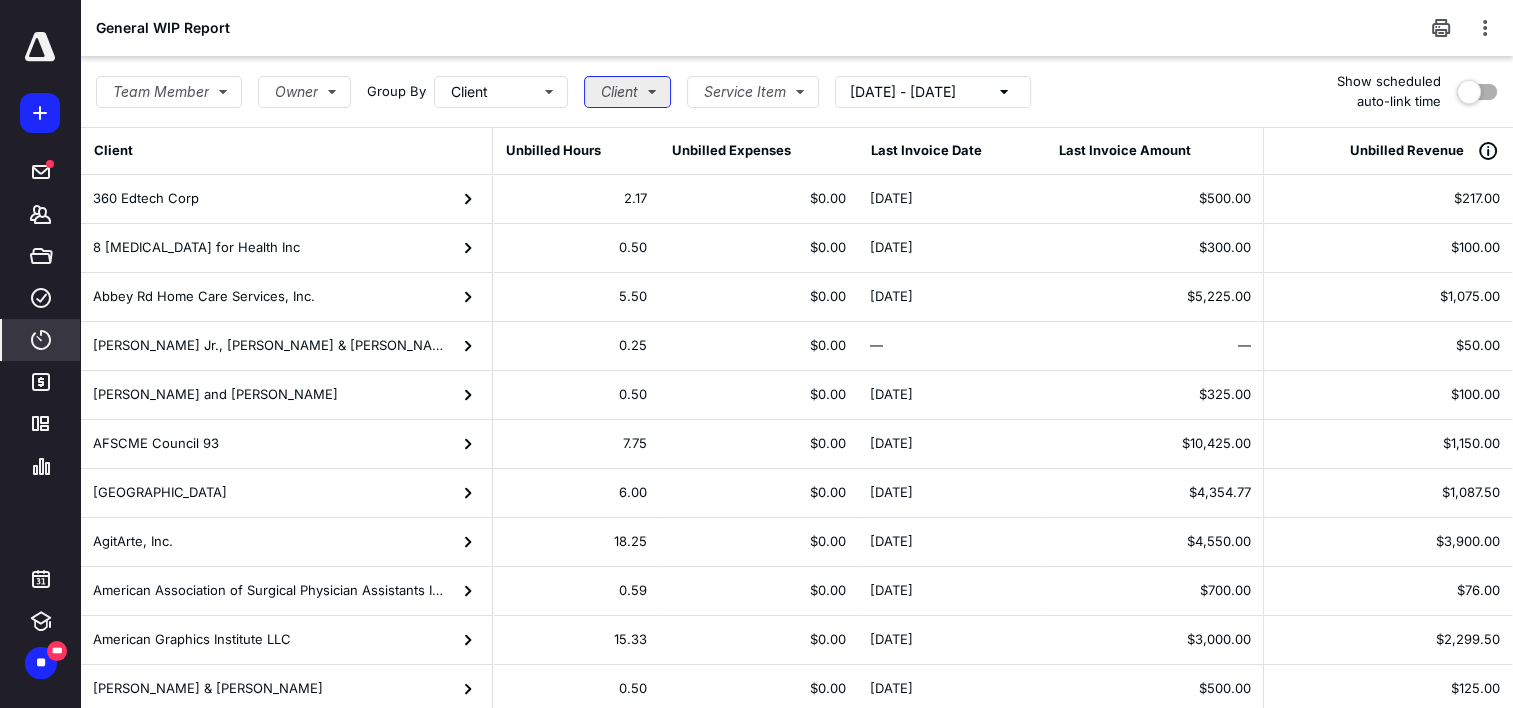 click on "Client" at bounding box center [627, 92] 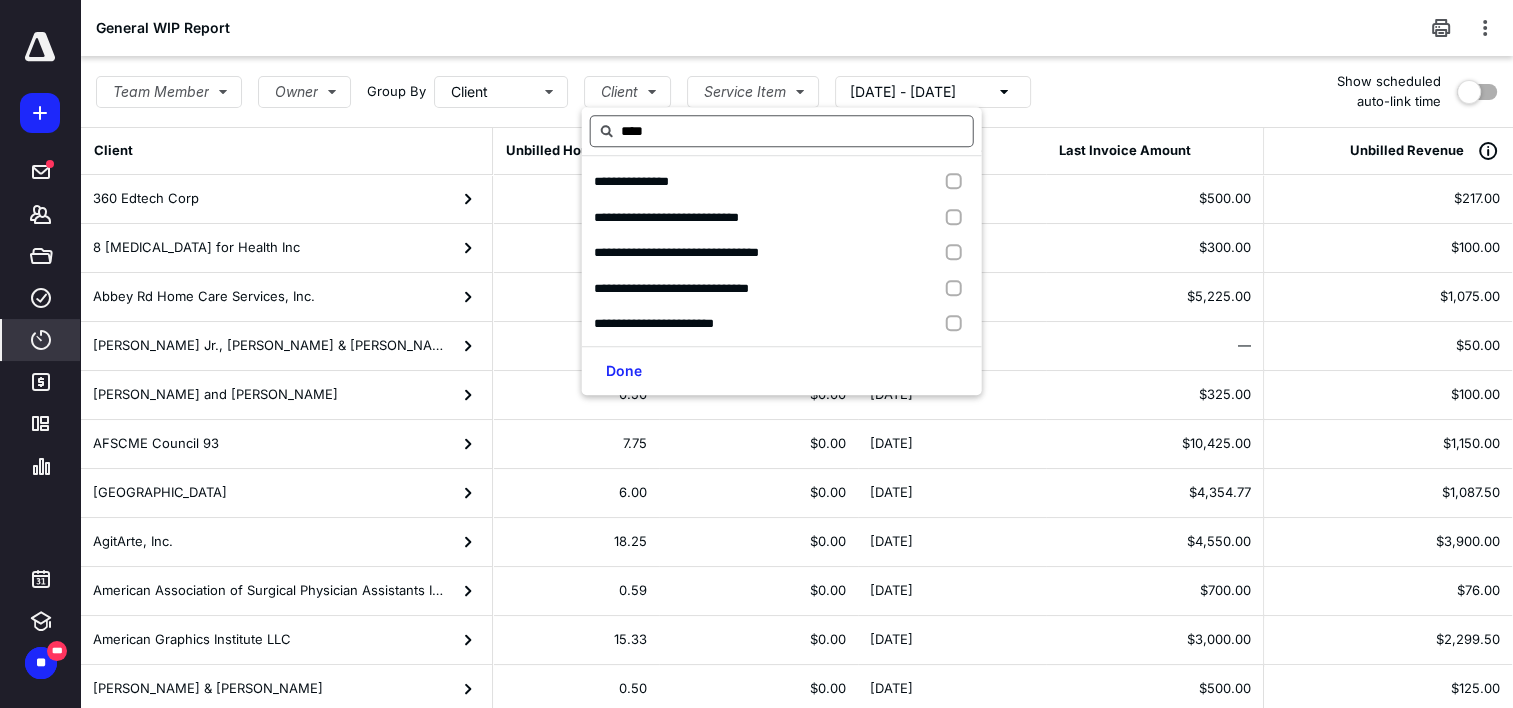 type on "*****" 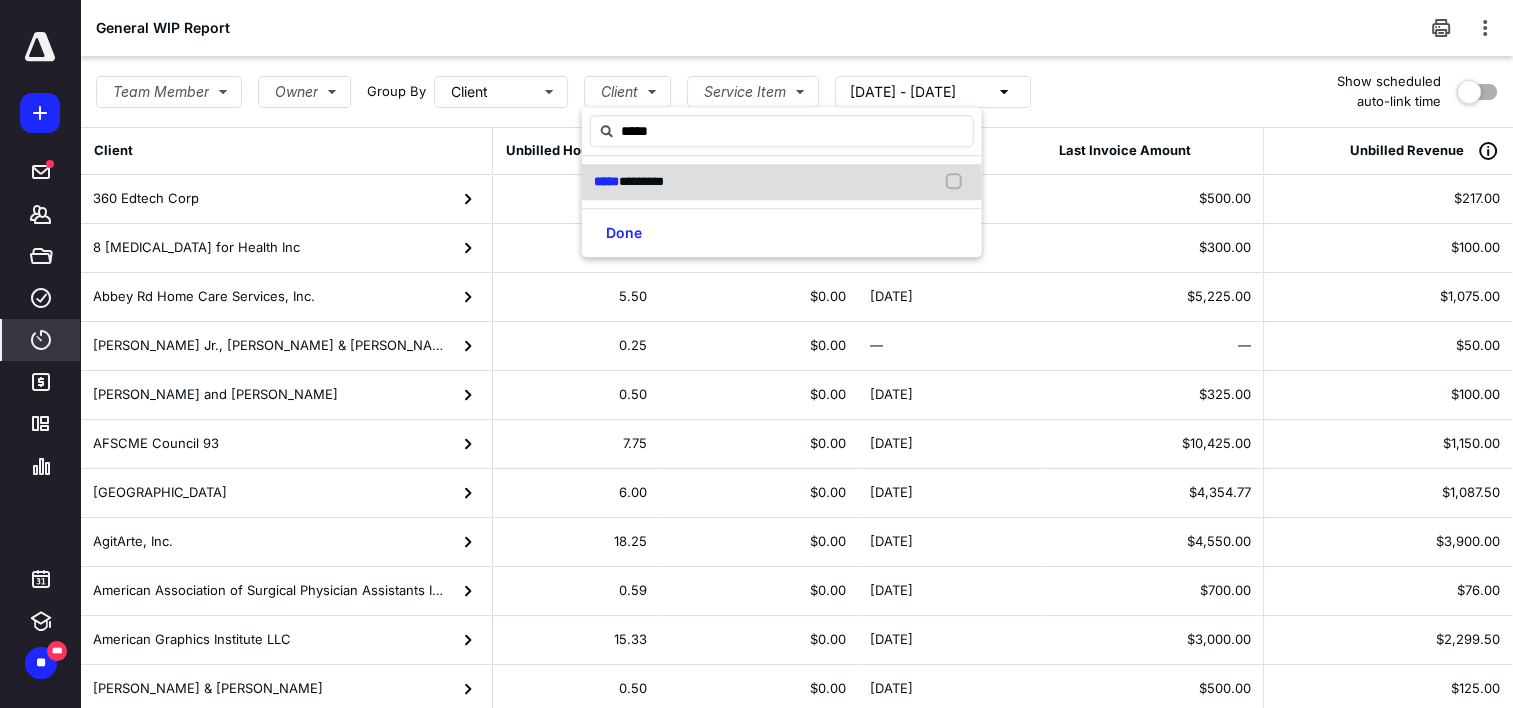 click on "***** *********" at bounding box center [782, 182] 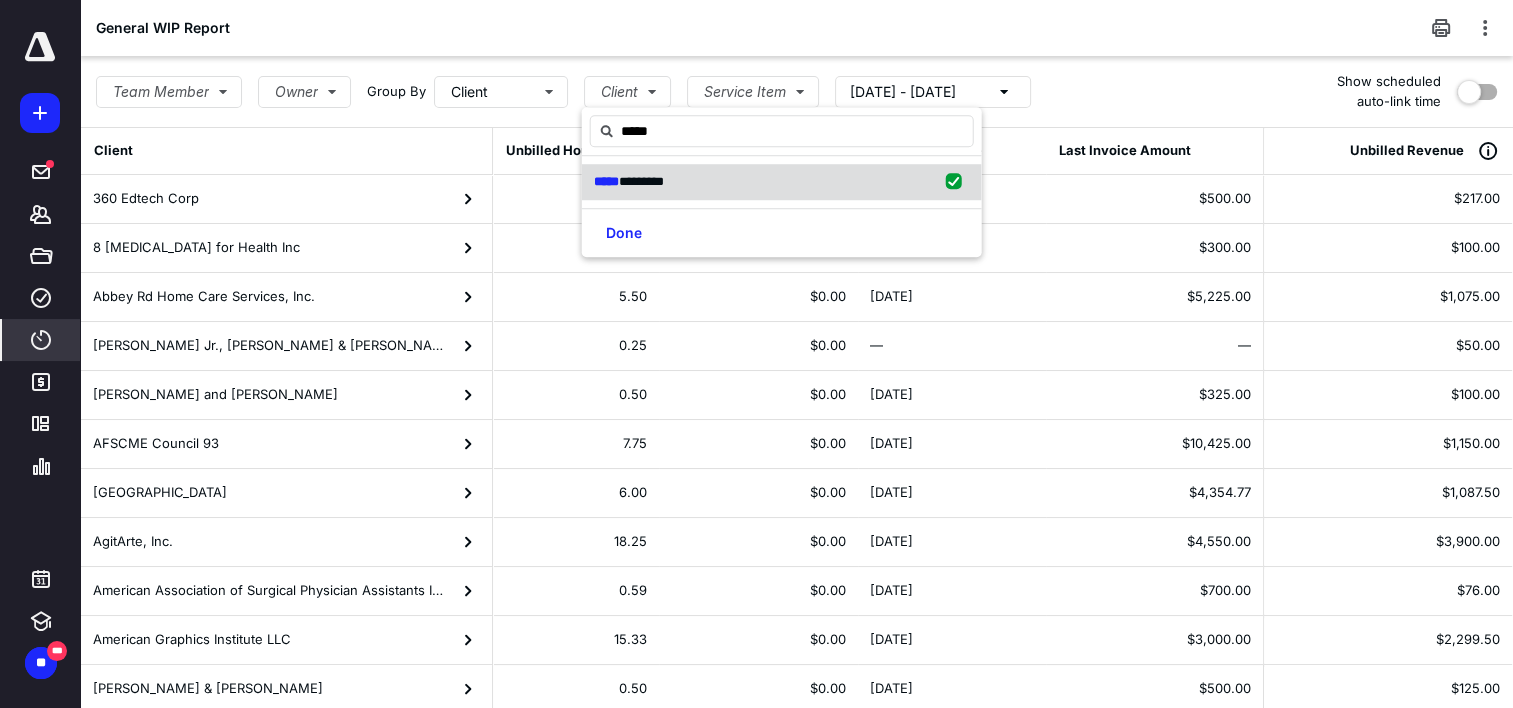 checkbox on "true" 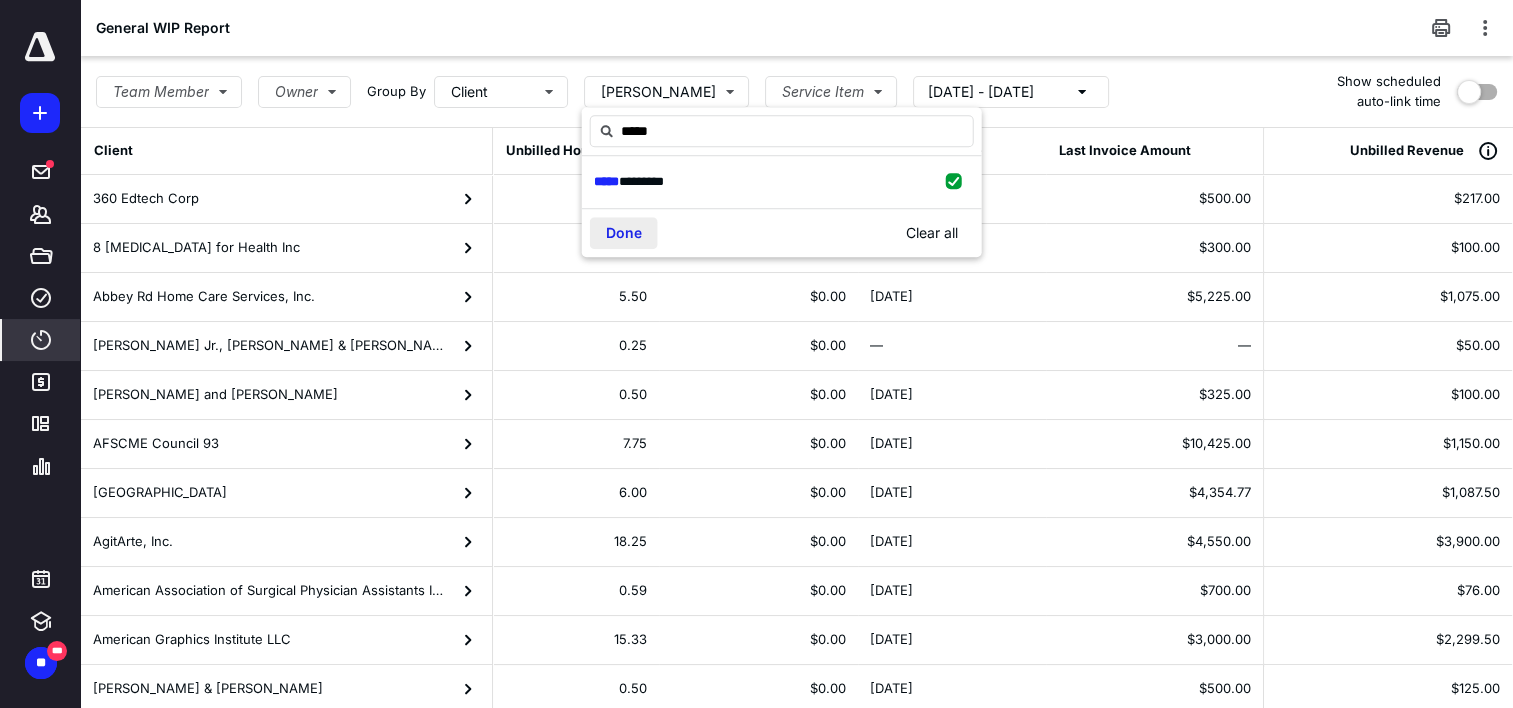 type on "*****" 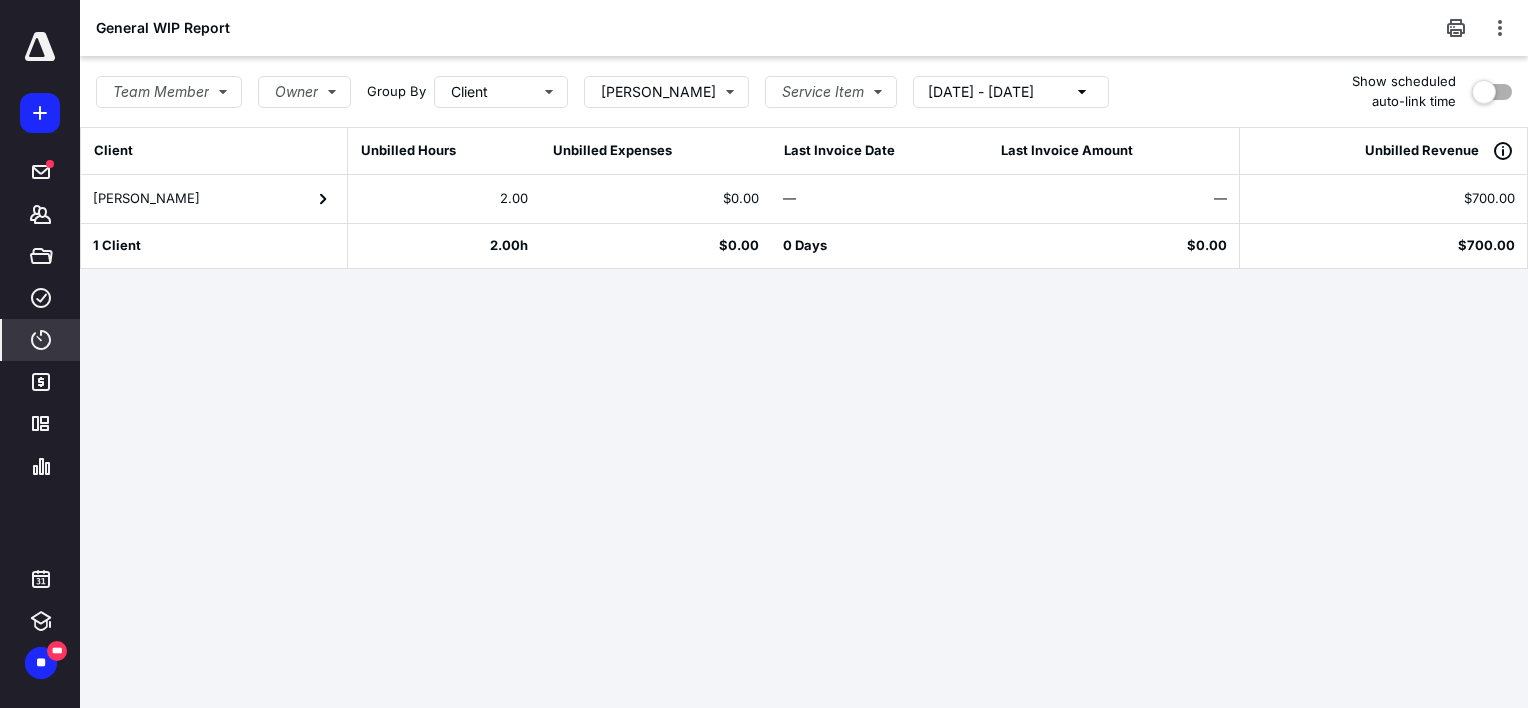 click on "[PERSON_NAME]" at bounding box center (214, 199) 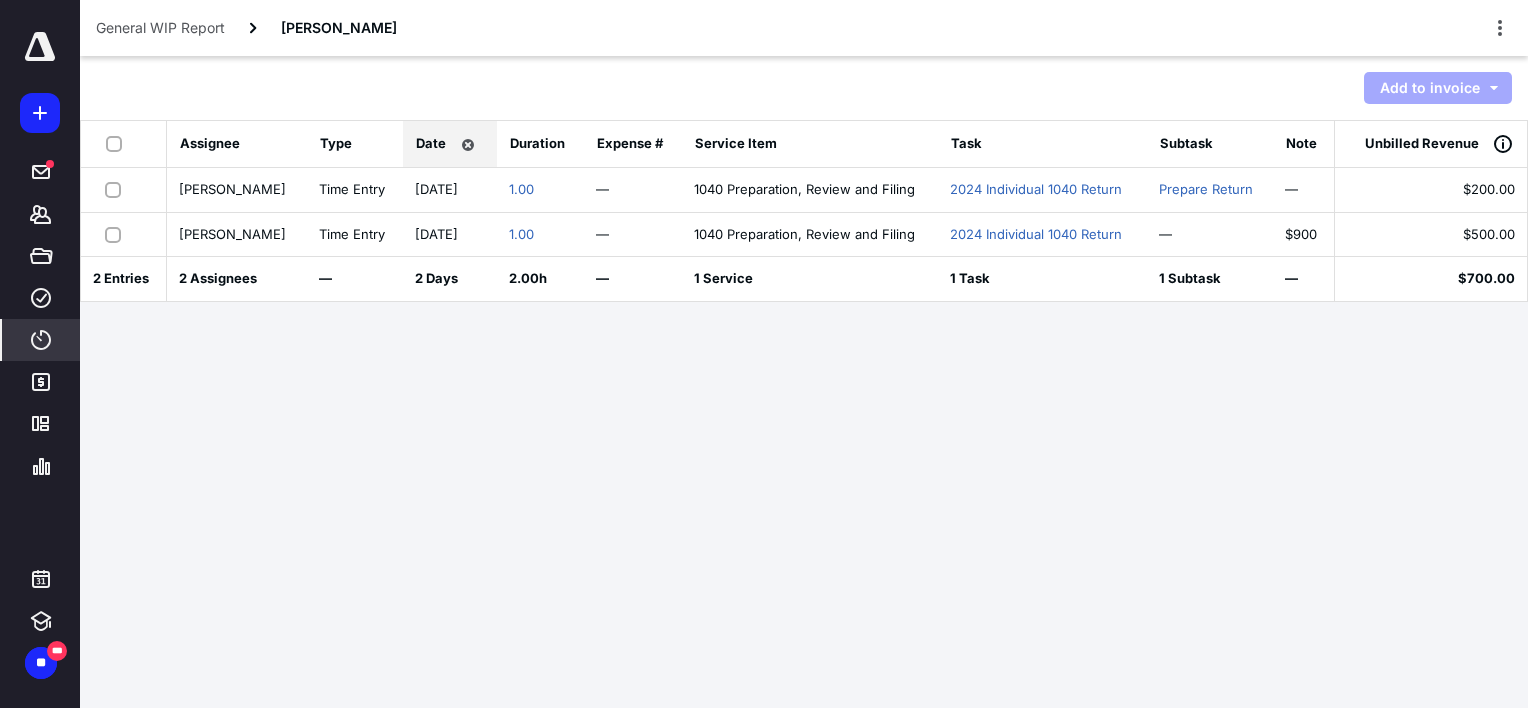 click at bounding box center (118, 143) 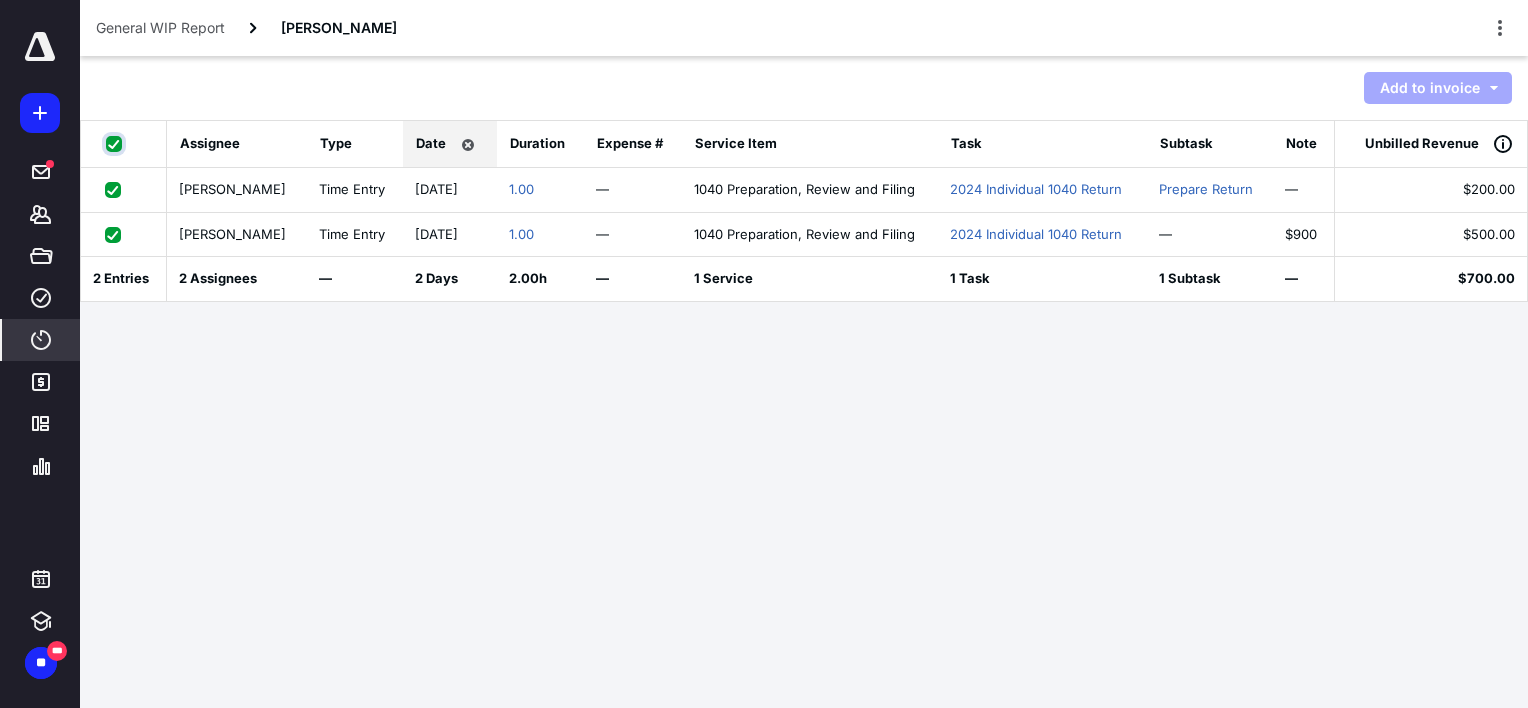 checkbox on "true" 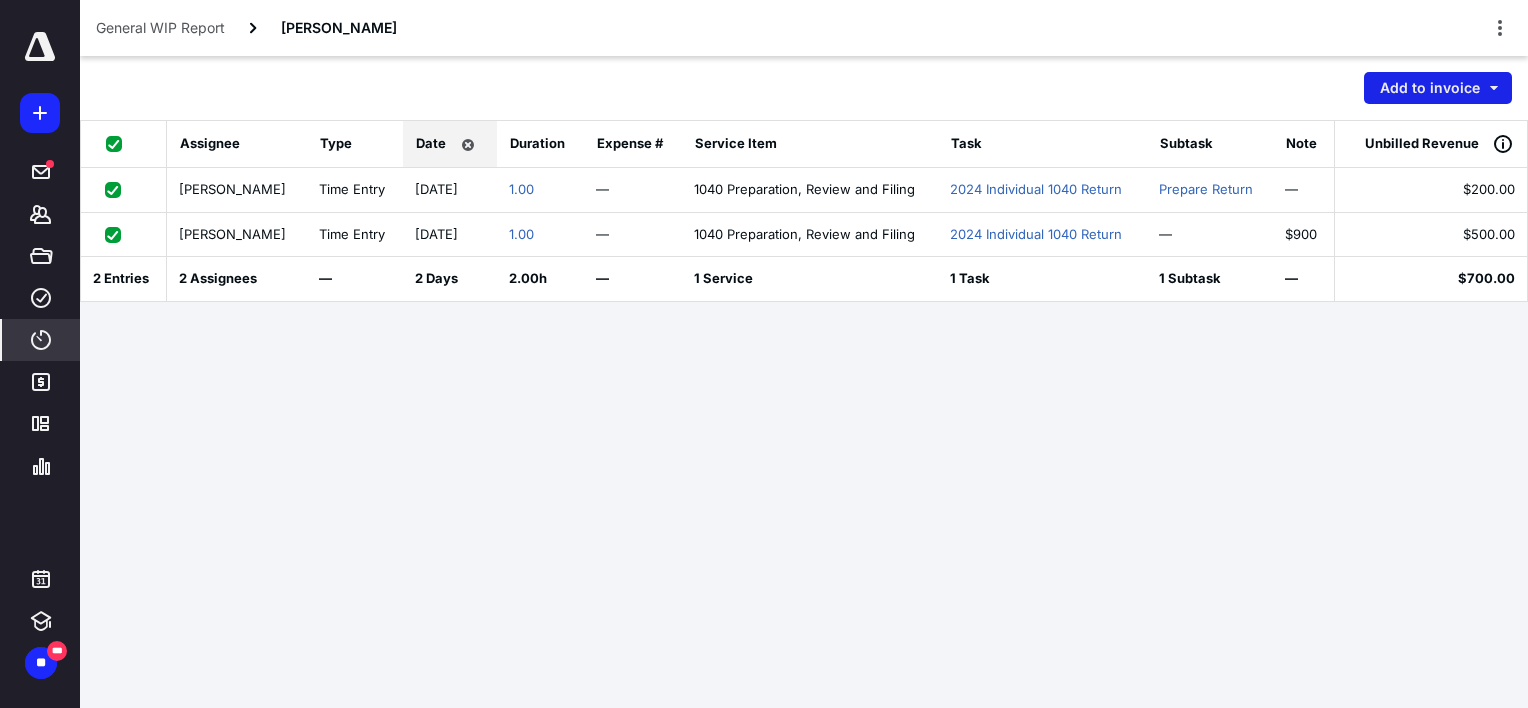 click on "Add to invoice" at bounding box center (1438, 88) 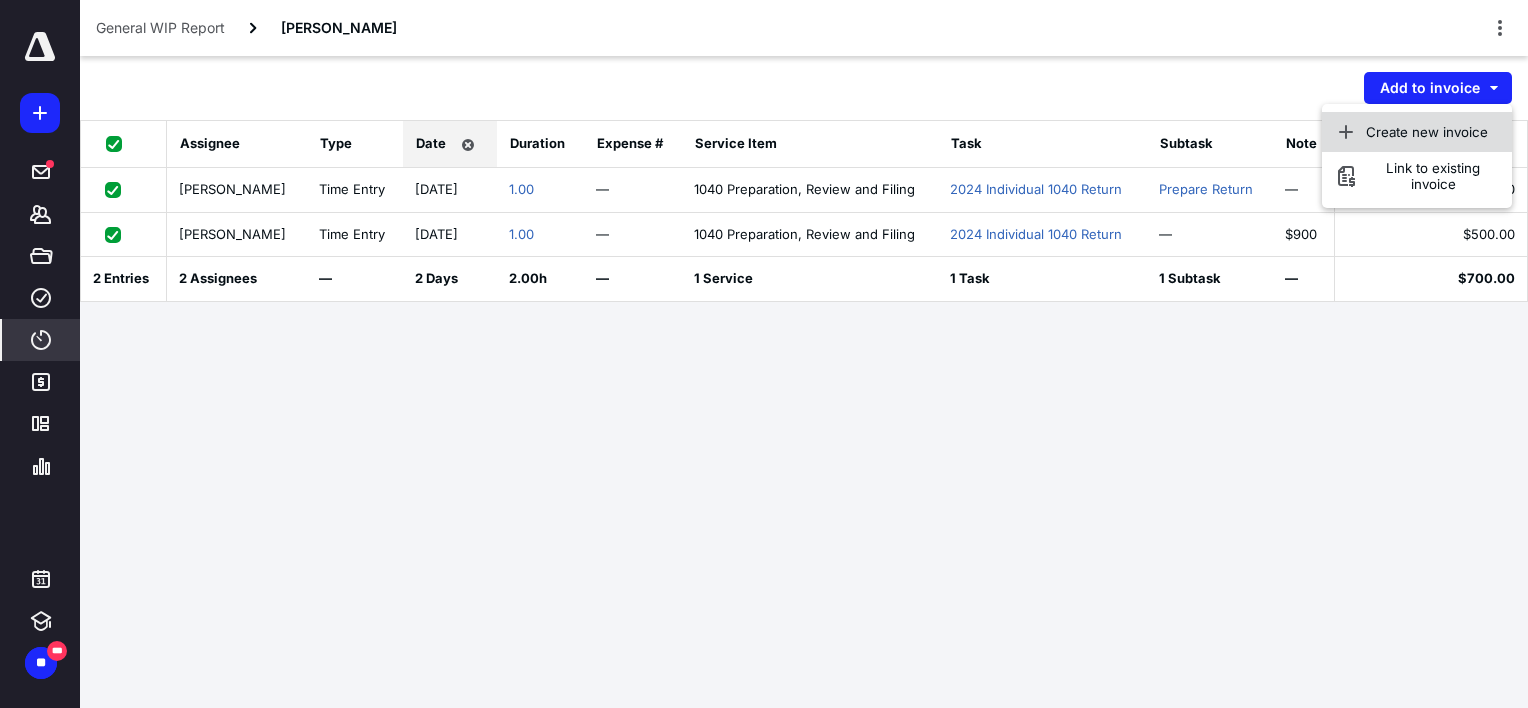 click on "Create new invoice" at bounding box center (1427, 132) 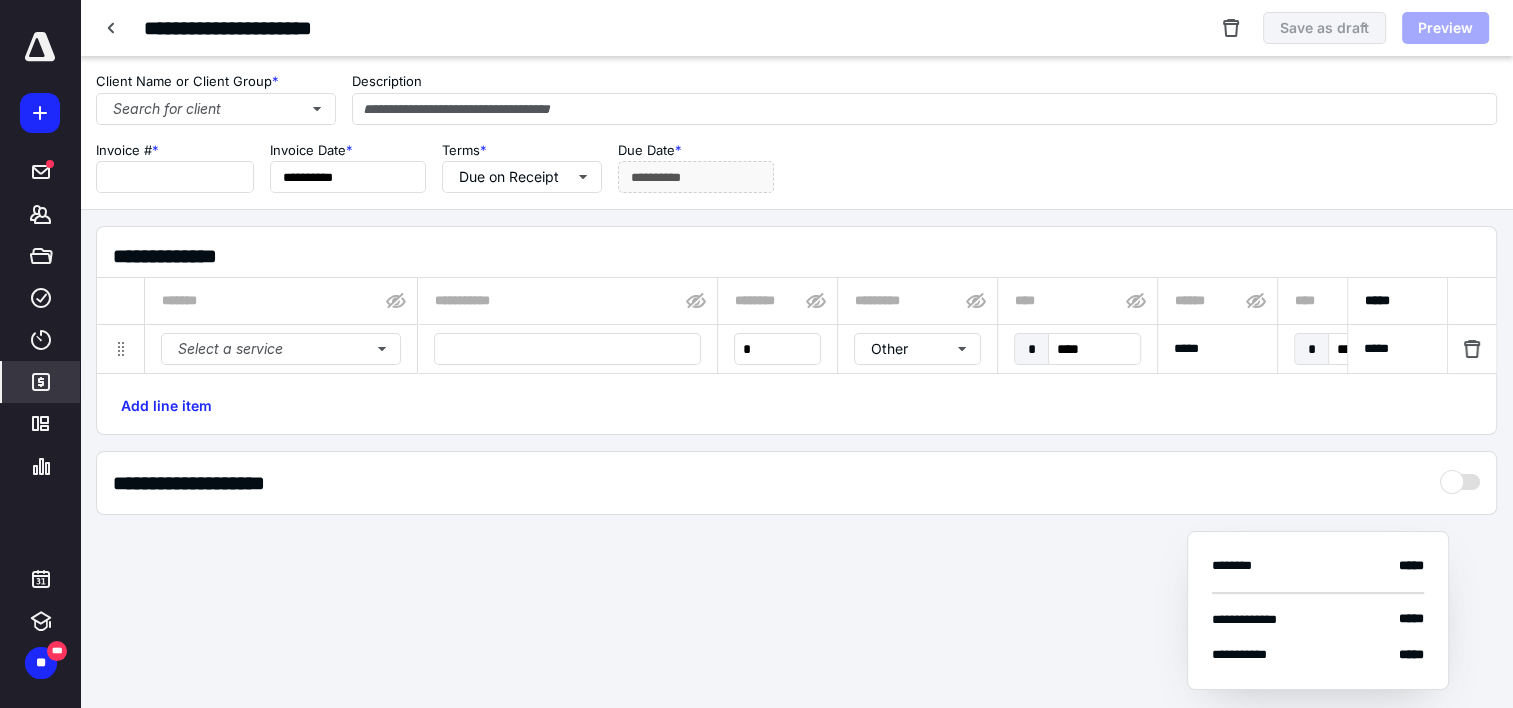 type on "****" 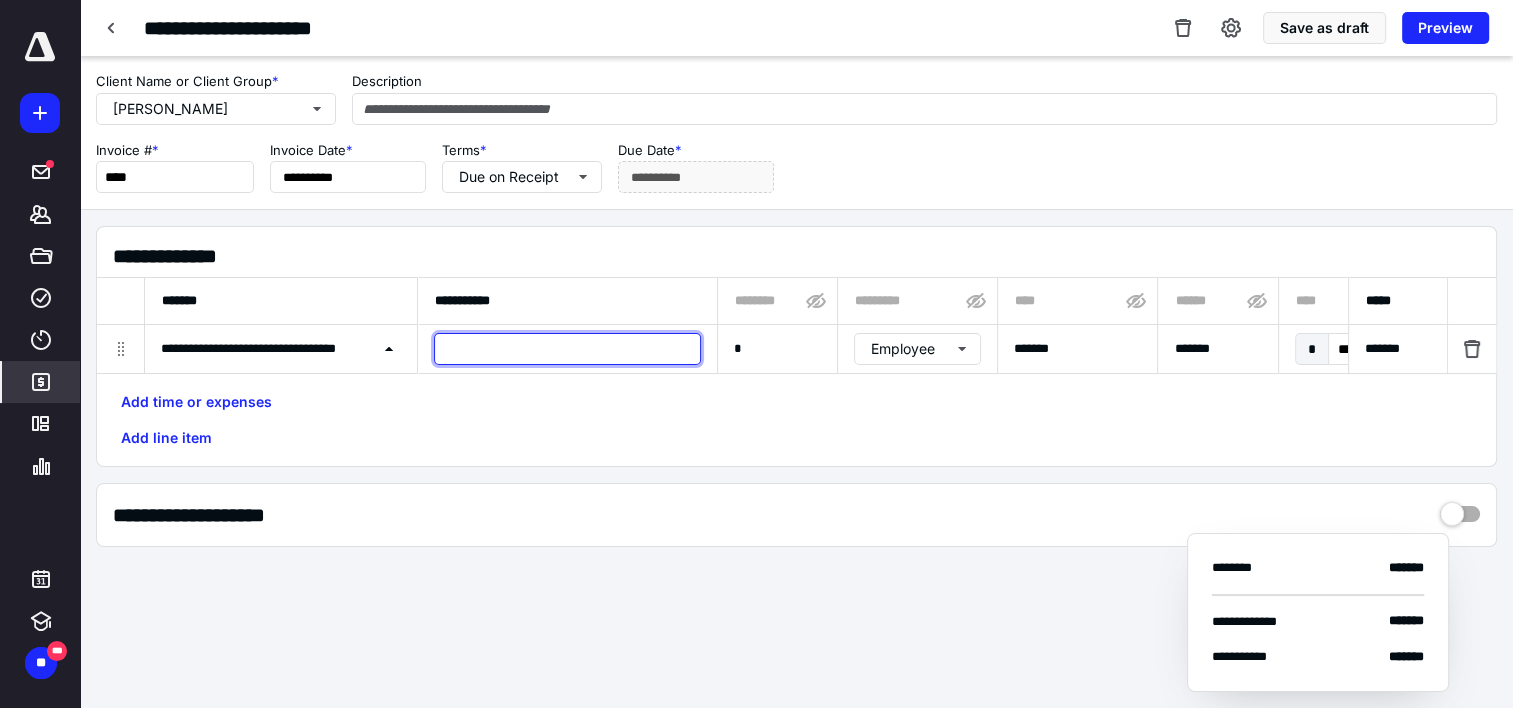 click at bounding box center [567, 349] 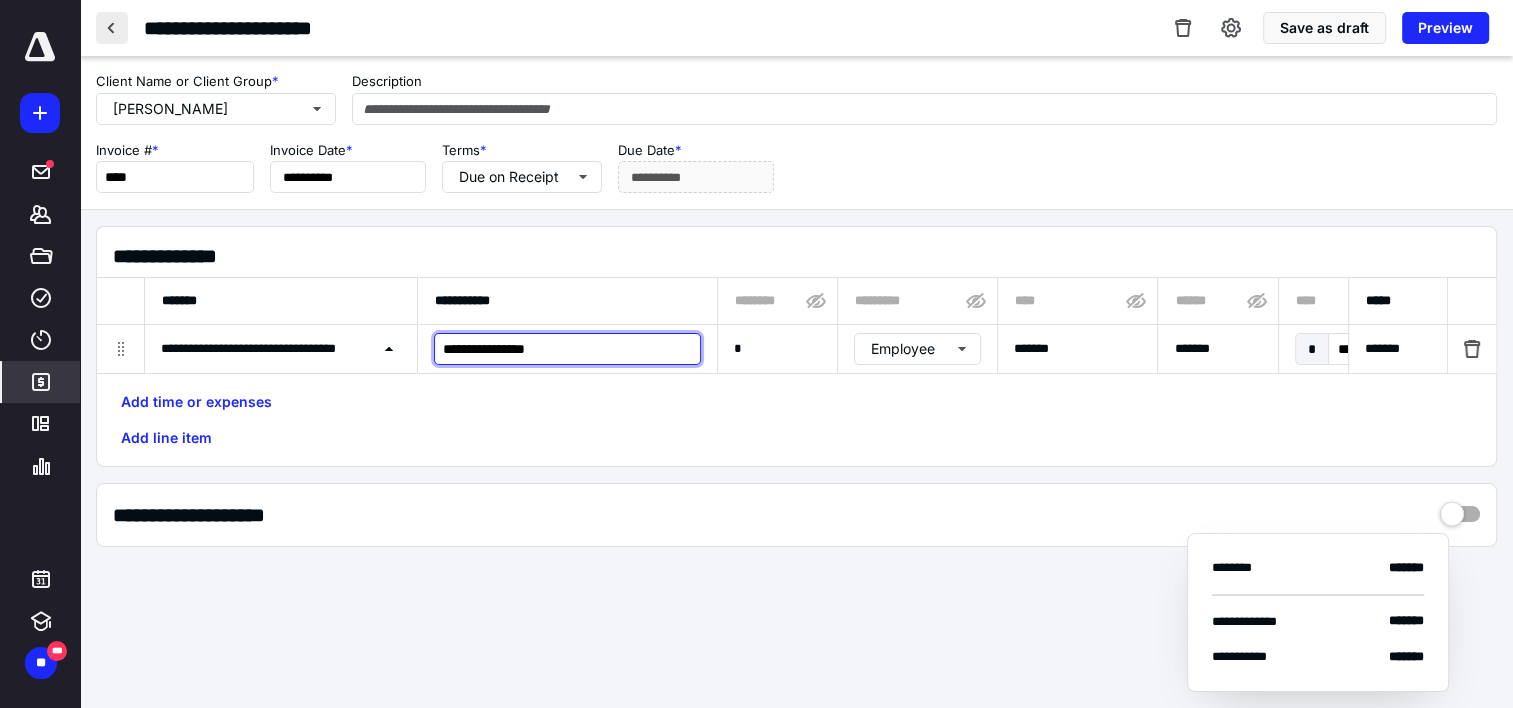 type on "**********" 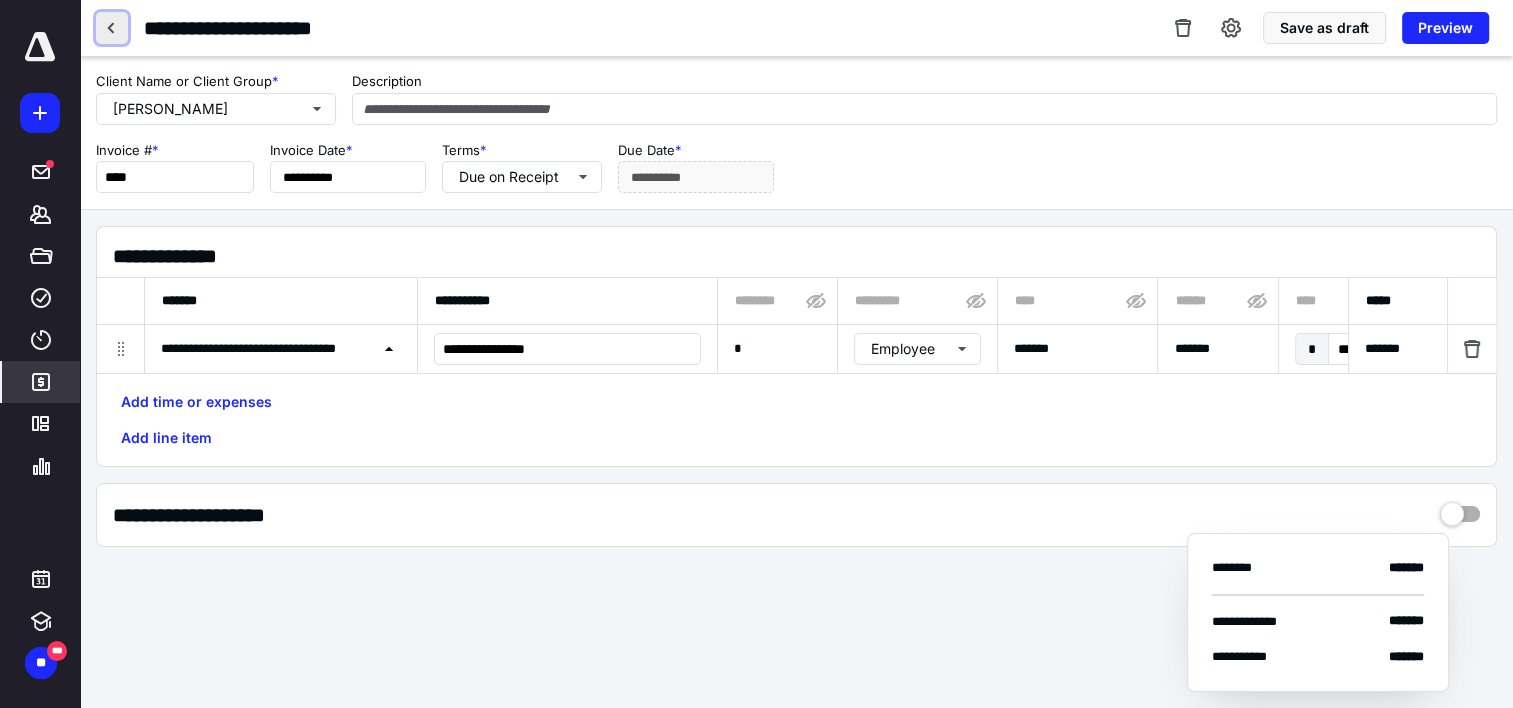 click at bounding box center (112, 28) 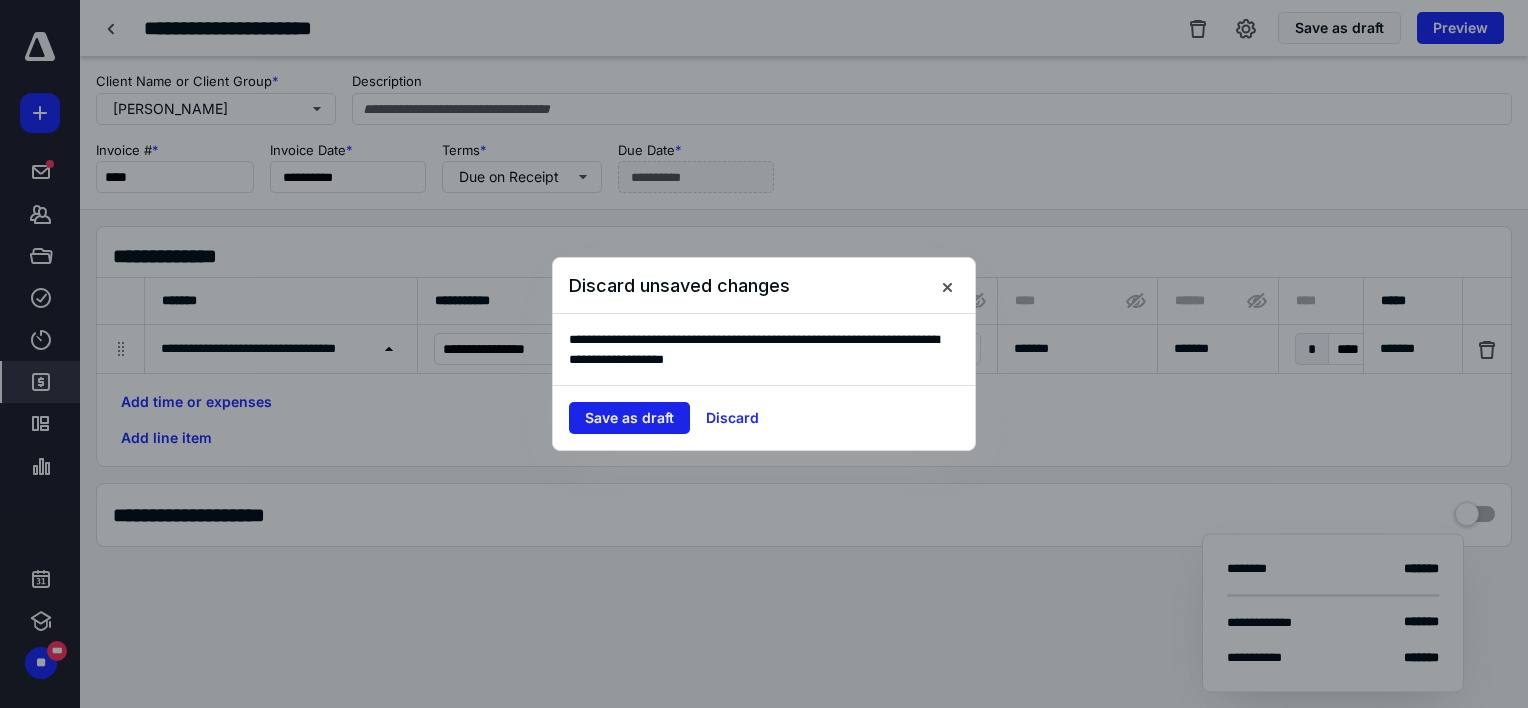 click on "Save as draft" at bounding box center (629, 418) 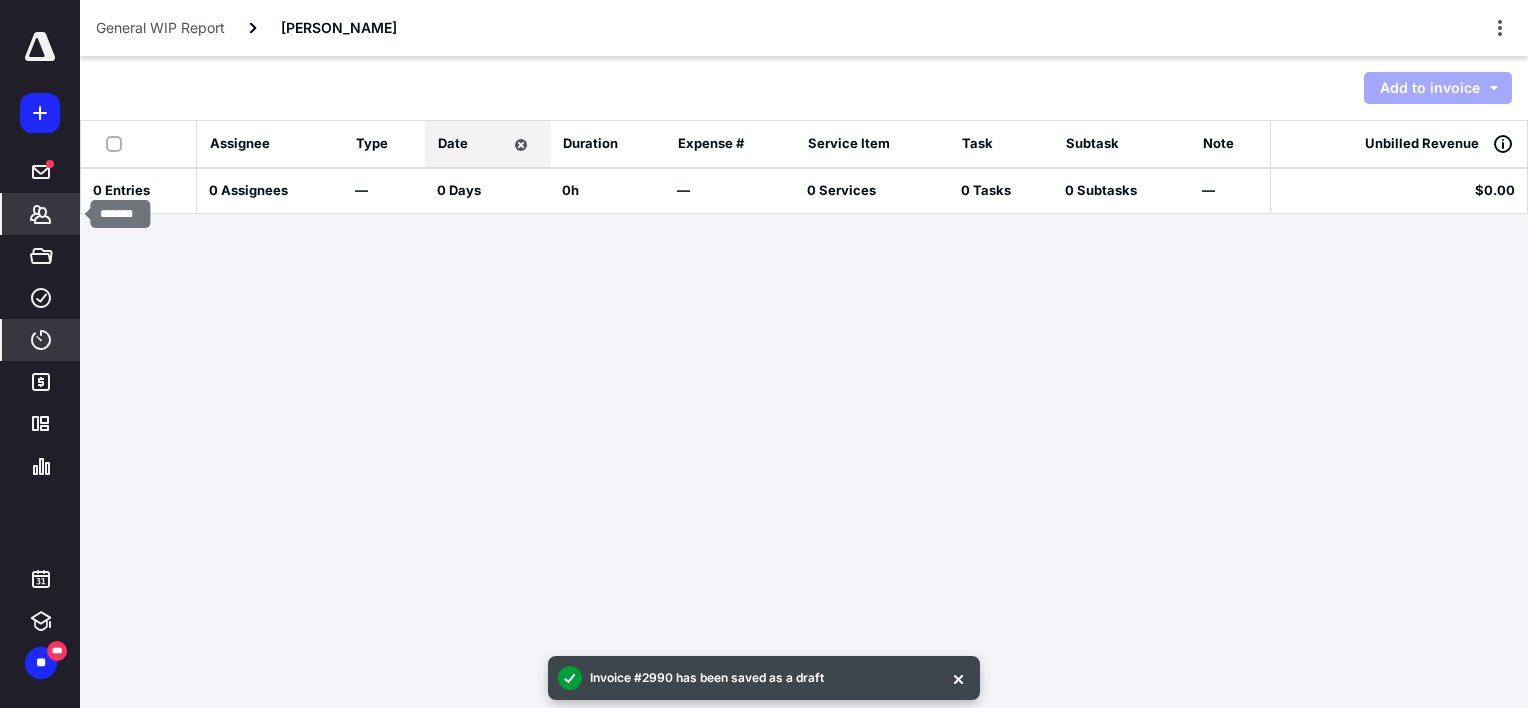 click 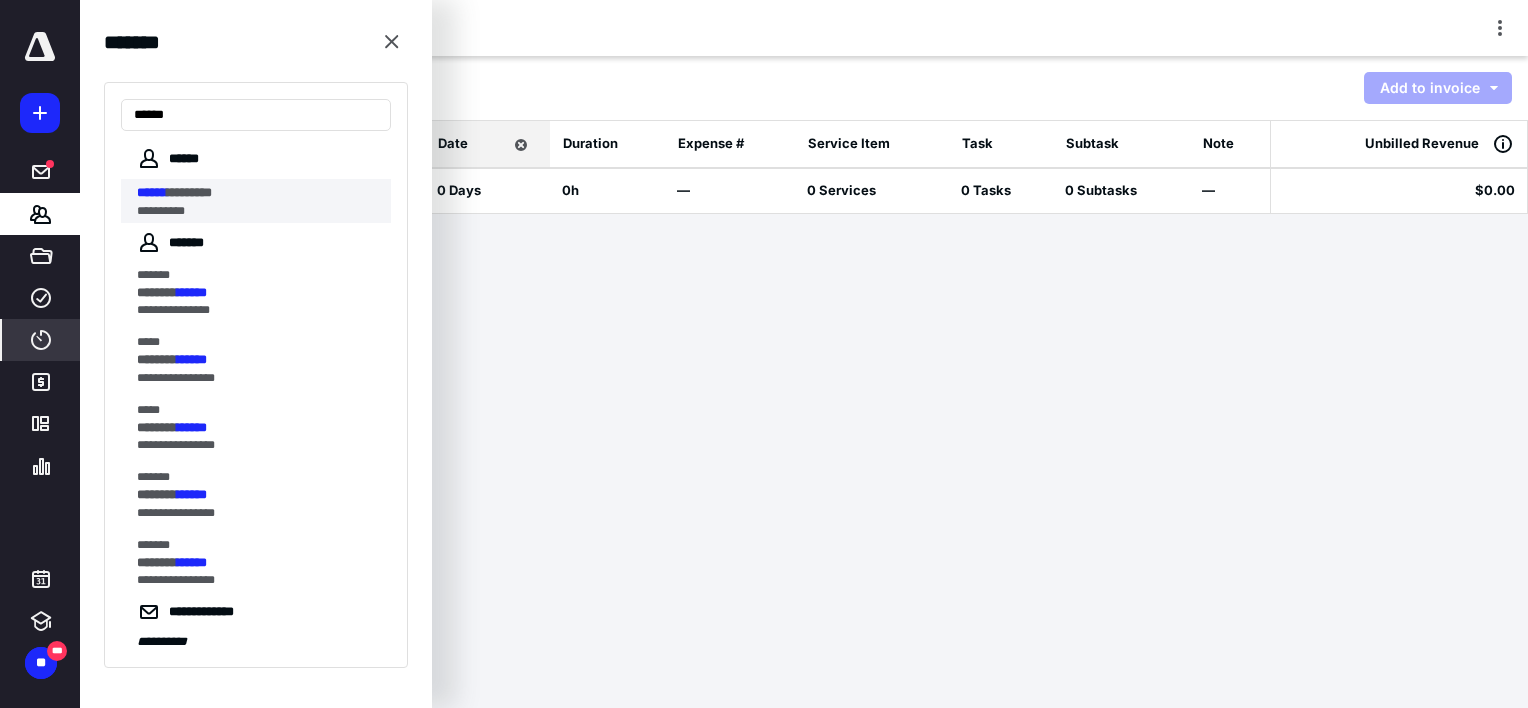 type on "******" 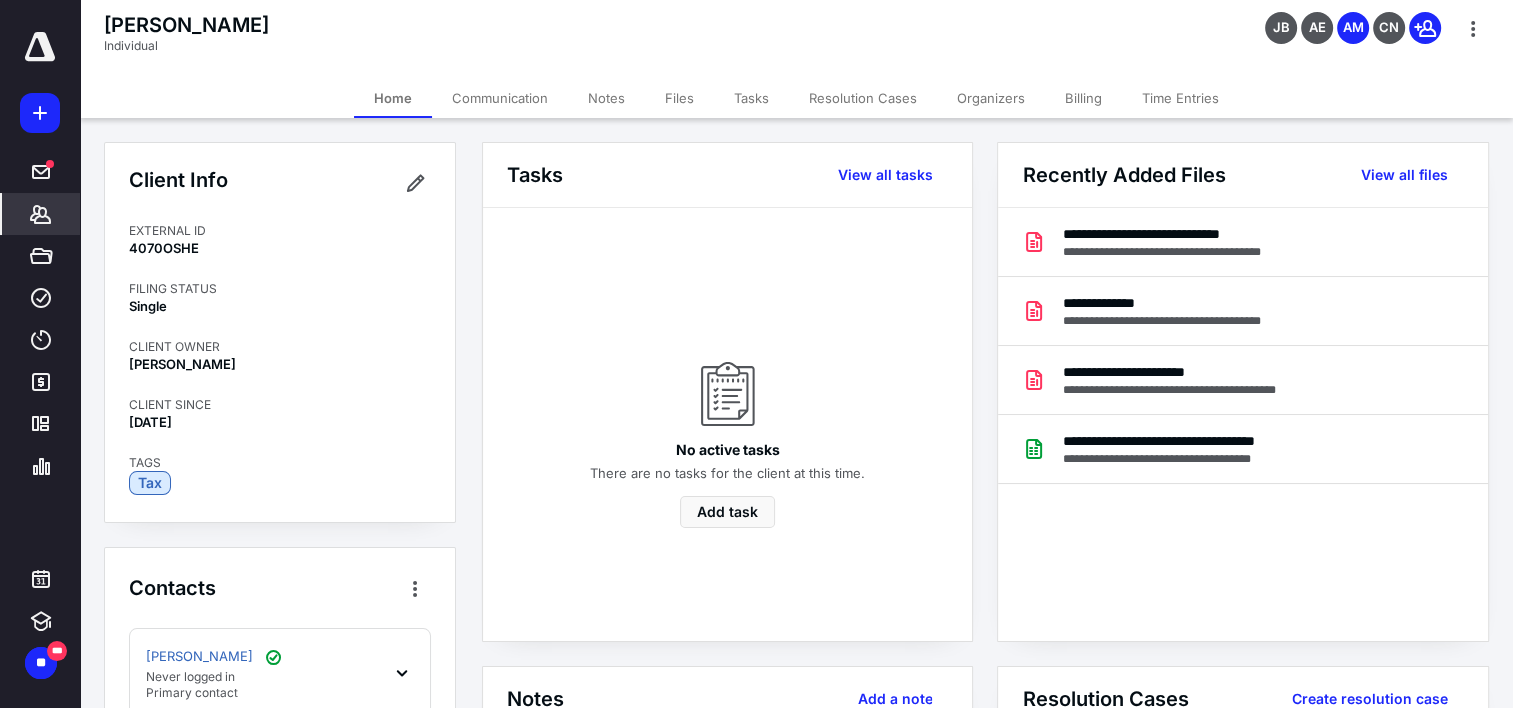 click on "Billing" at bounding box center (1083, 98) 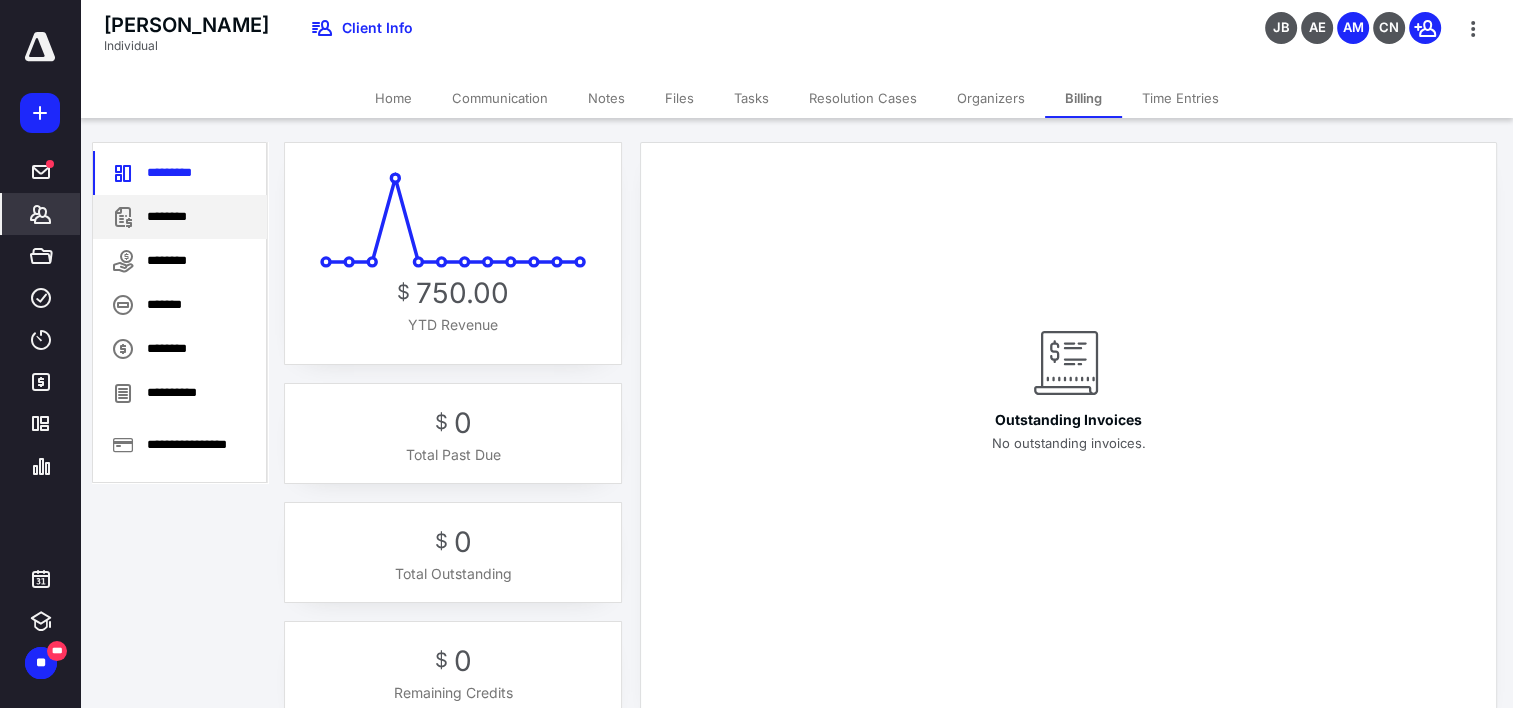 click on "********" at bounding box center [180, 217] 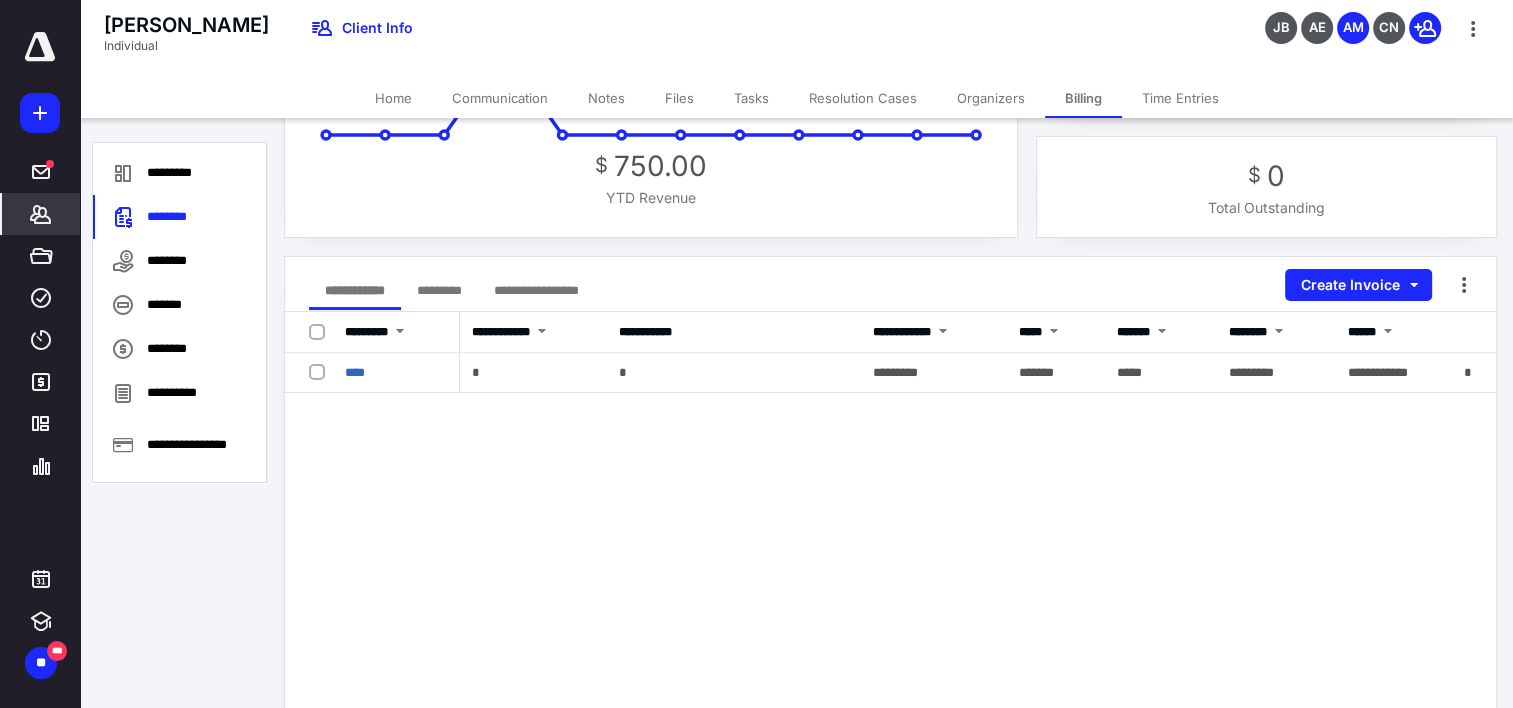scroll, scrollTop: 156, scrollLeft: 0, axis: vertical 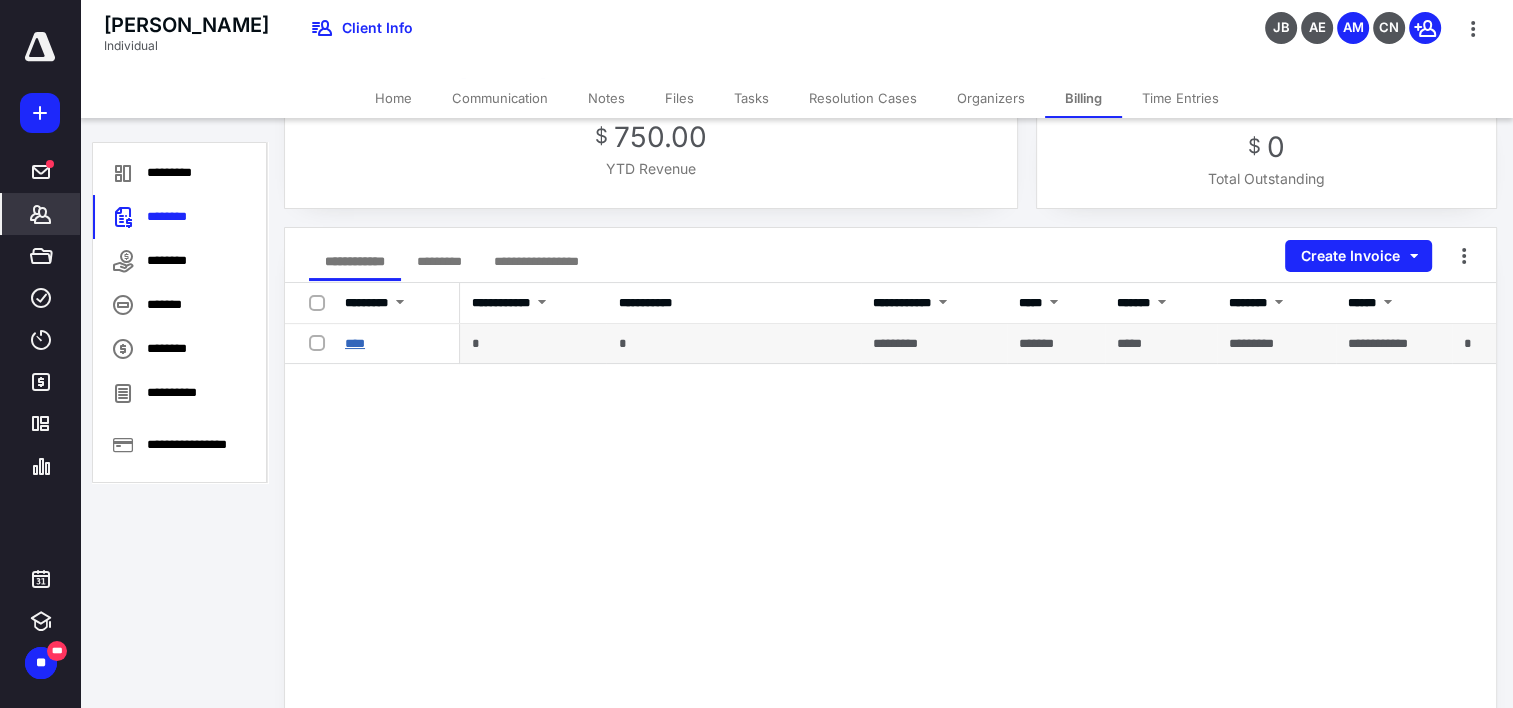 click on "****" at bounding box center (355, 343) 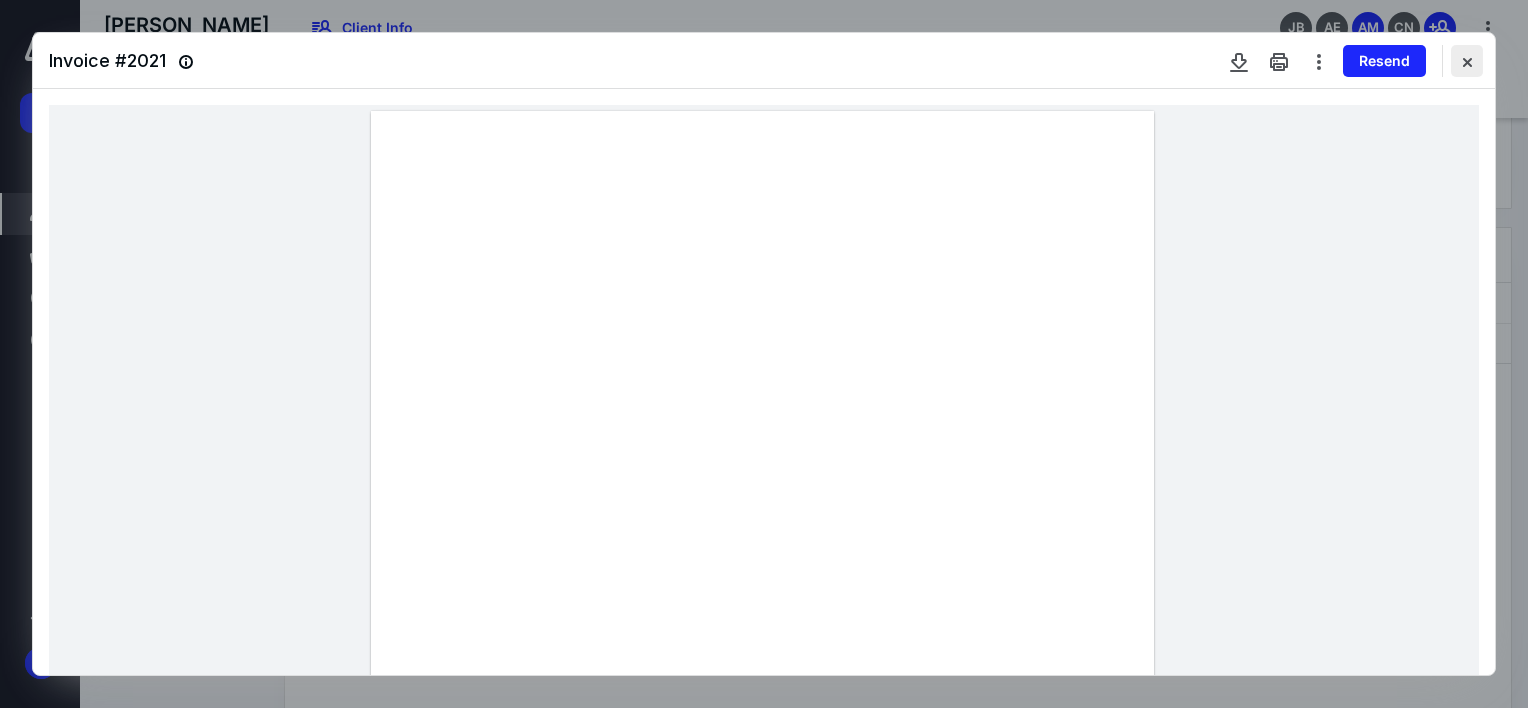 click at bounding box center (1467, 61) 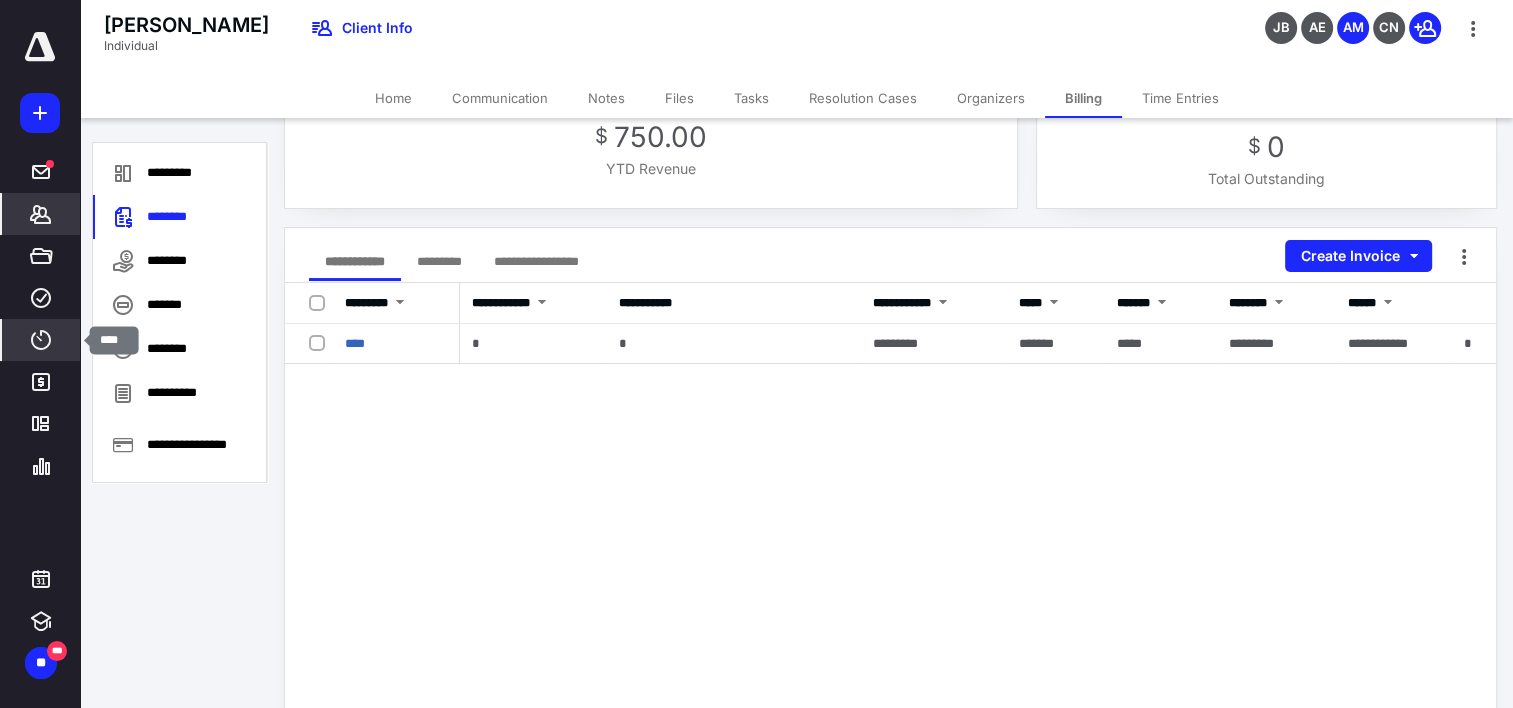 click 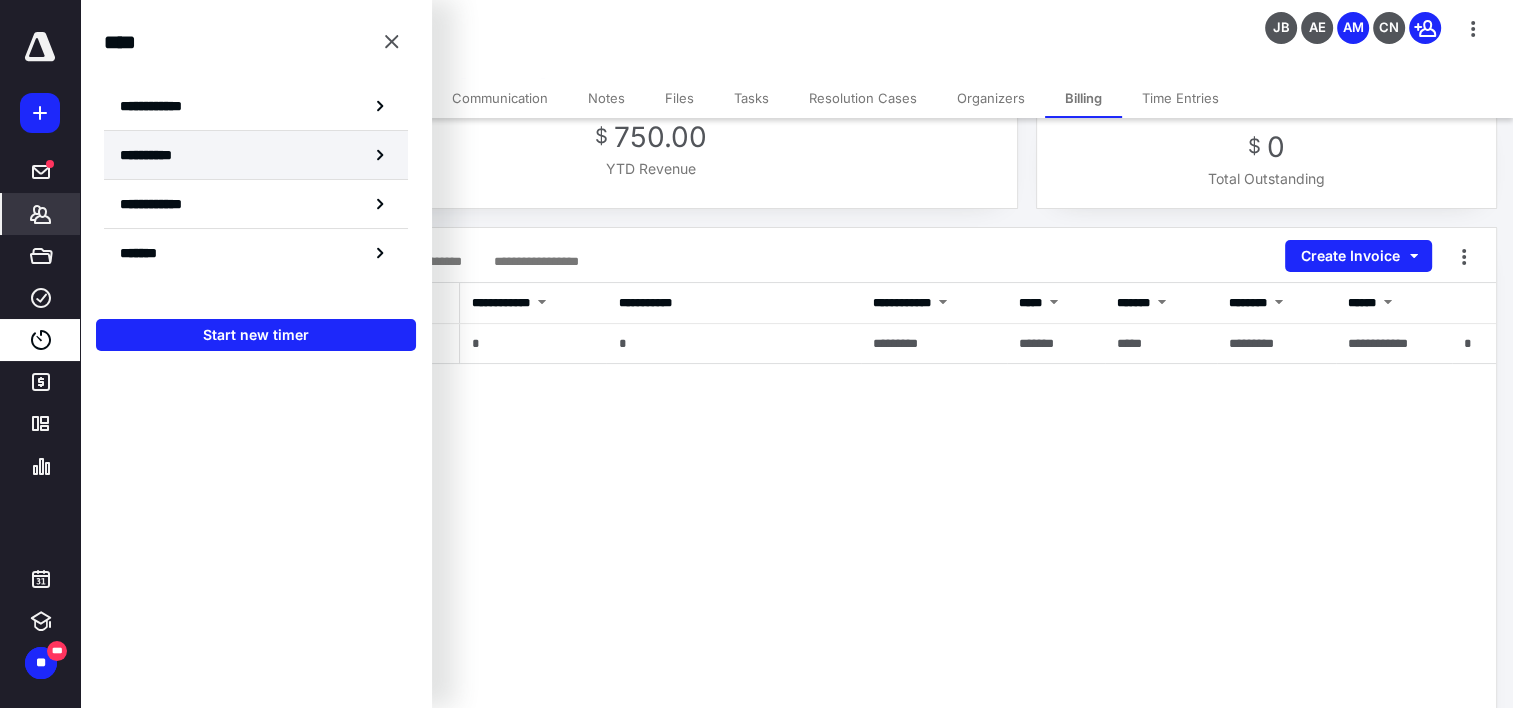 click on "**********" at bounding box center [158, 155] 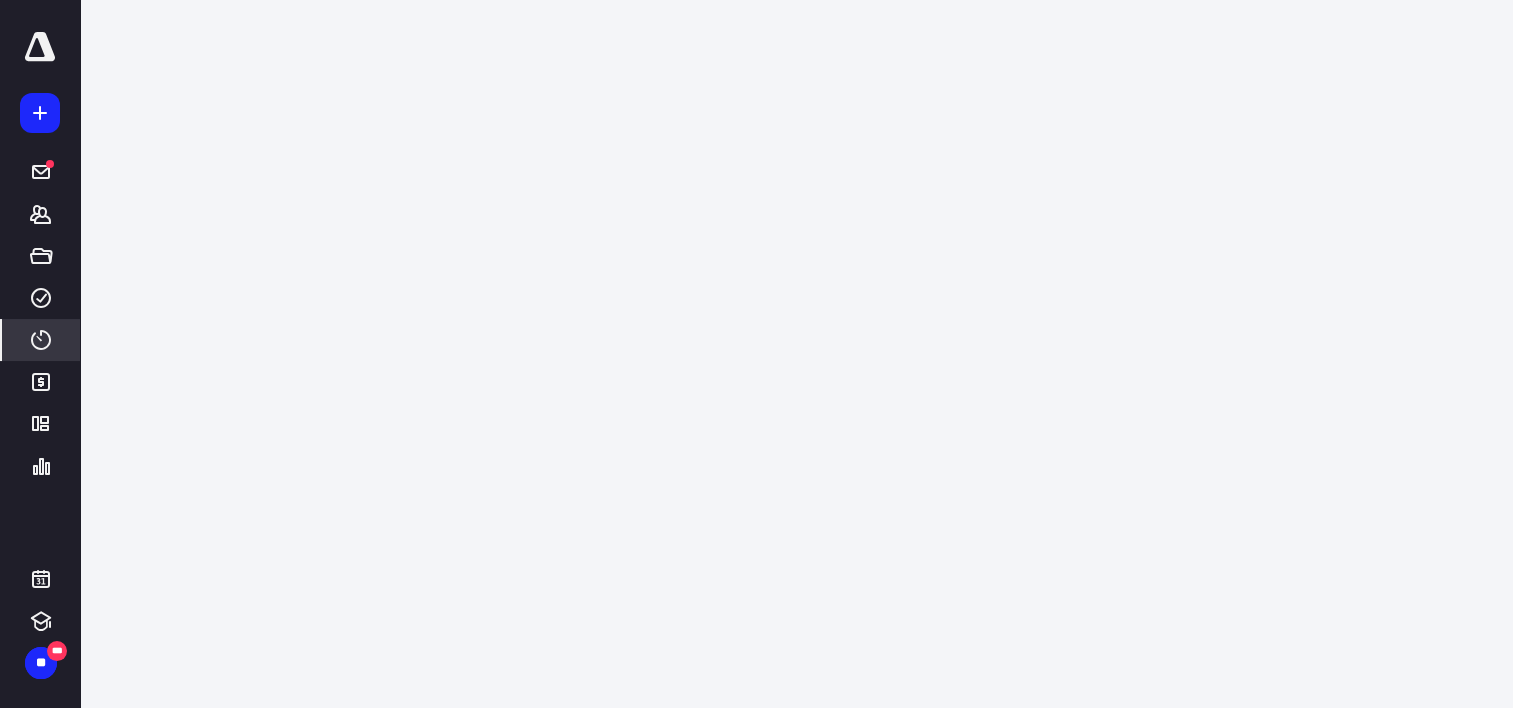 scroll, scrollTop: 0, scrollLeft: 0, axis: both 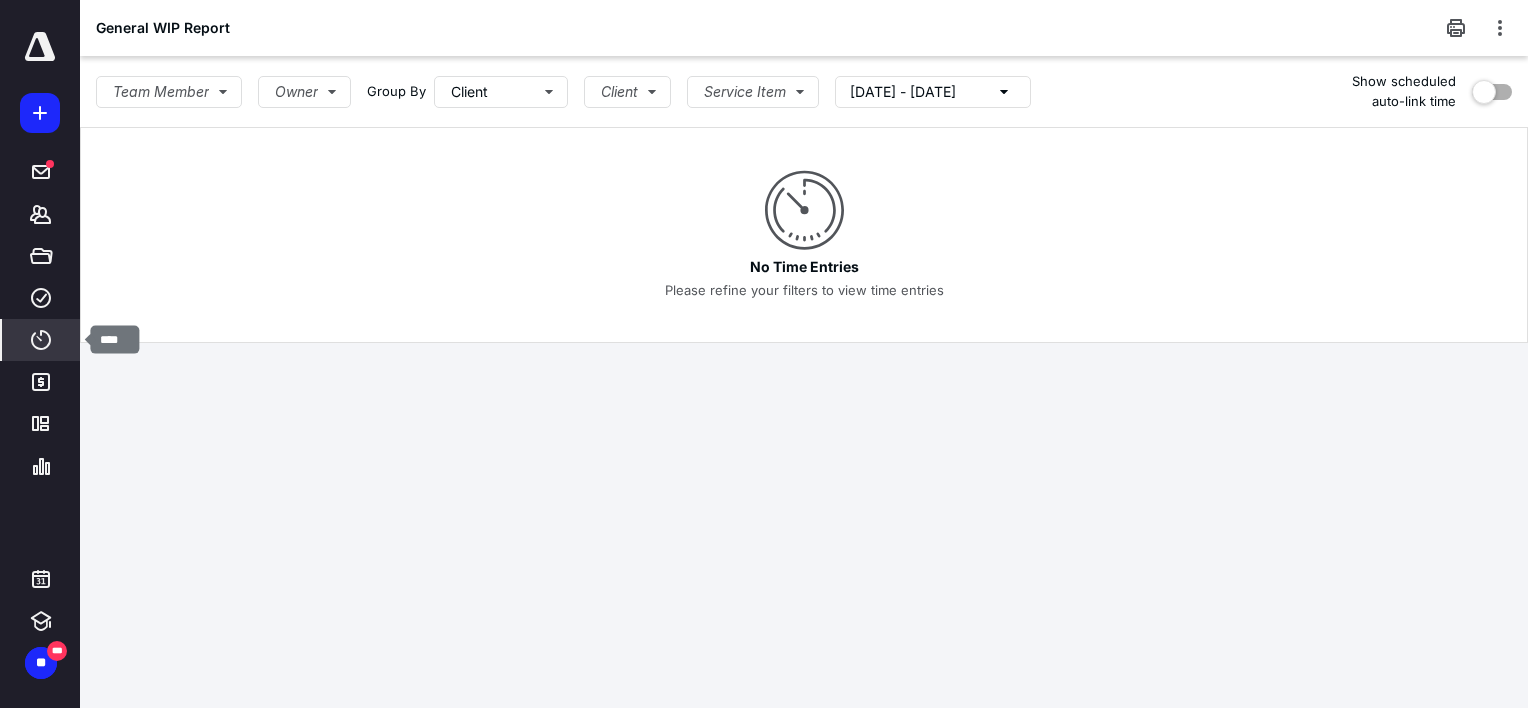 click 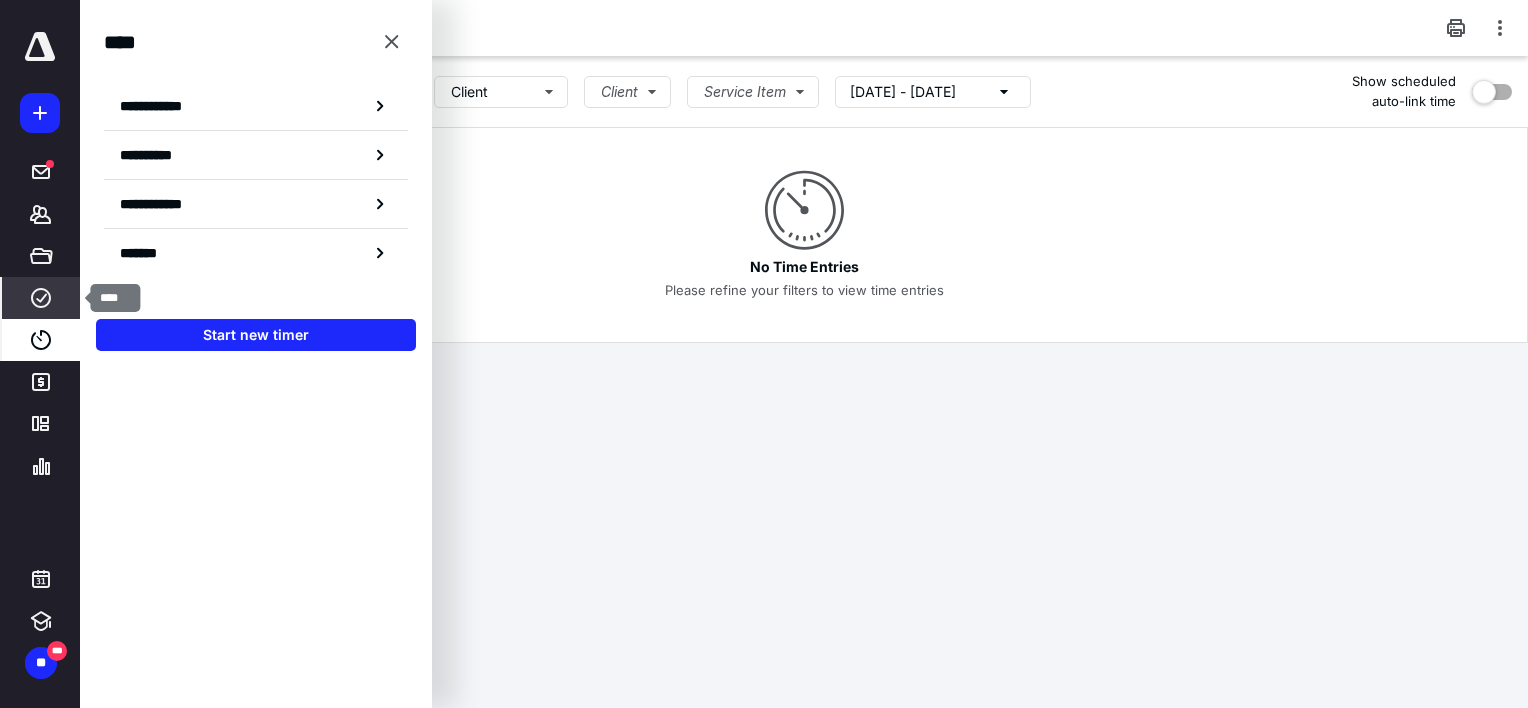 click 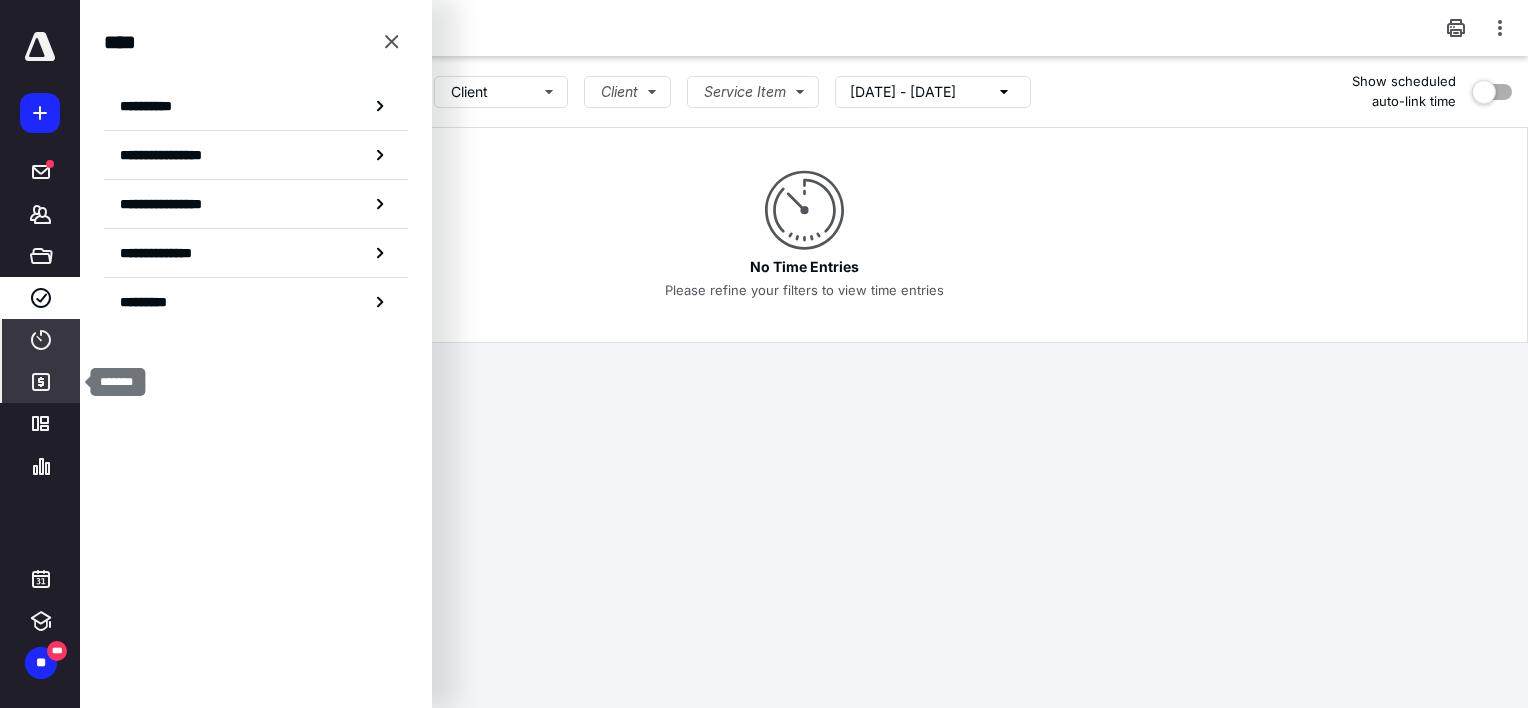 click 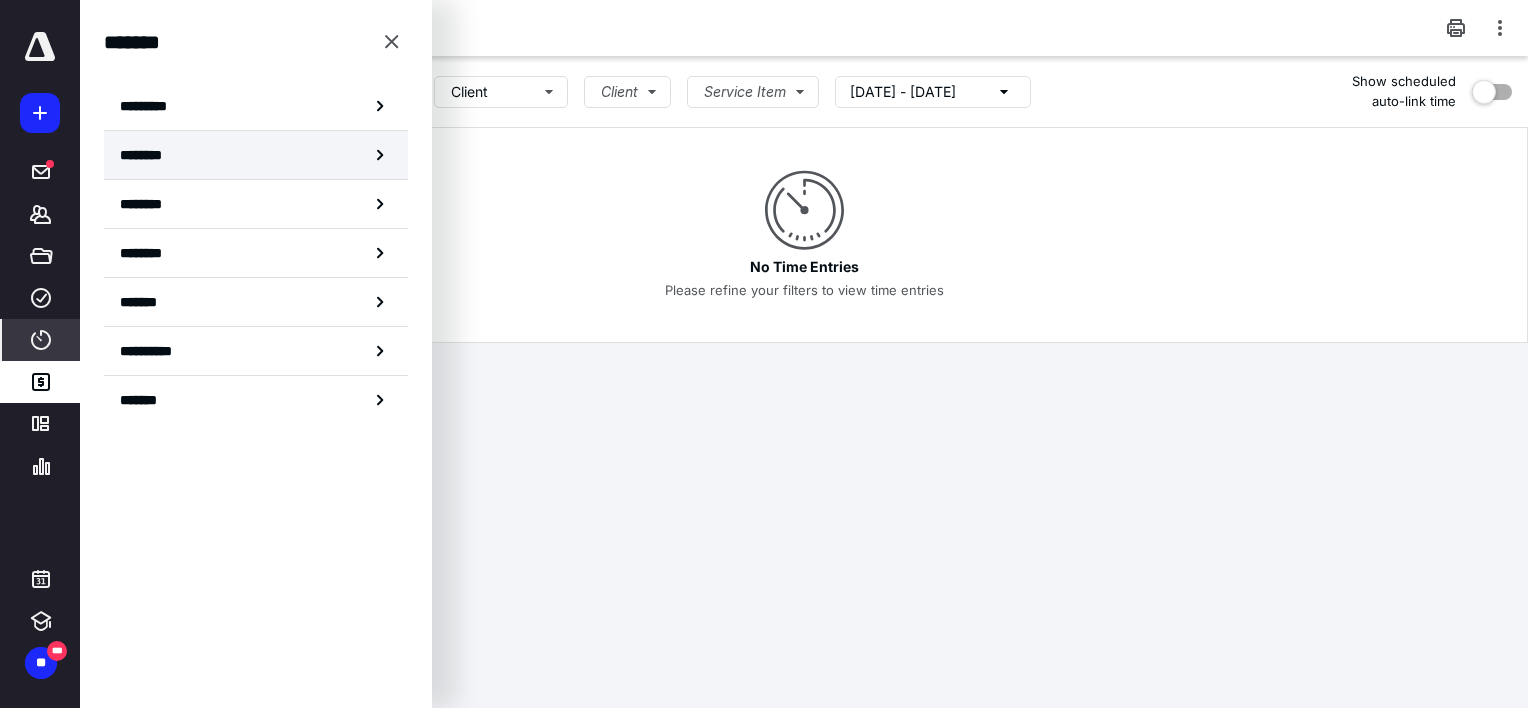 click on "********" at bounding box center (148, 155) 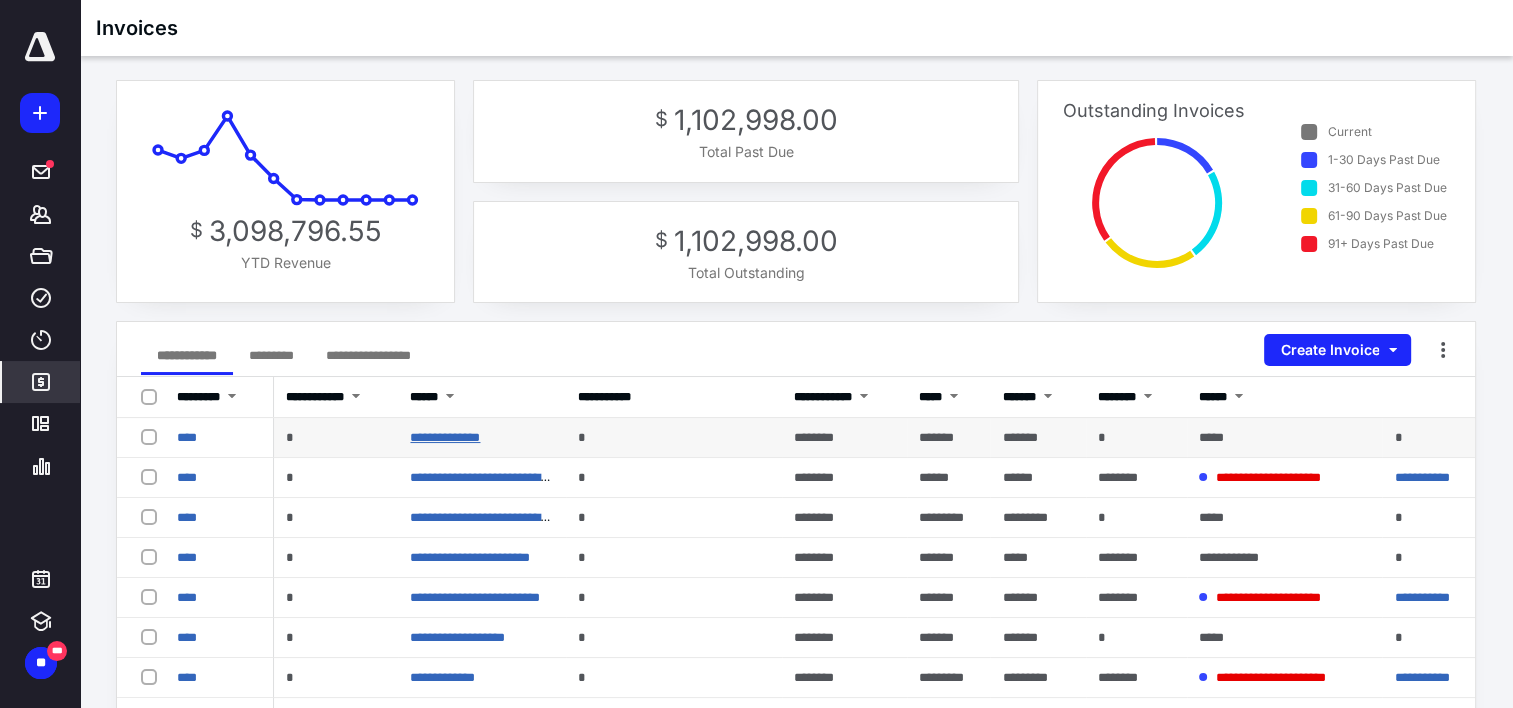 click on "**********" at bounding box center [445, 437] 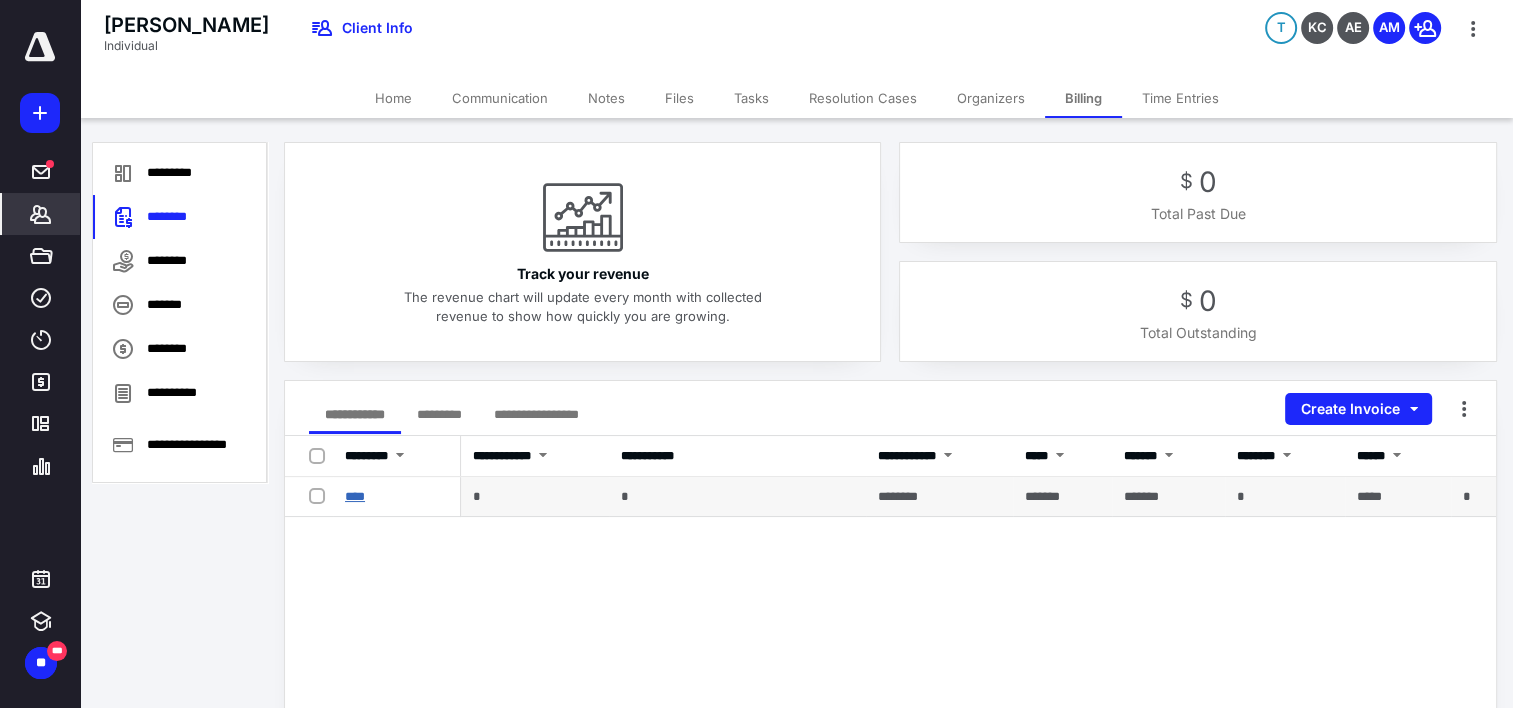 click on "****" at bounding box center [355, 496] 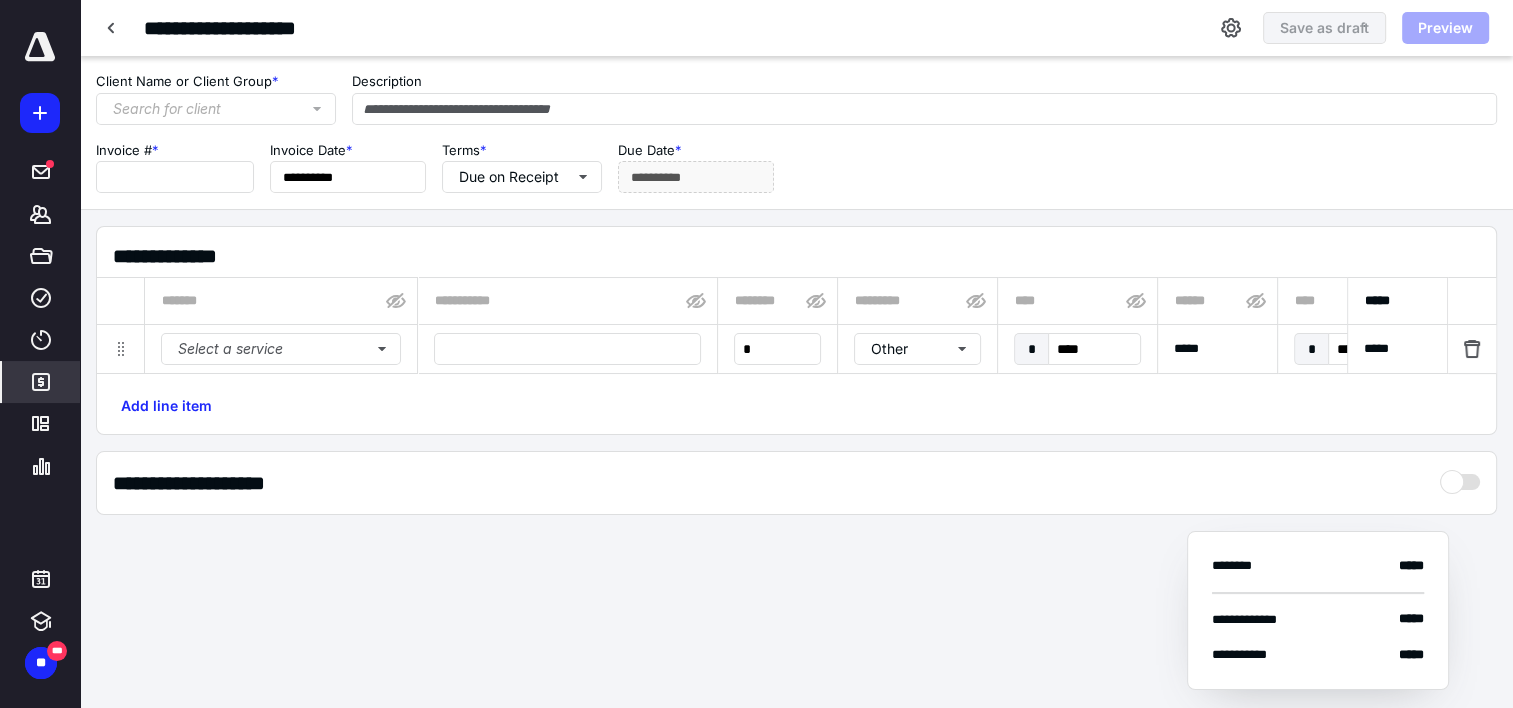 type on "****" 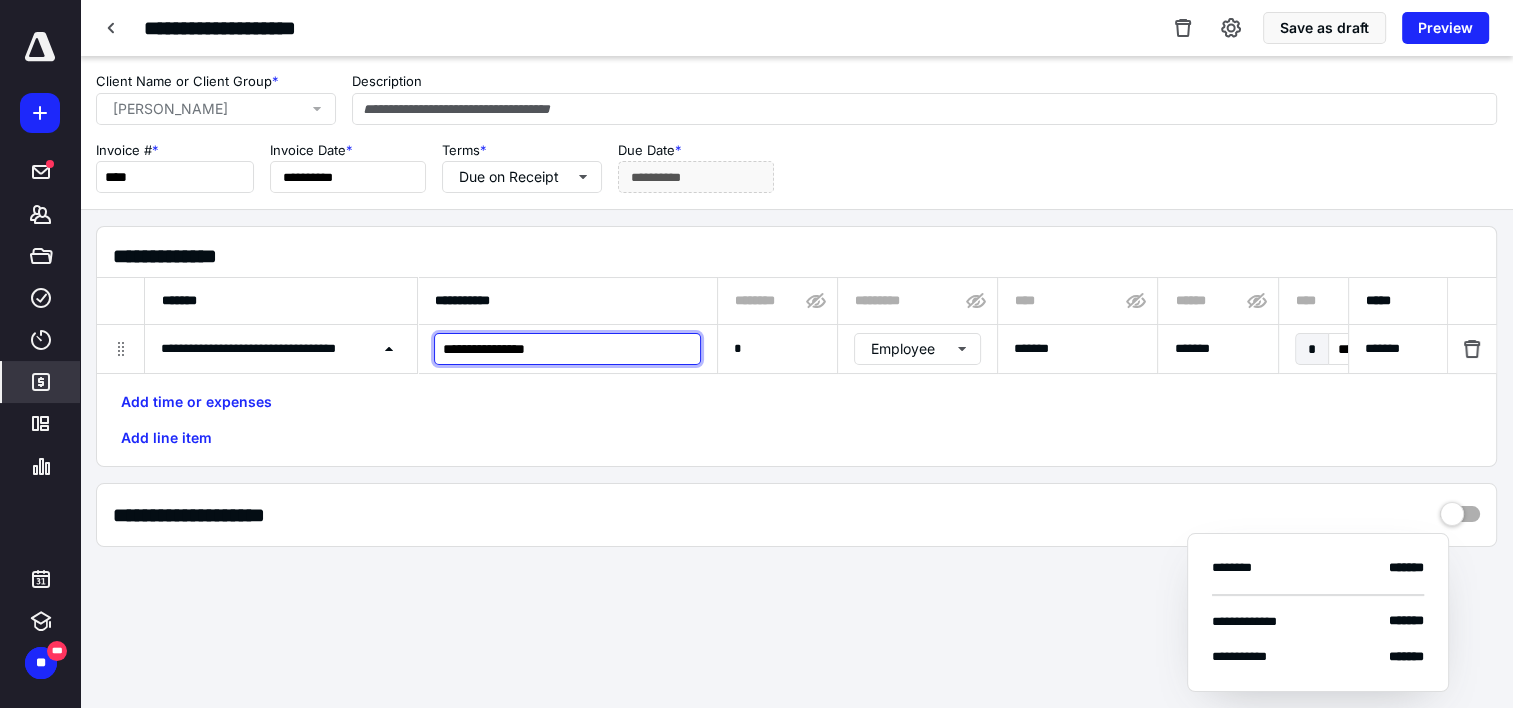 click on "**********" at bounding box center (567, 349) 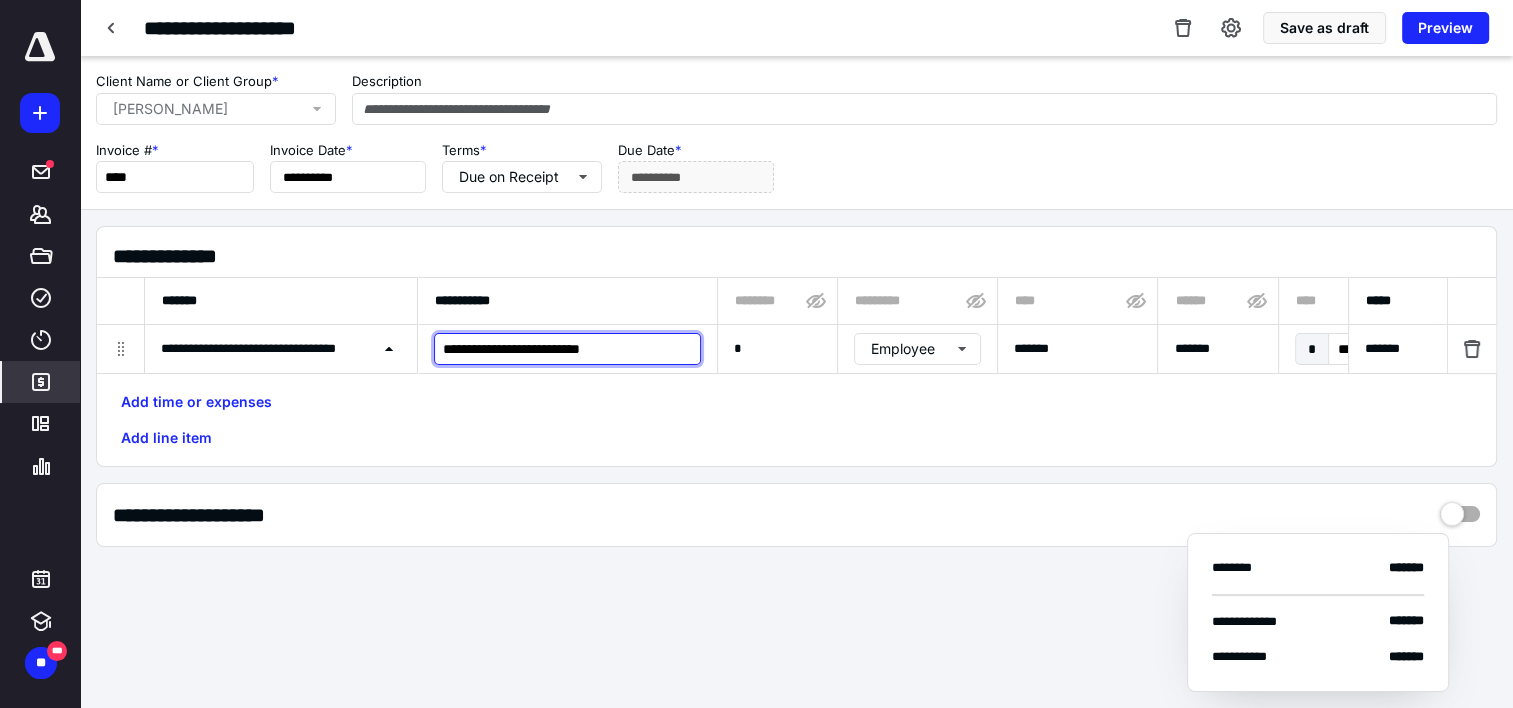 scroll, scrollTop: 0, scrollLeft: 171, axis: horizontal 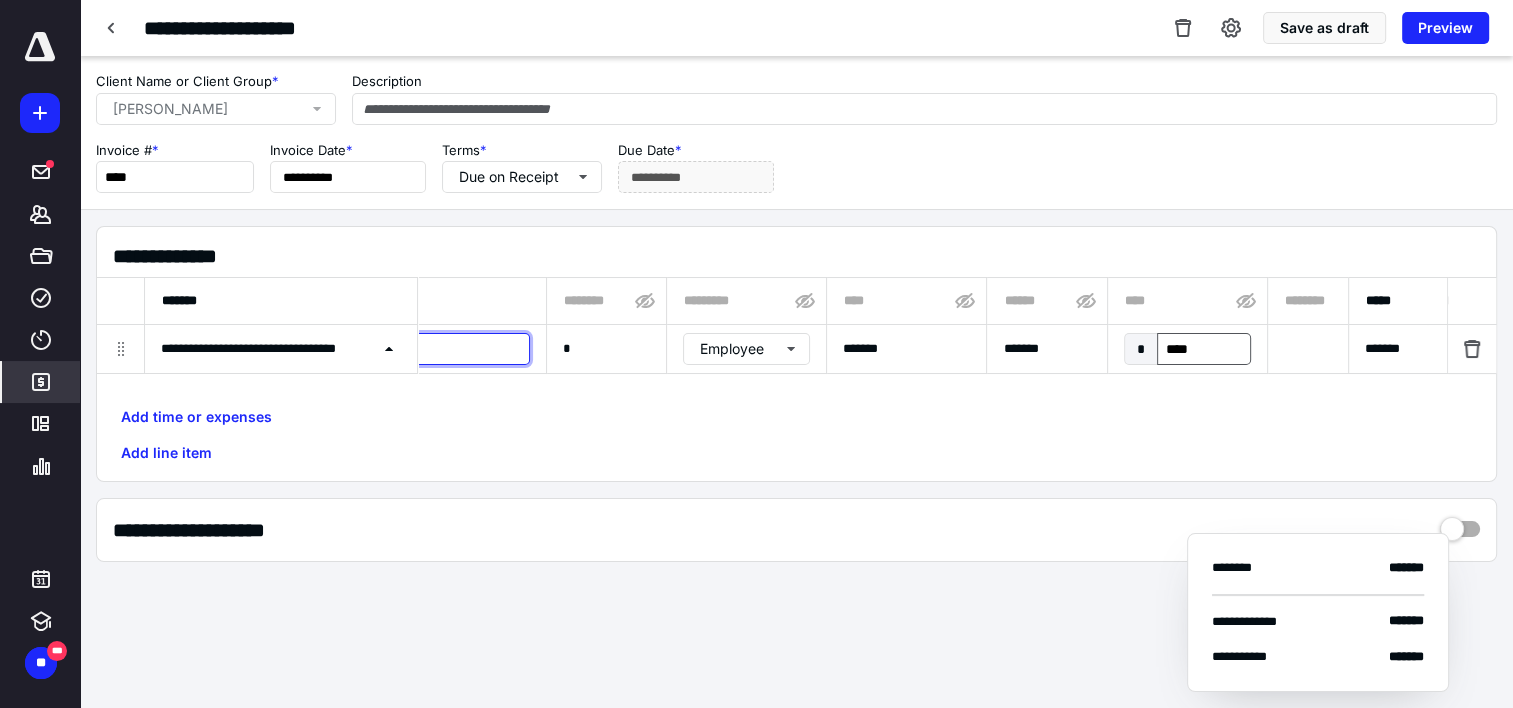 type on "**********" 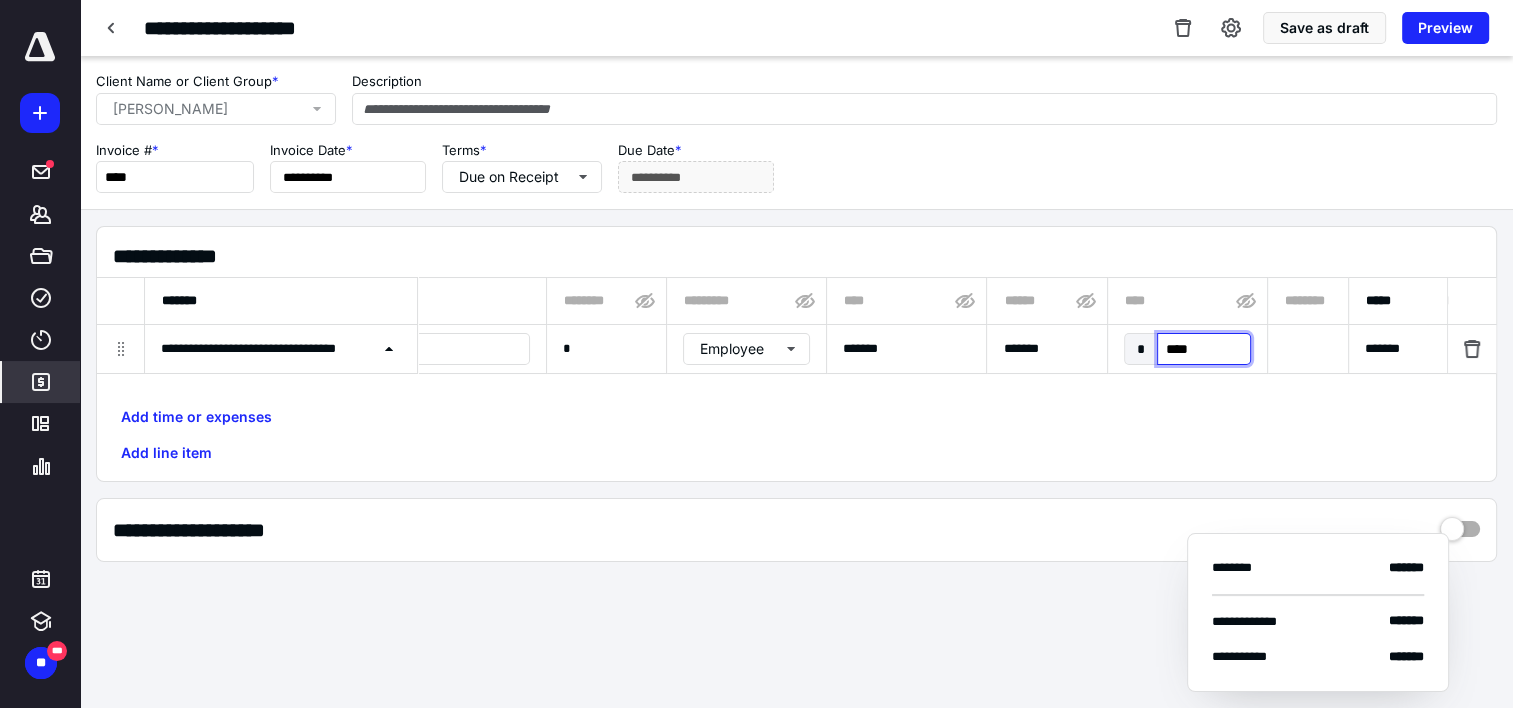 click on "****" at bounding box center (1203, 349) 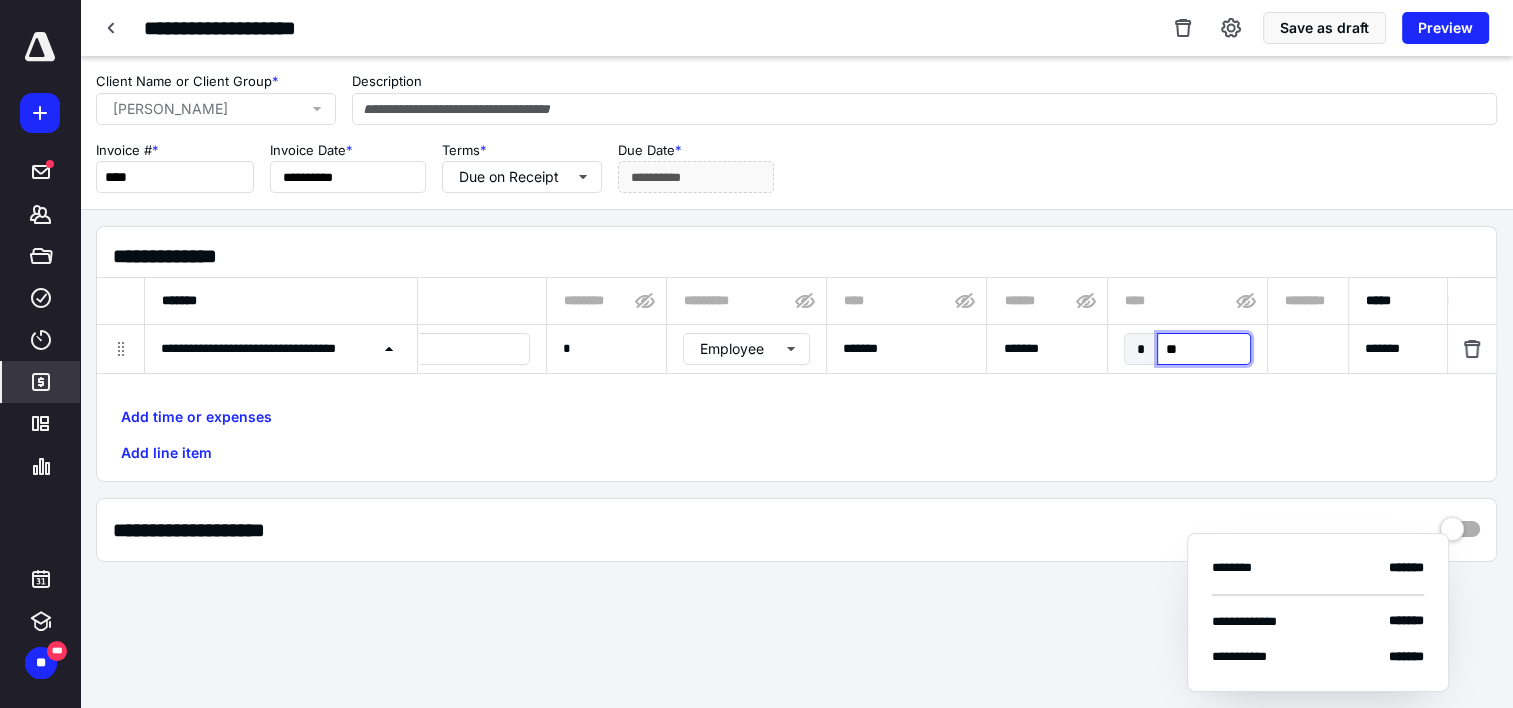 type on "***" 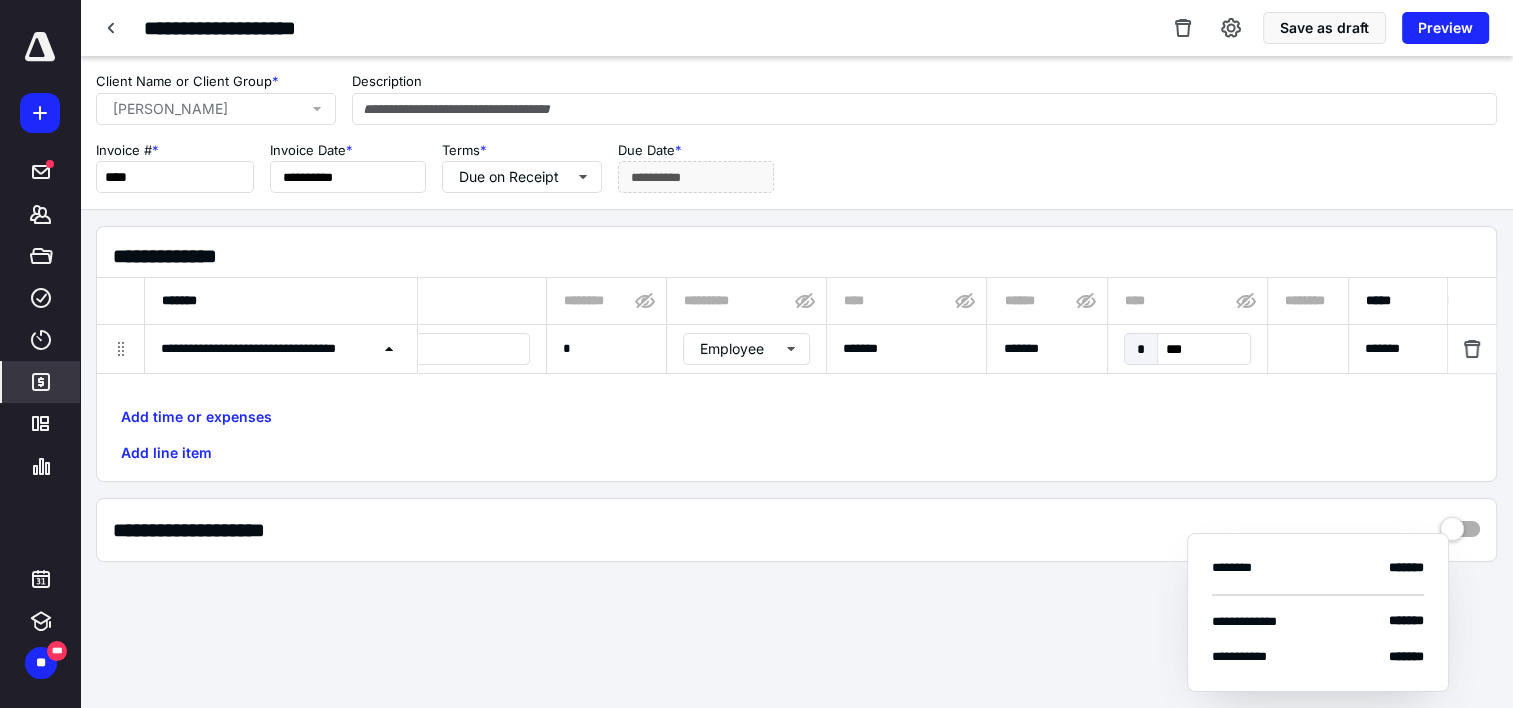click on "Add time or expenses Add line item" at bounding box center [796, 435] 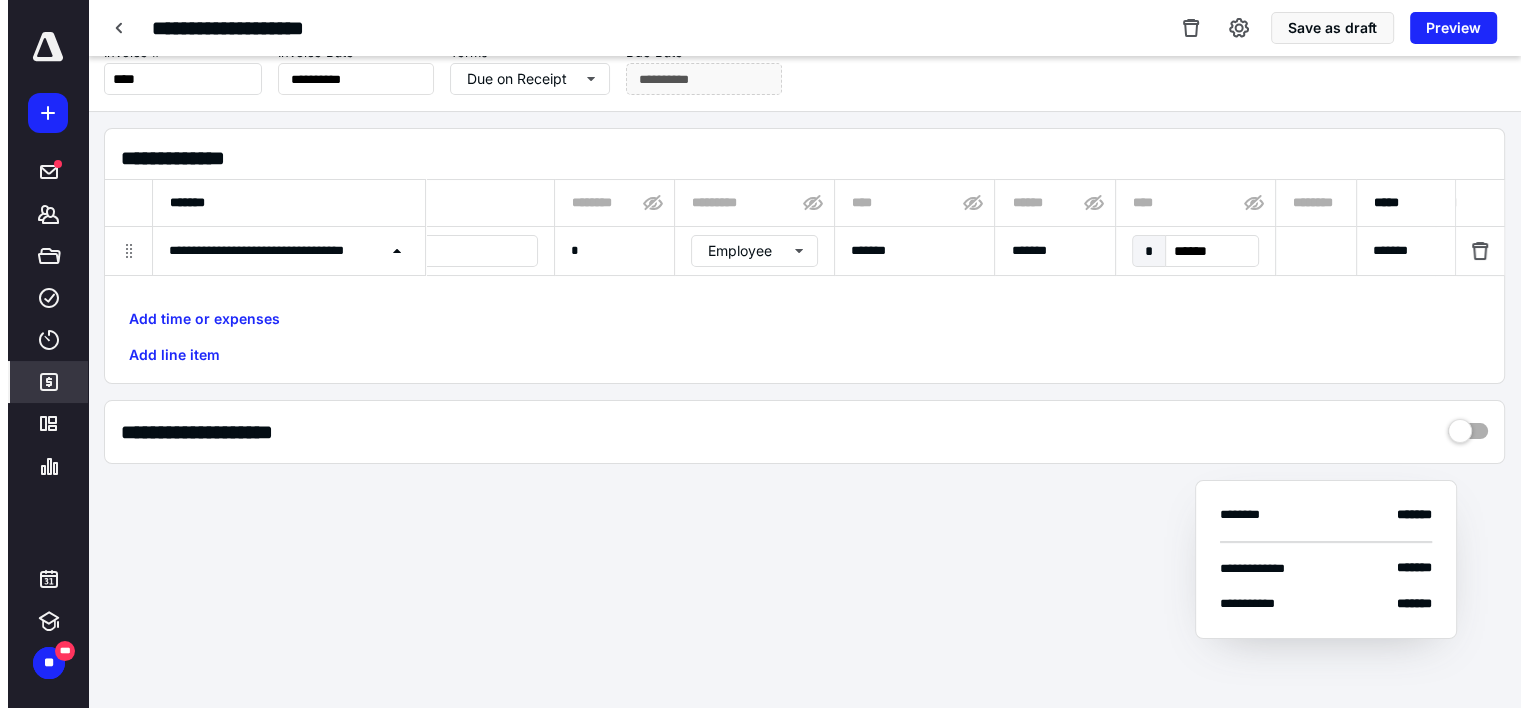 scroll, scrollTop: 0, scrollLeft: 0, axis: both 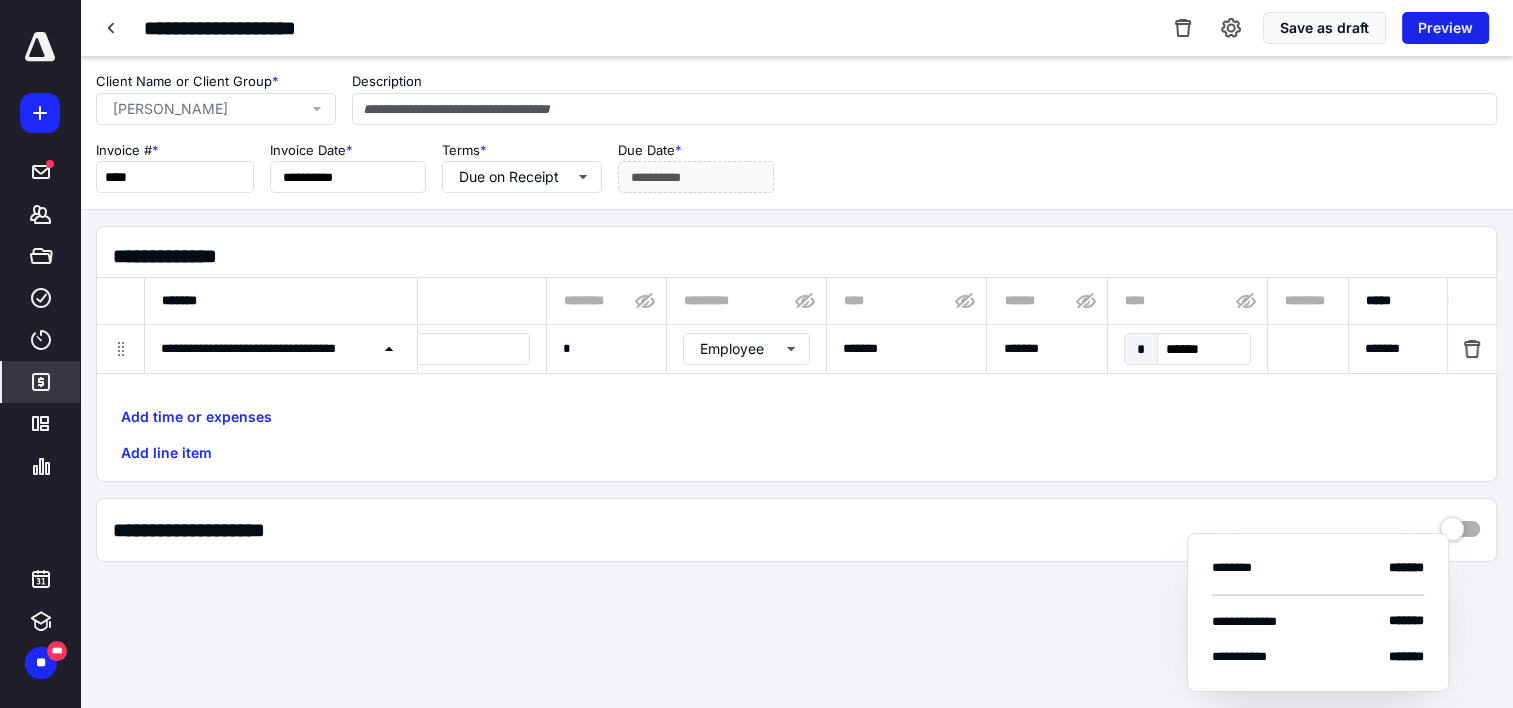 click on "Preview" at bounding box center [1445, 28] 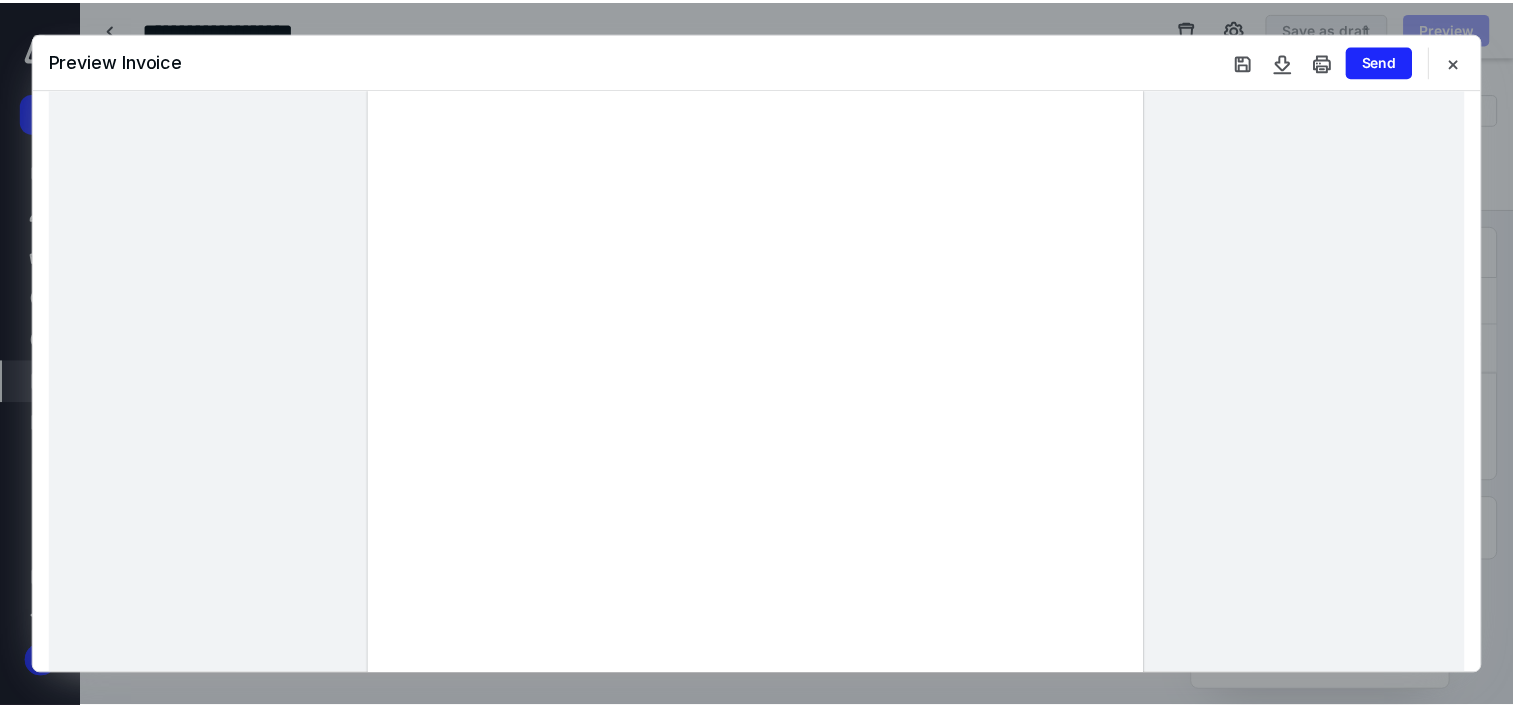 scroll, scrollTop: 8, scrollLeft: 0, axis: vertical 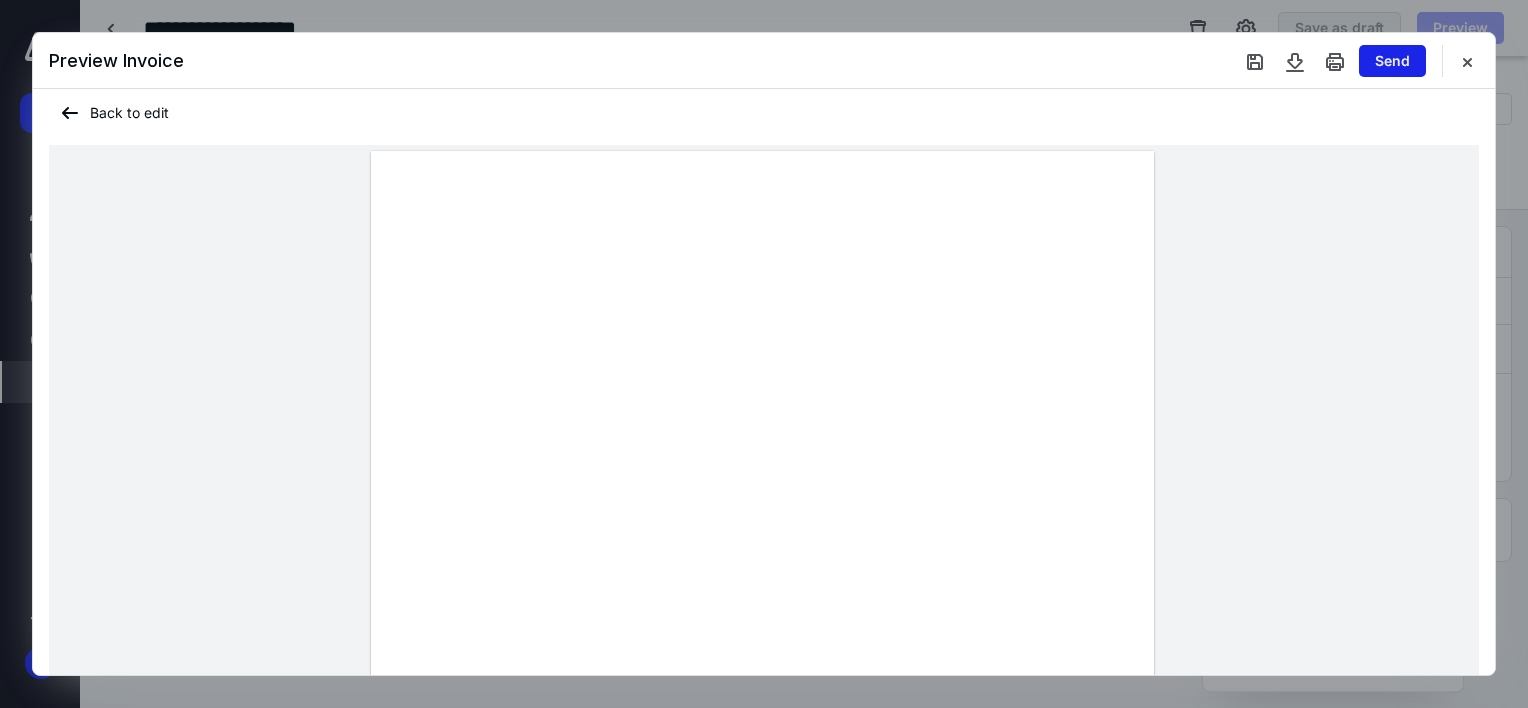 click on "Send" at bounding box center (1392, 61) 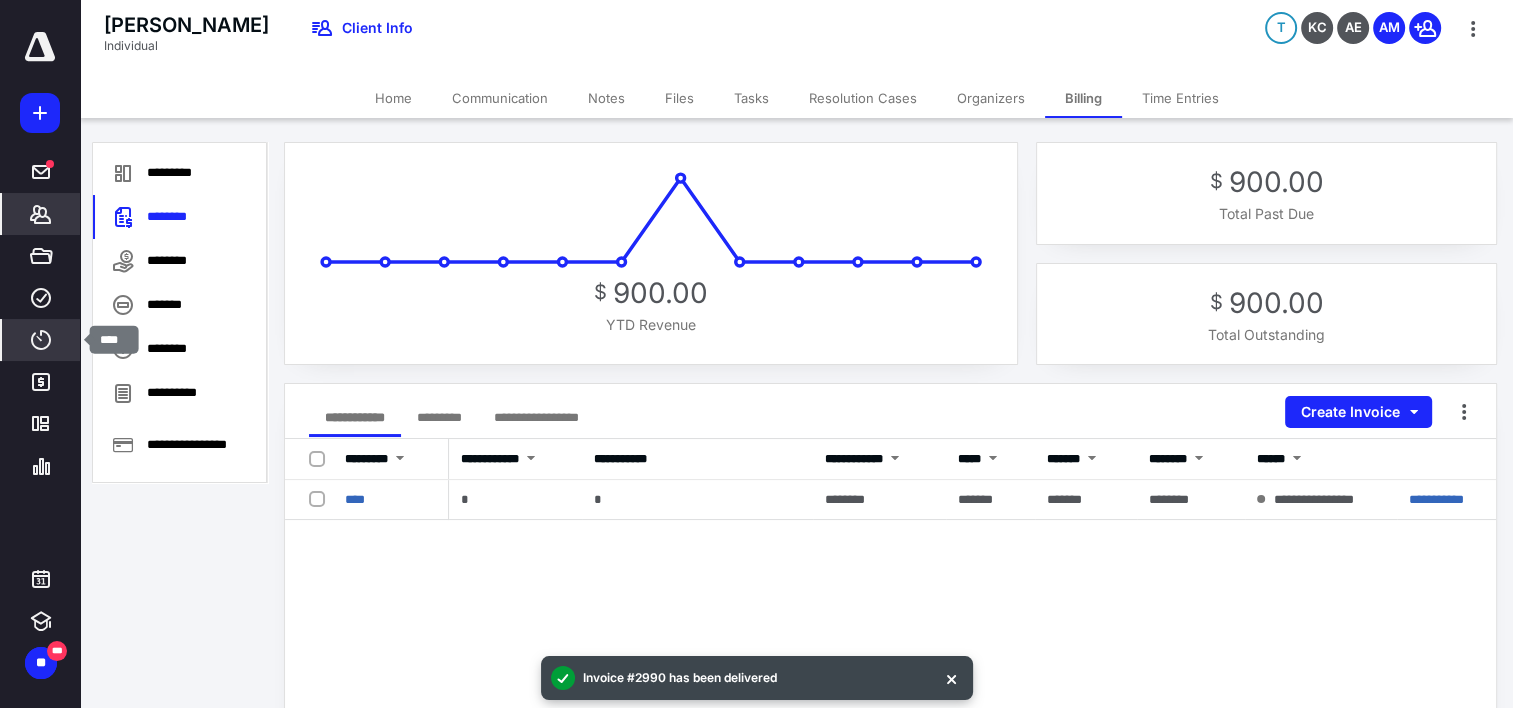 click on "****" at bounding box center (41, 340) 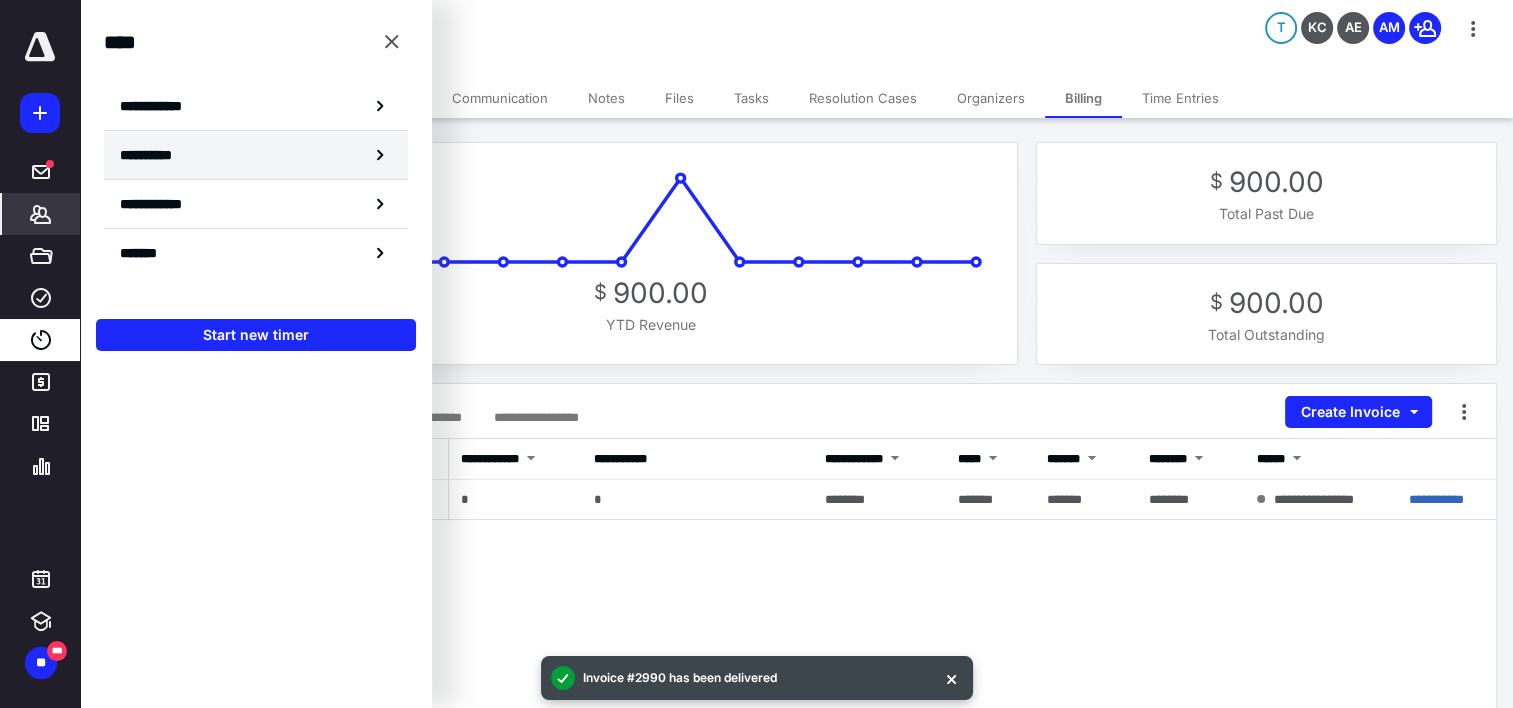 click on "**********" at bounding box center (158, 155) 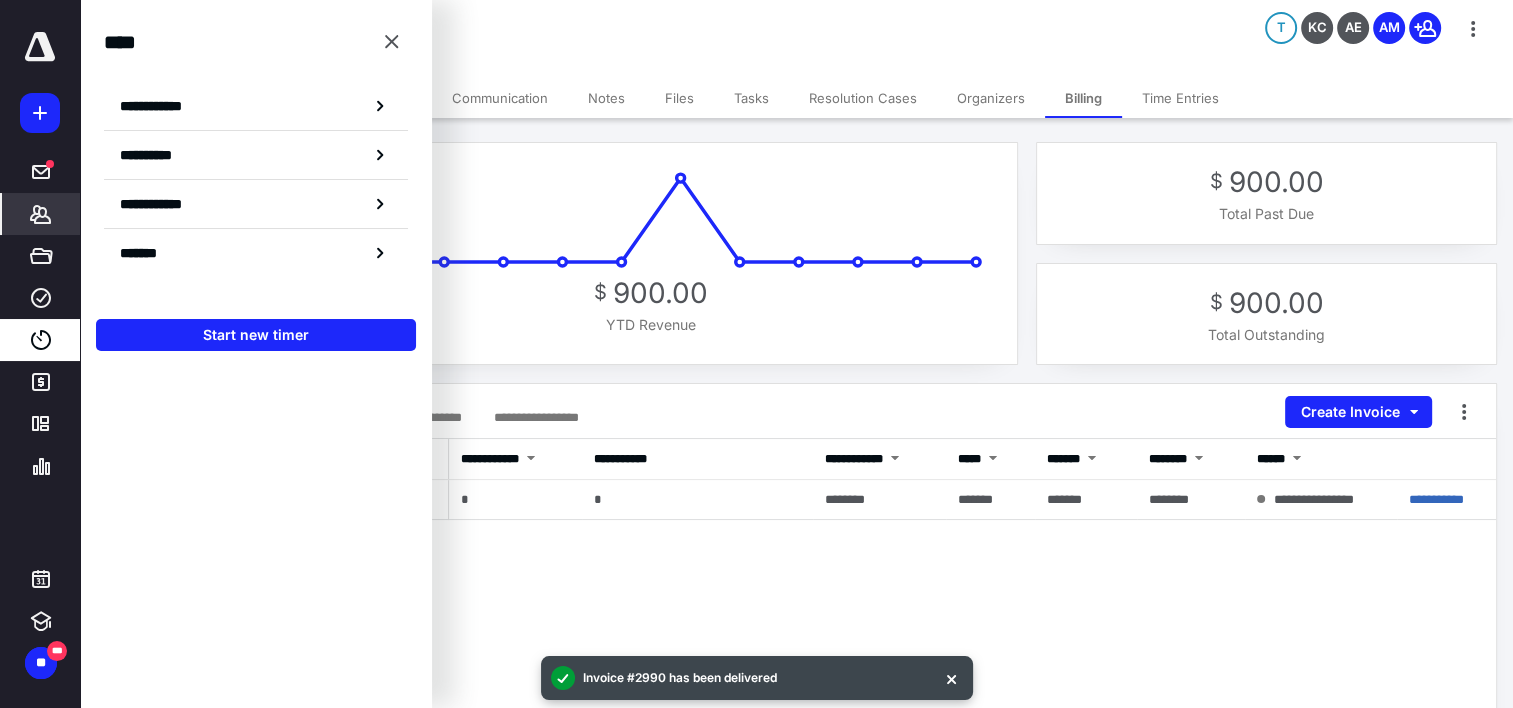 click on "**********" at bounding box center [256, 354] 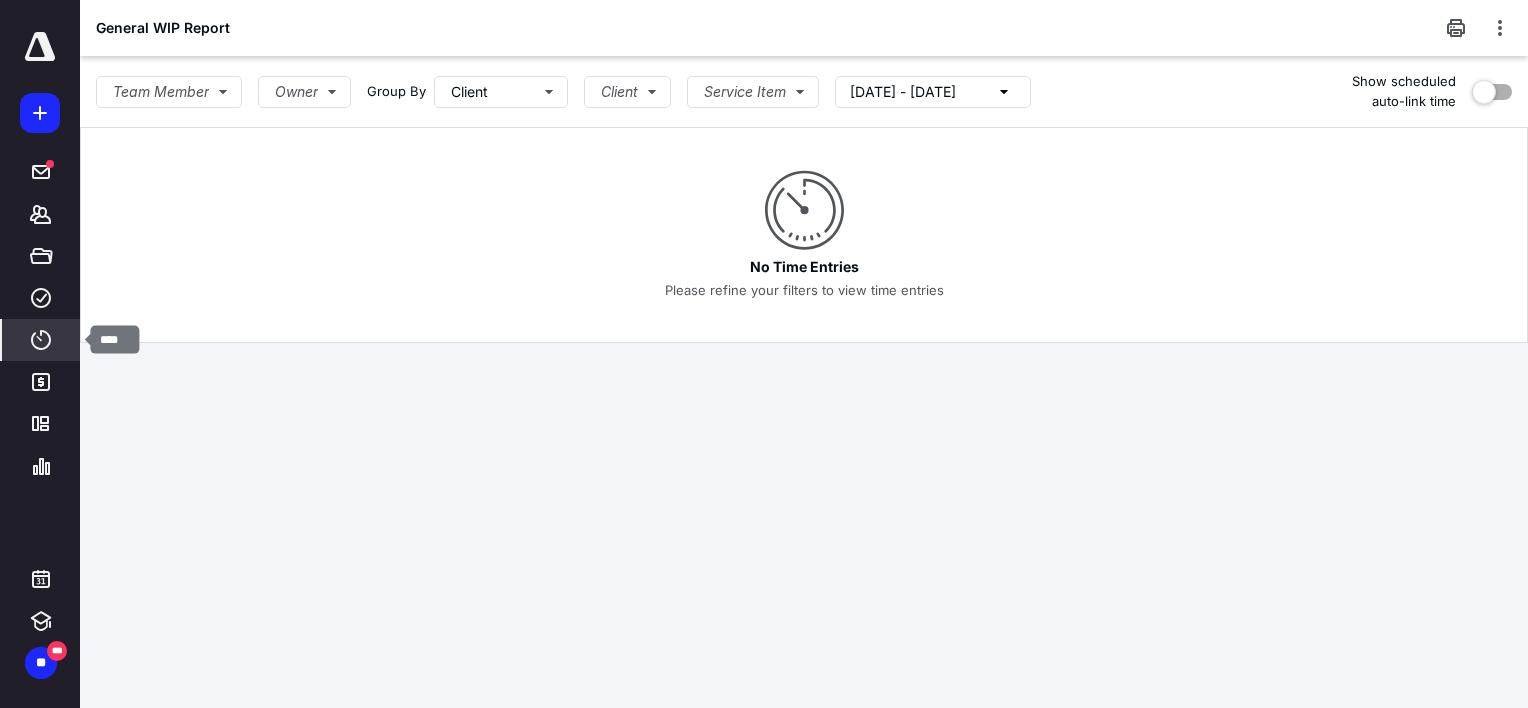 click 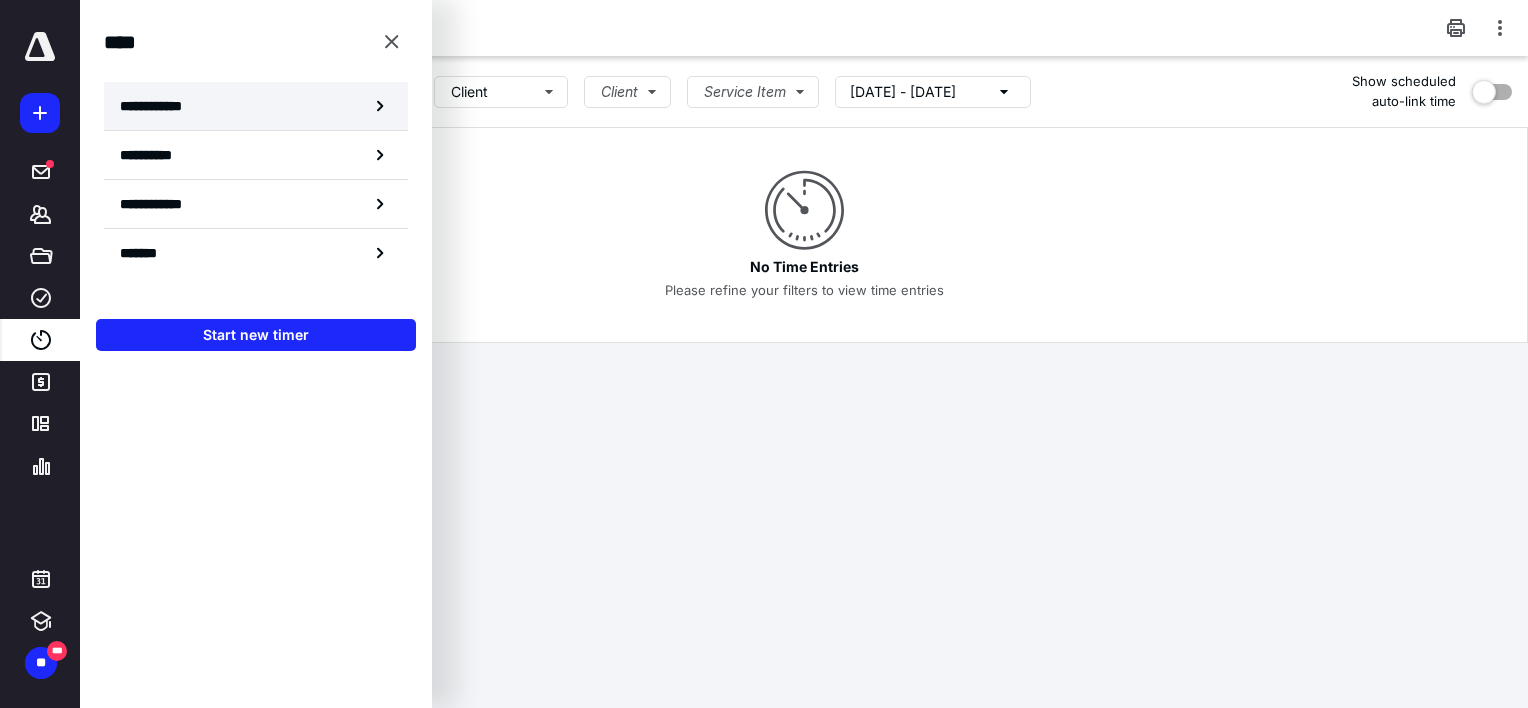 click on "**********" at bounding box center [162, 106] 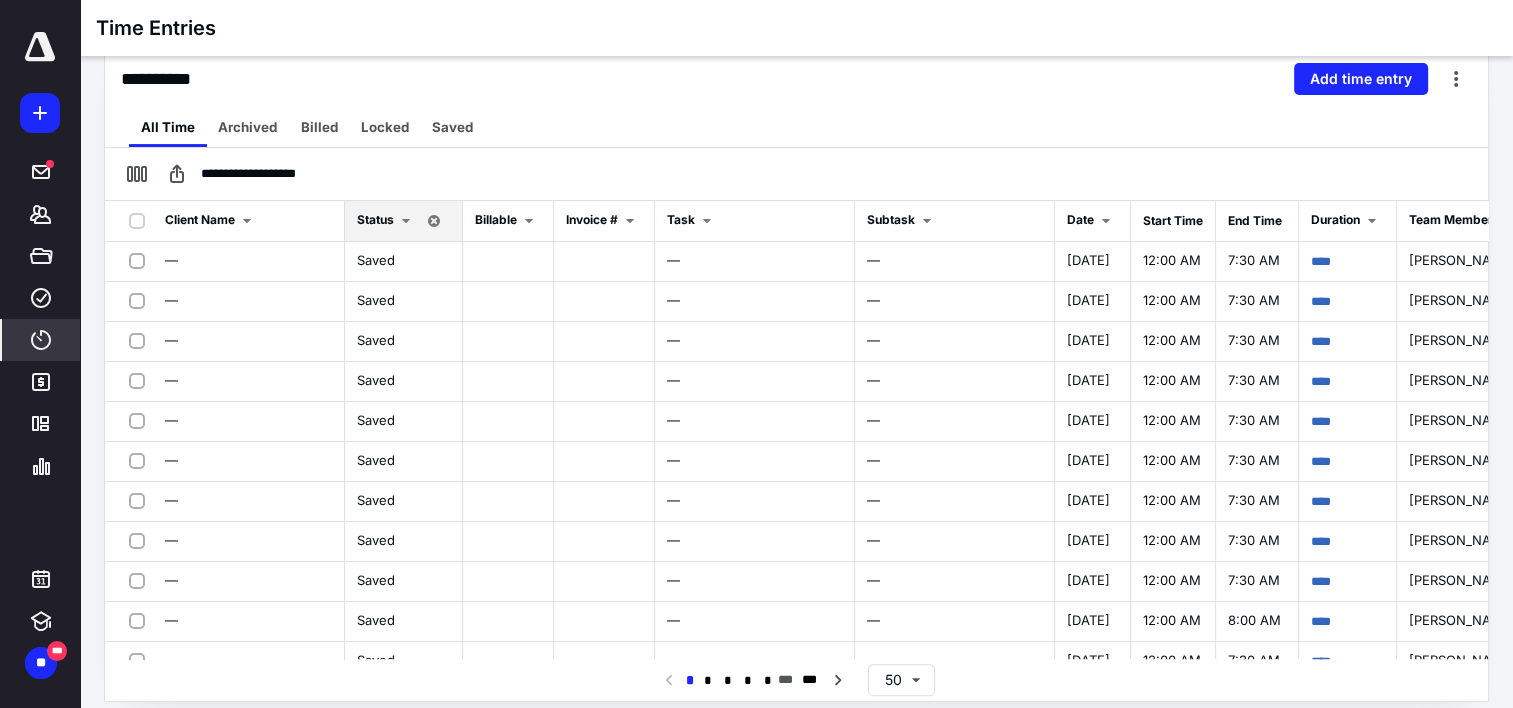 scroll, scrollTop: 456, scrollLeft: 0, axis: vertical 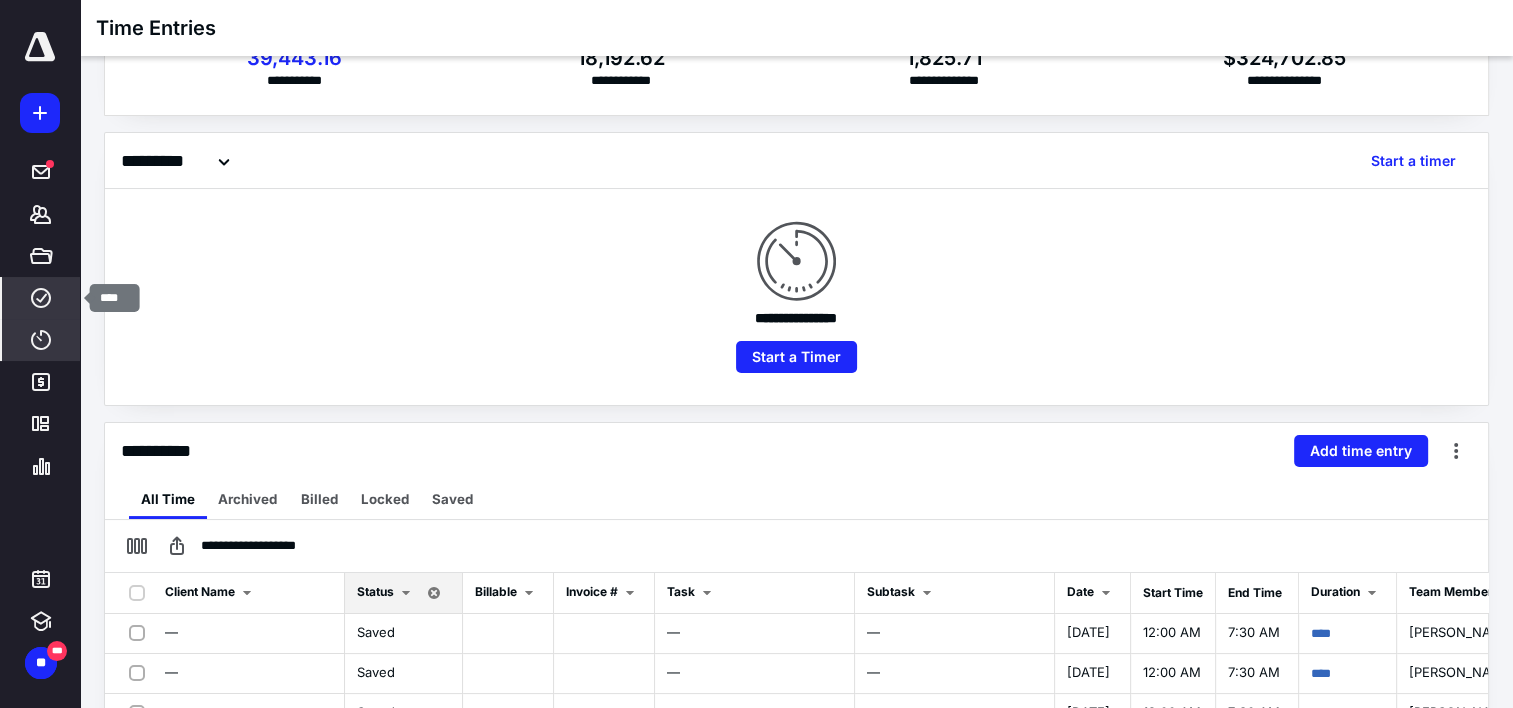 click 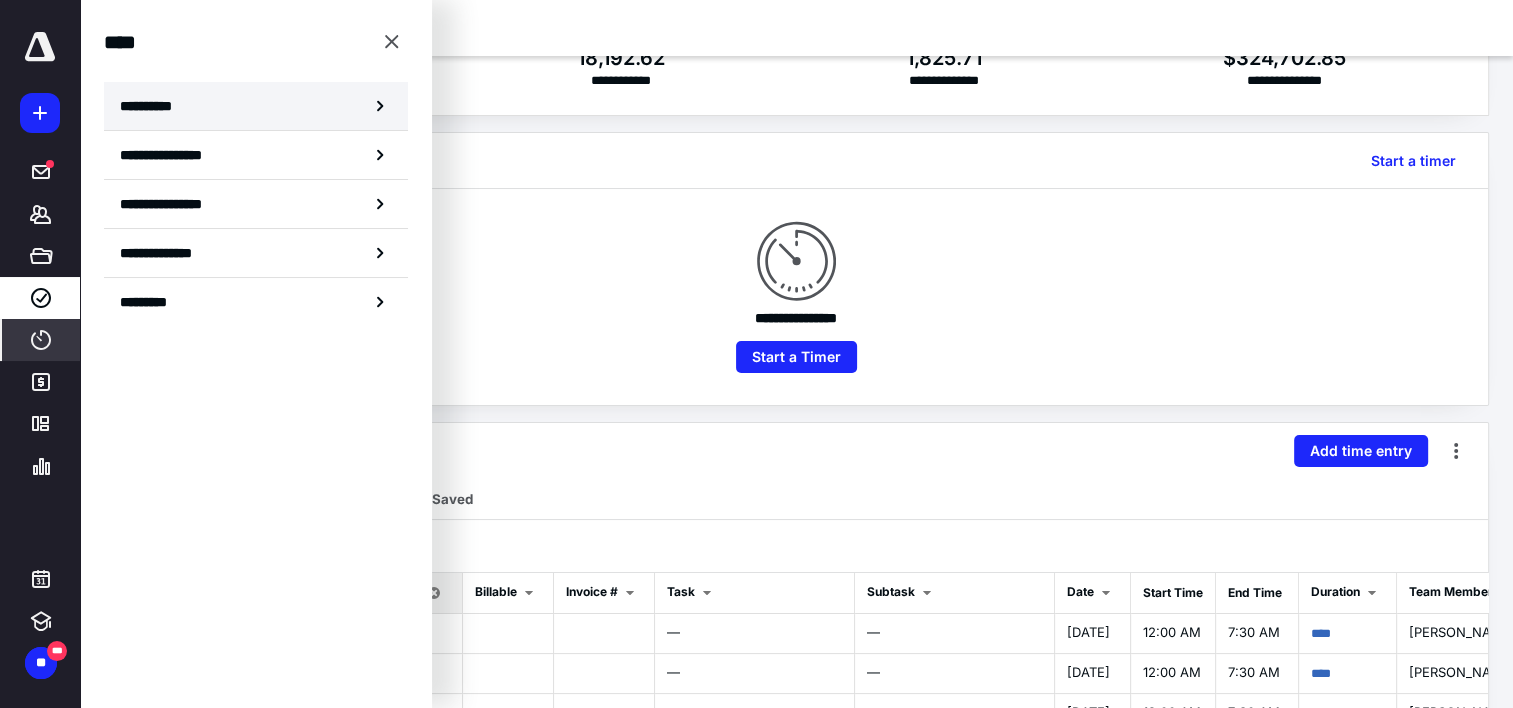 click on "**********" at bounding box center [256, 106] 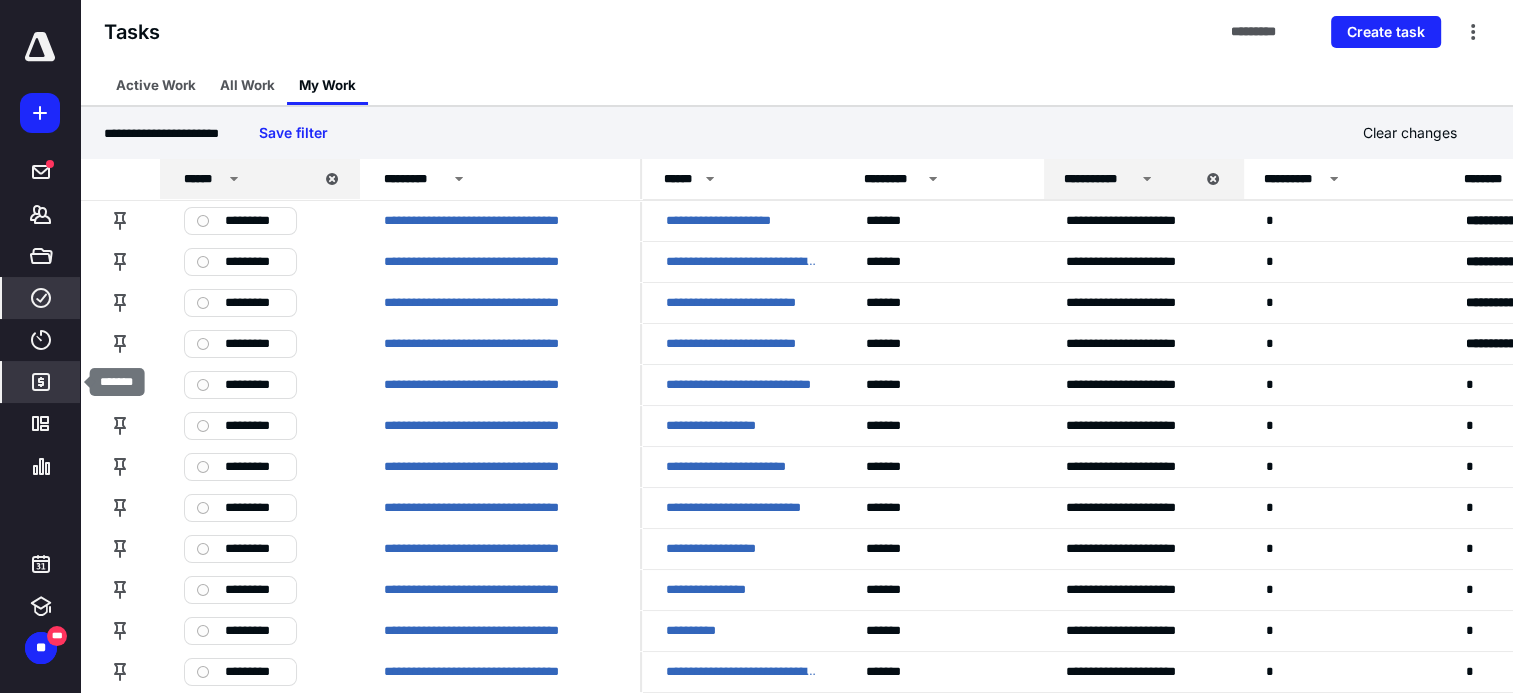 click 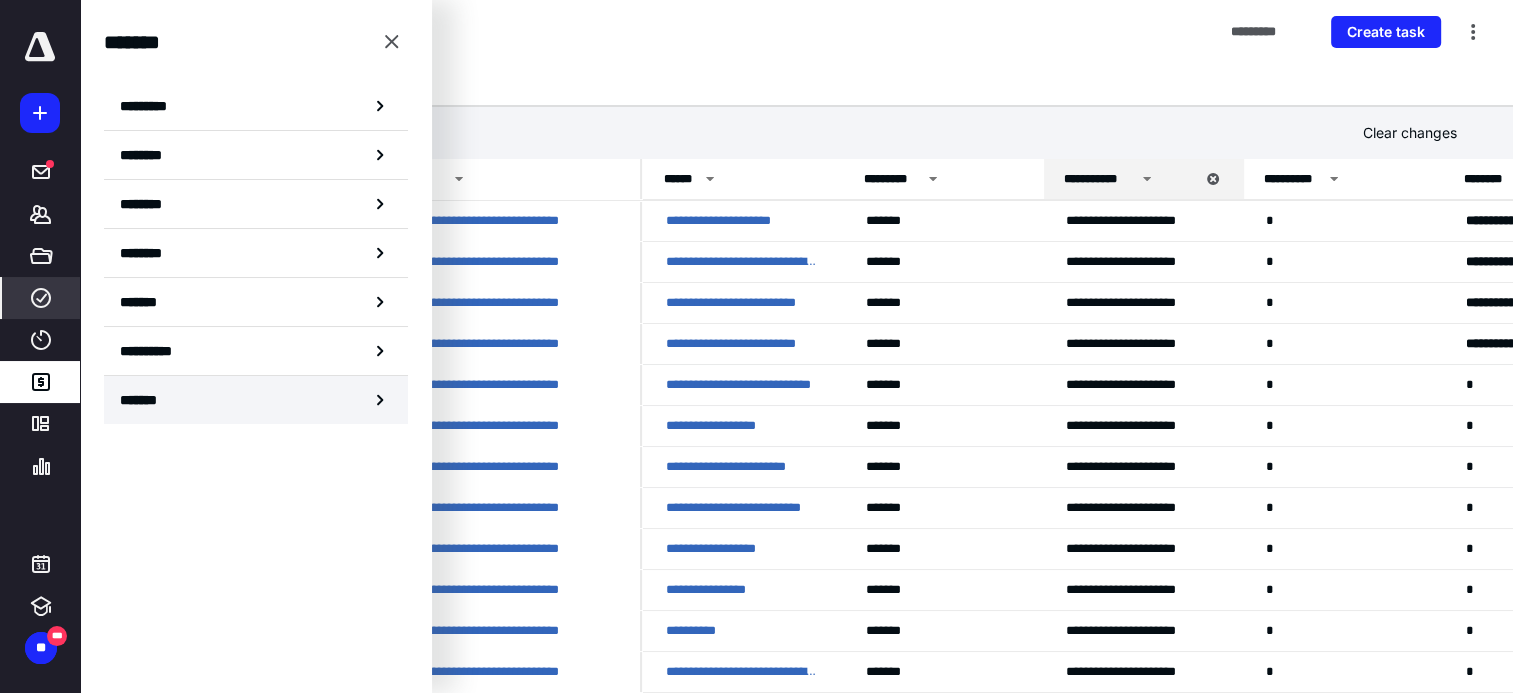 click on "*******" at bounding box center (146, 400) 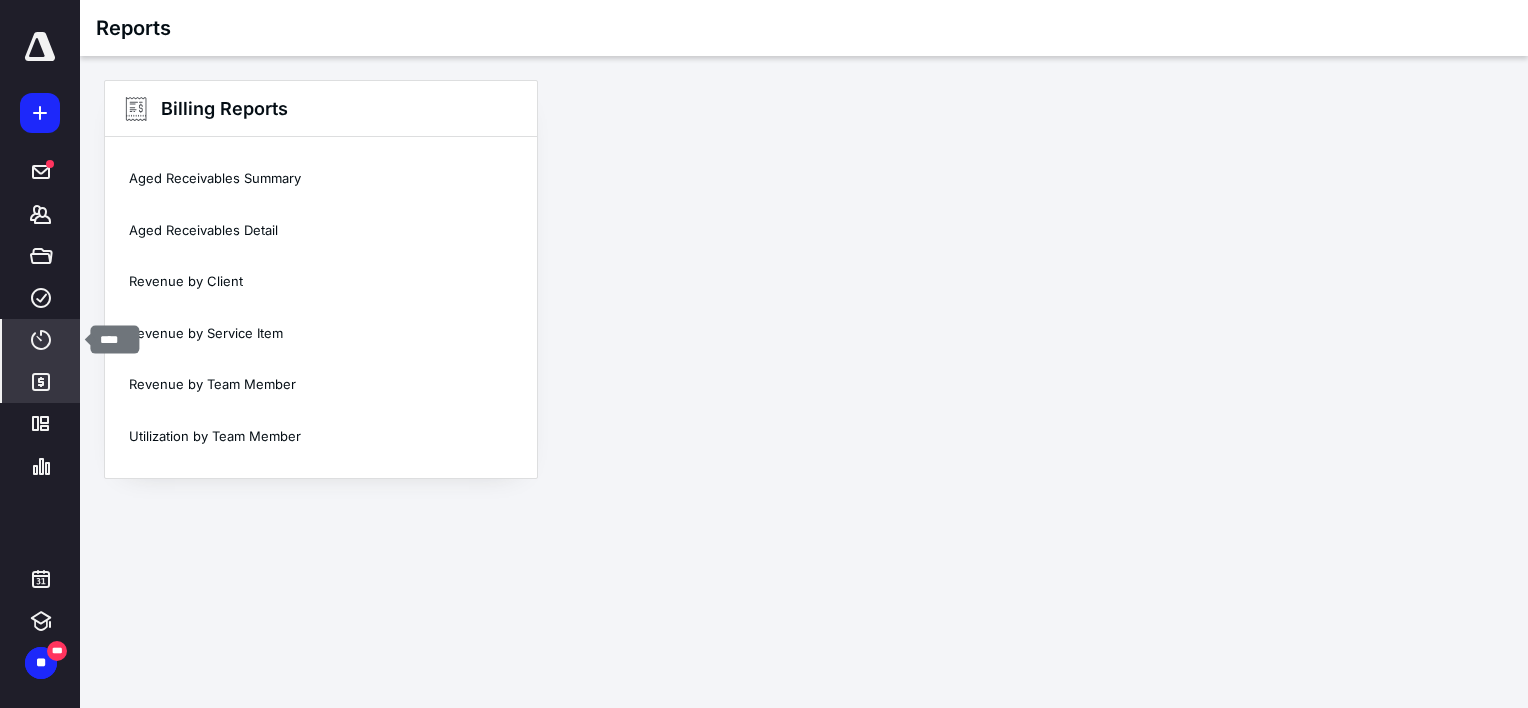 click 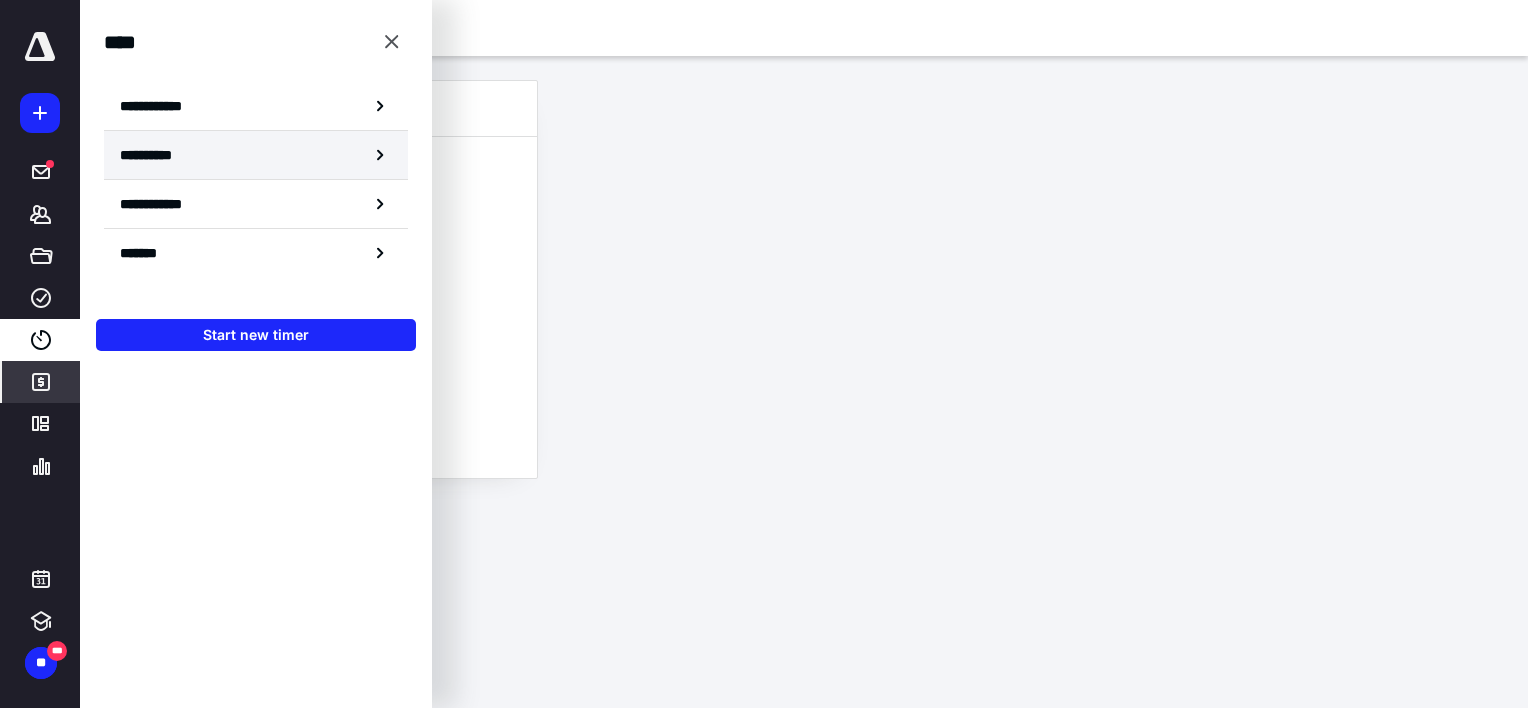 click on "**********" at bounding box center (158, 155) 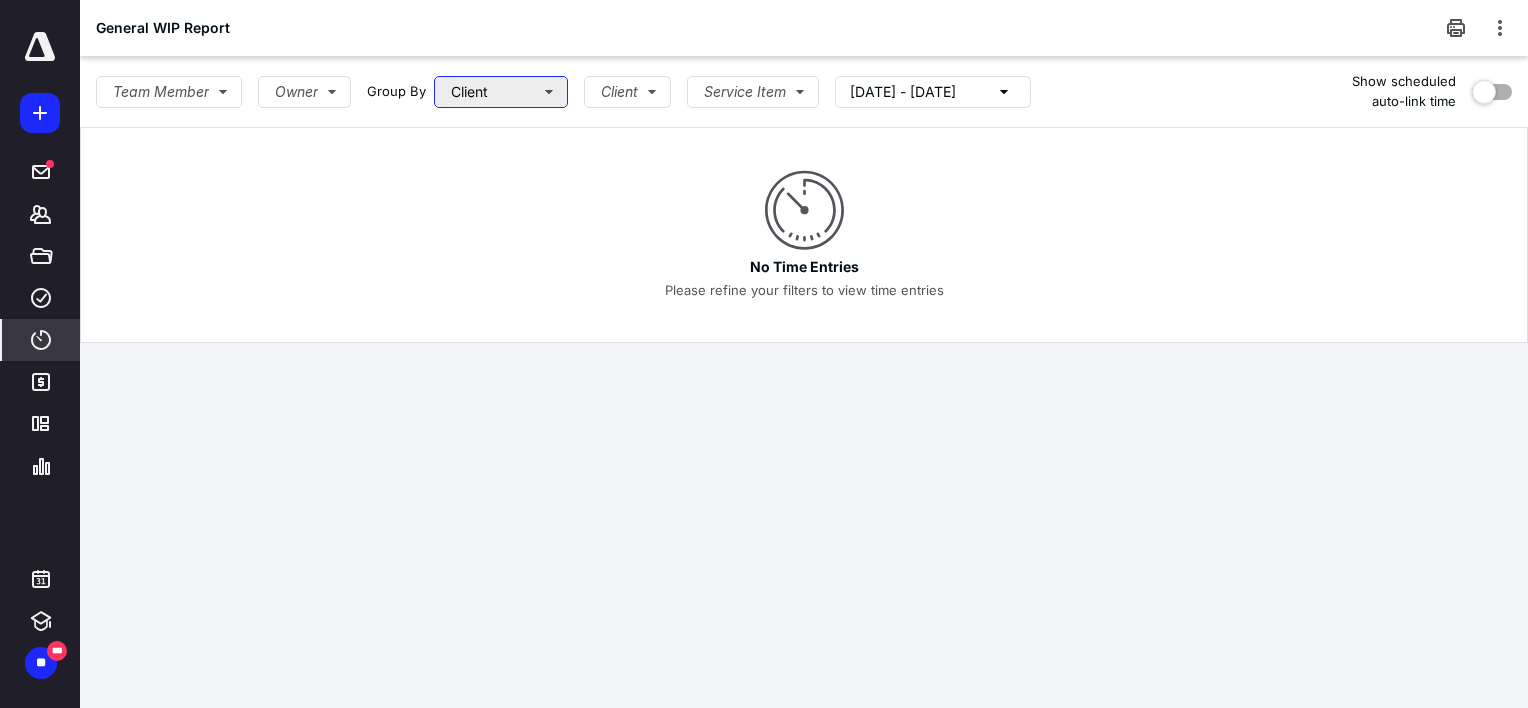 click on "Client" at bounding box center (501, 92) 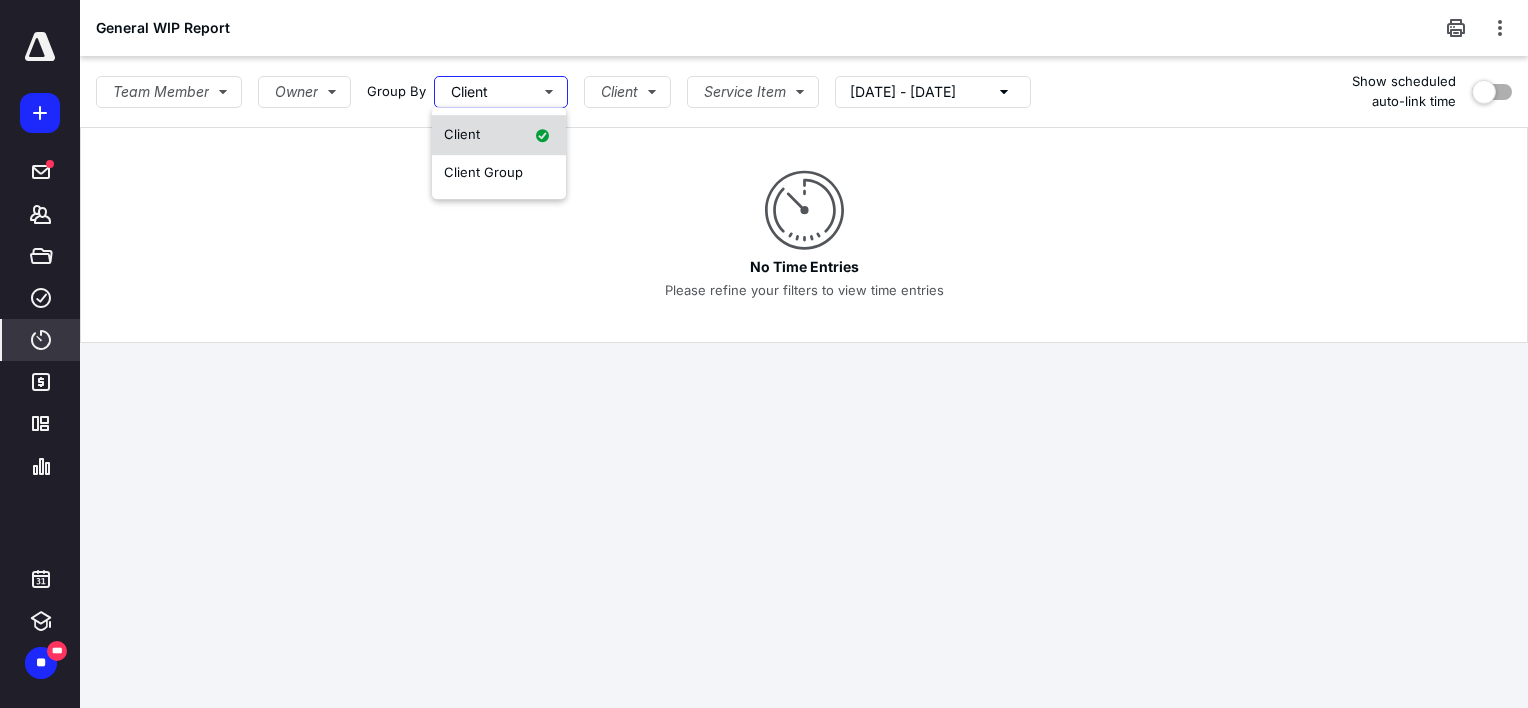 click on "Client" at bounding box center [499, 135] 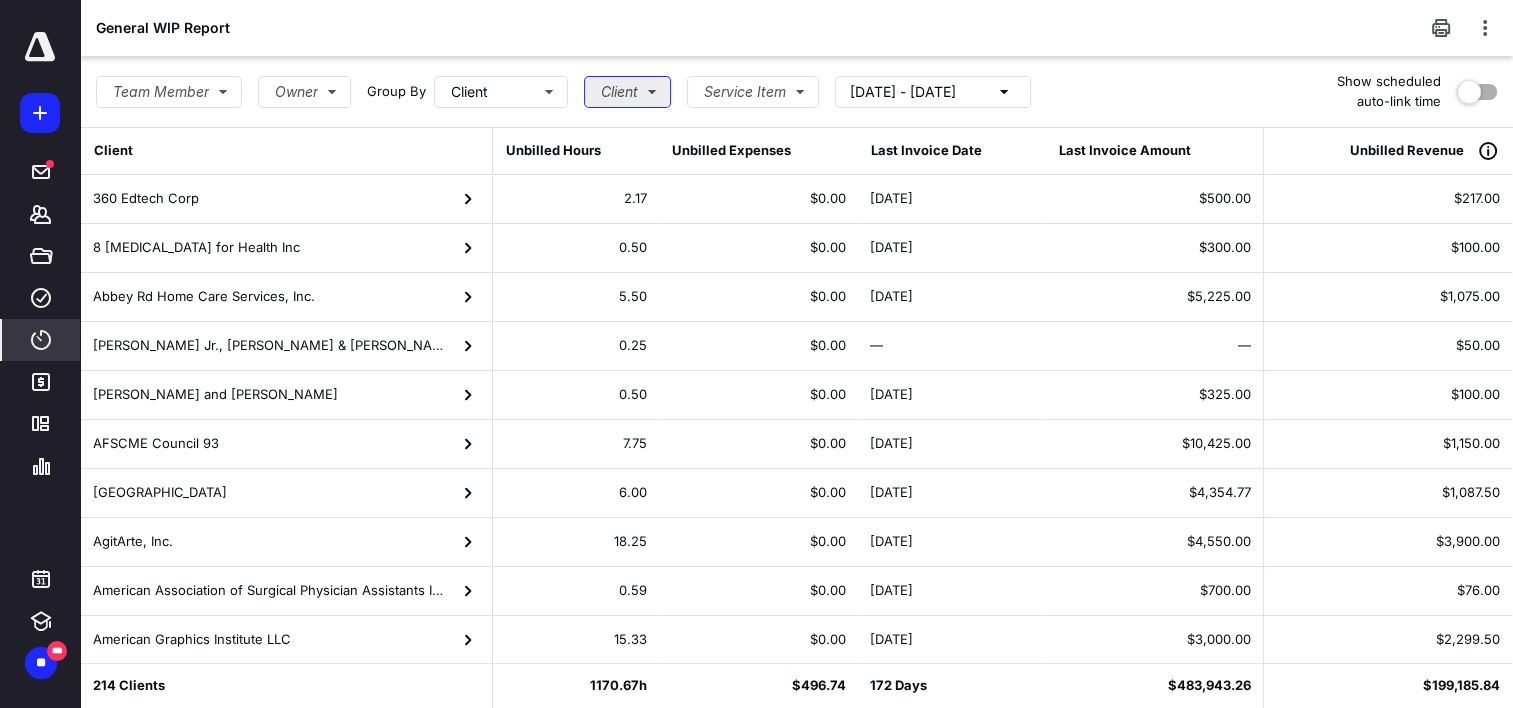 click on "Client" at bounding box center [627, 92] 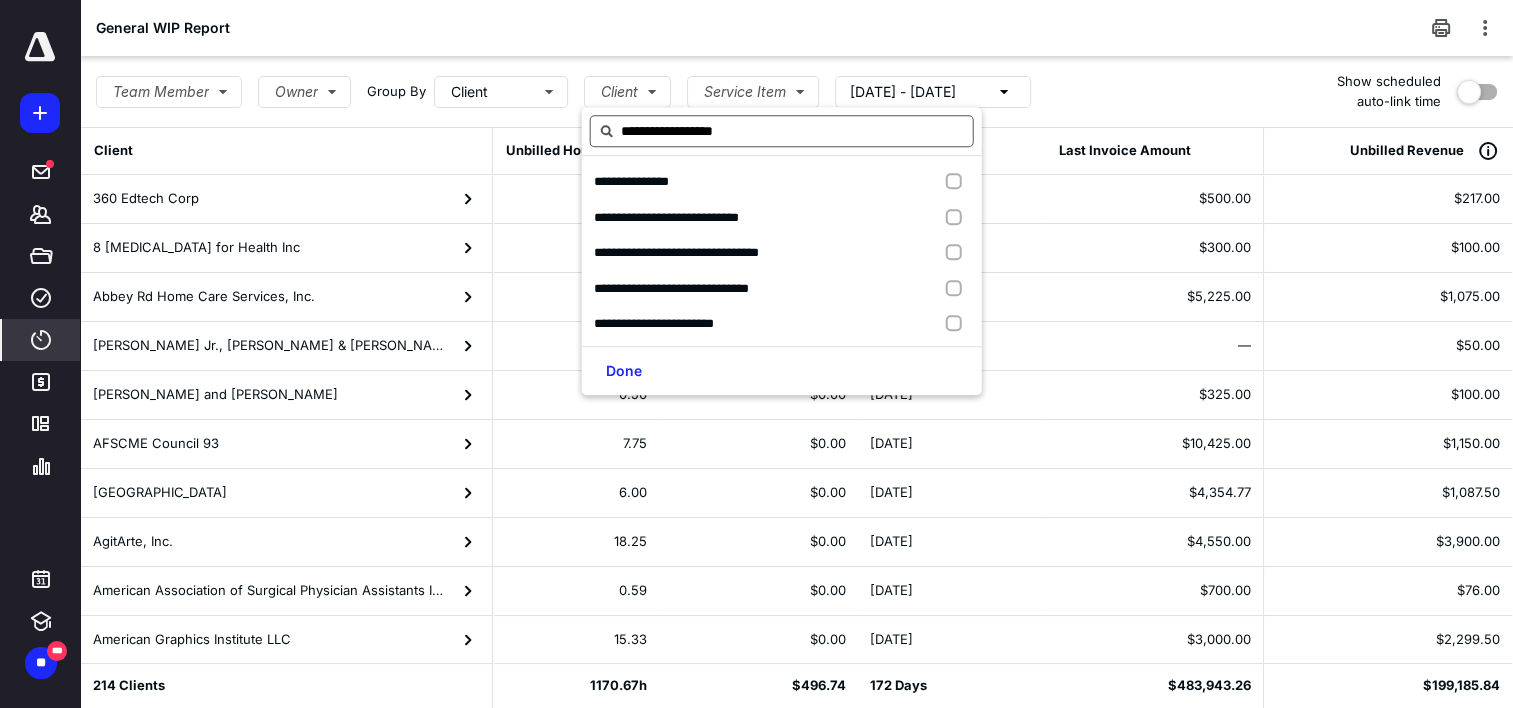 type on "**********" 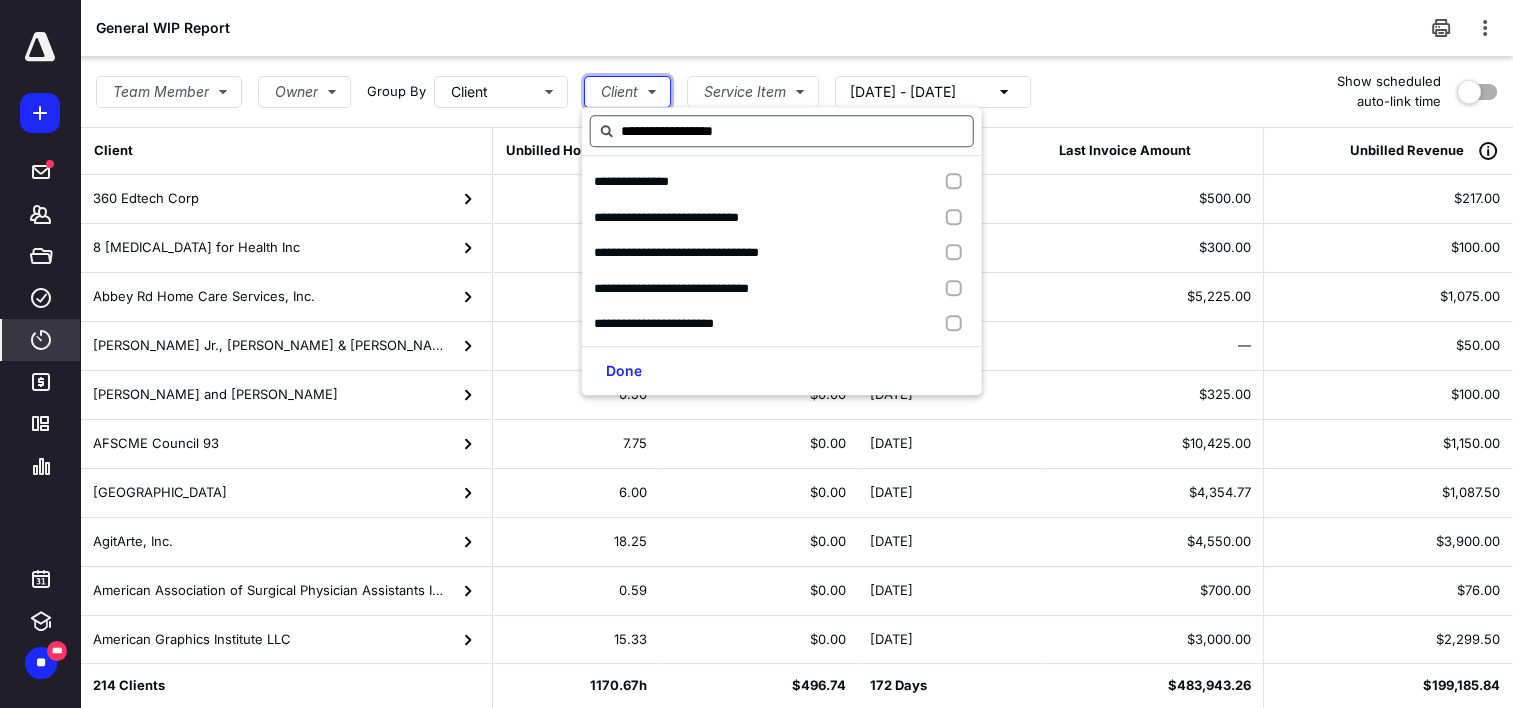 type 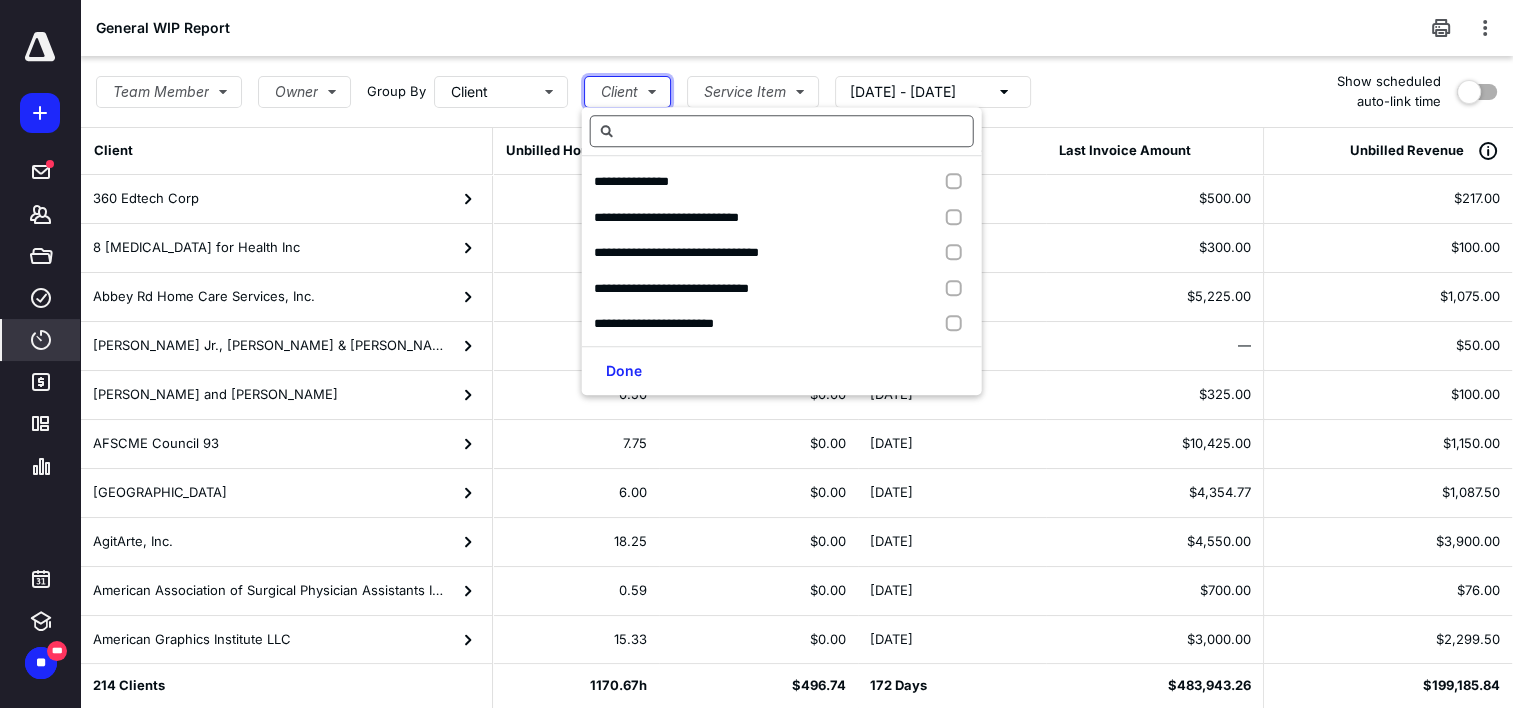 type 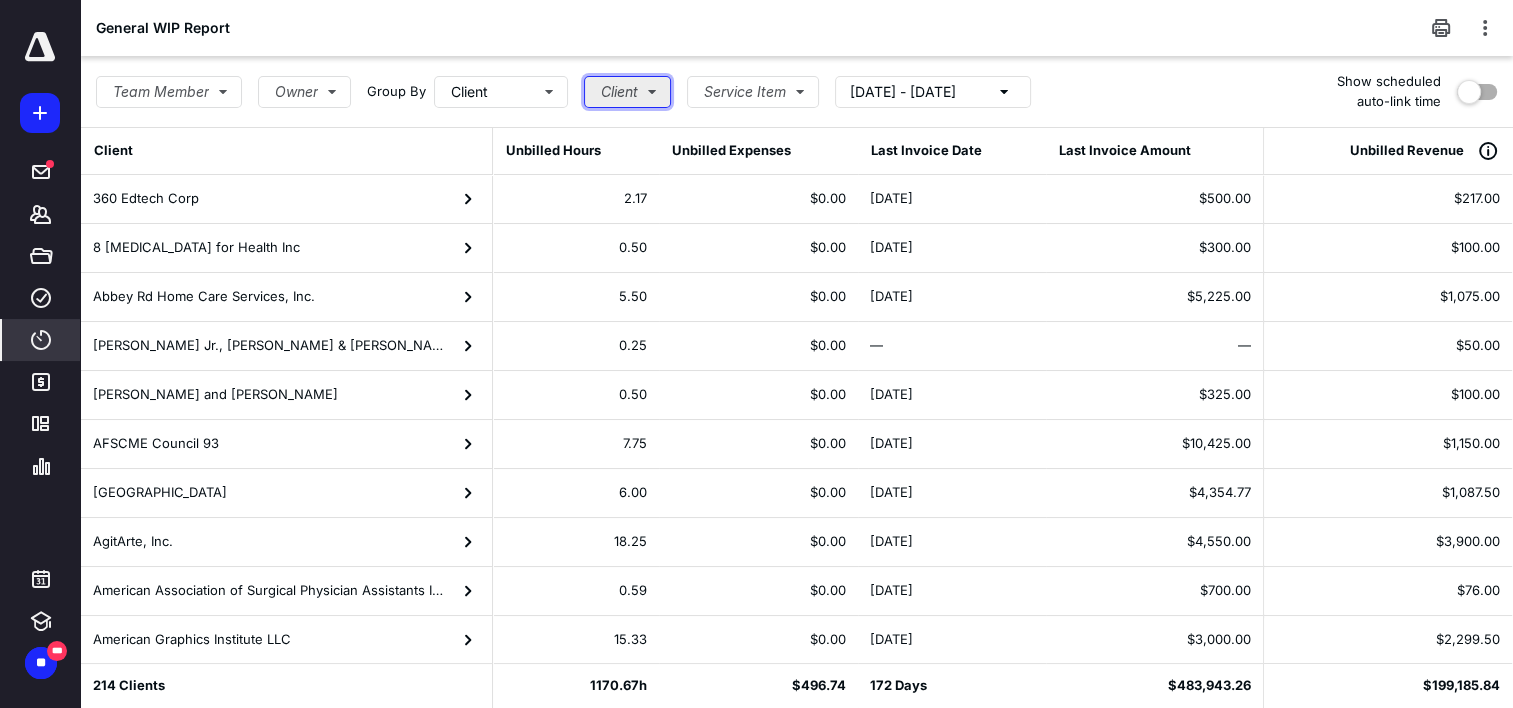 click on "Client" at bounding box center [627, 92] 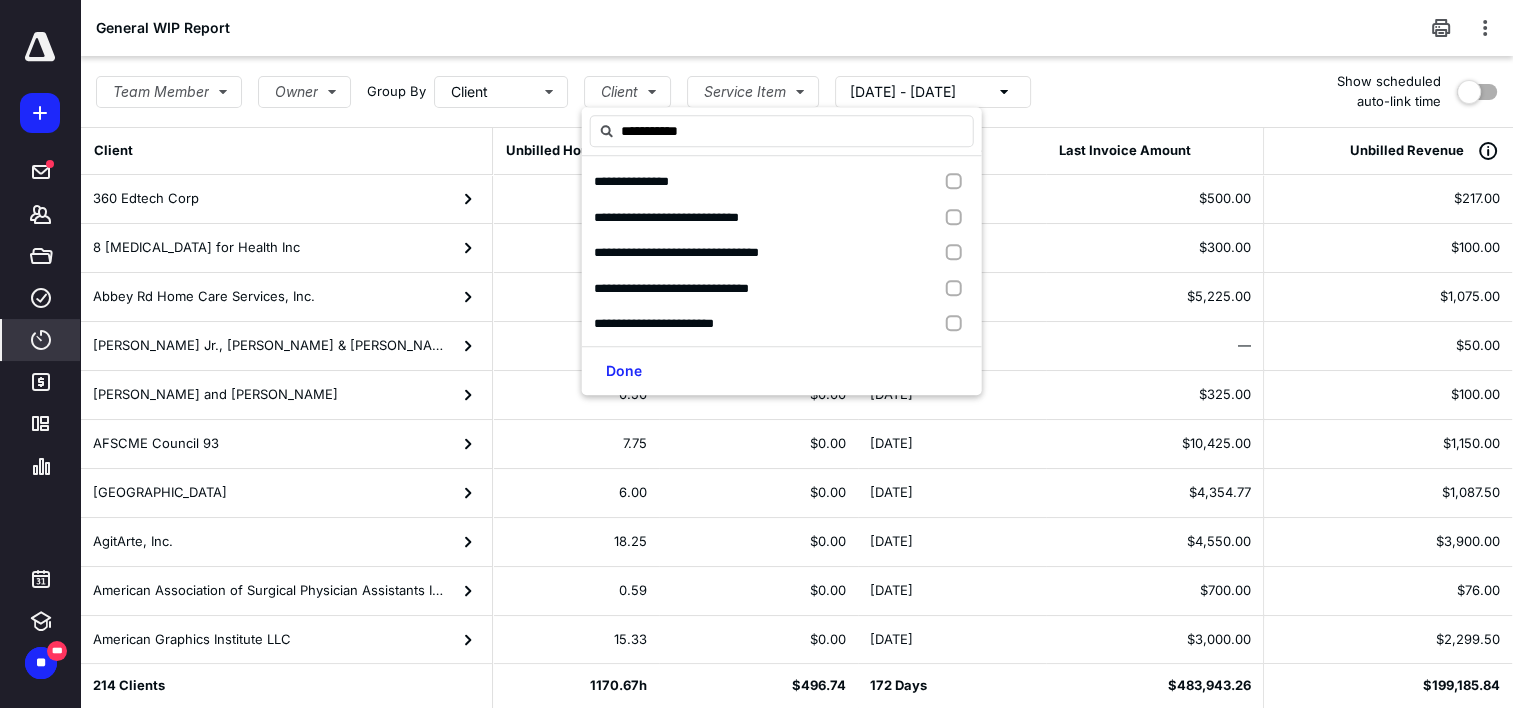 type on "**********" 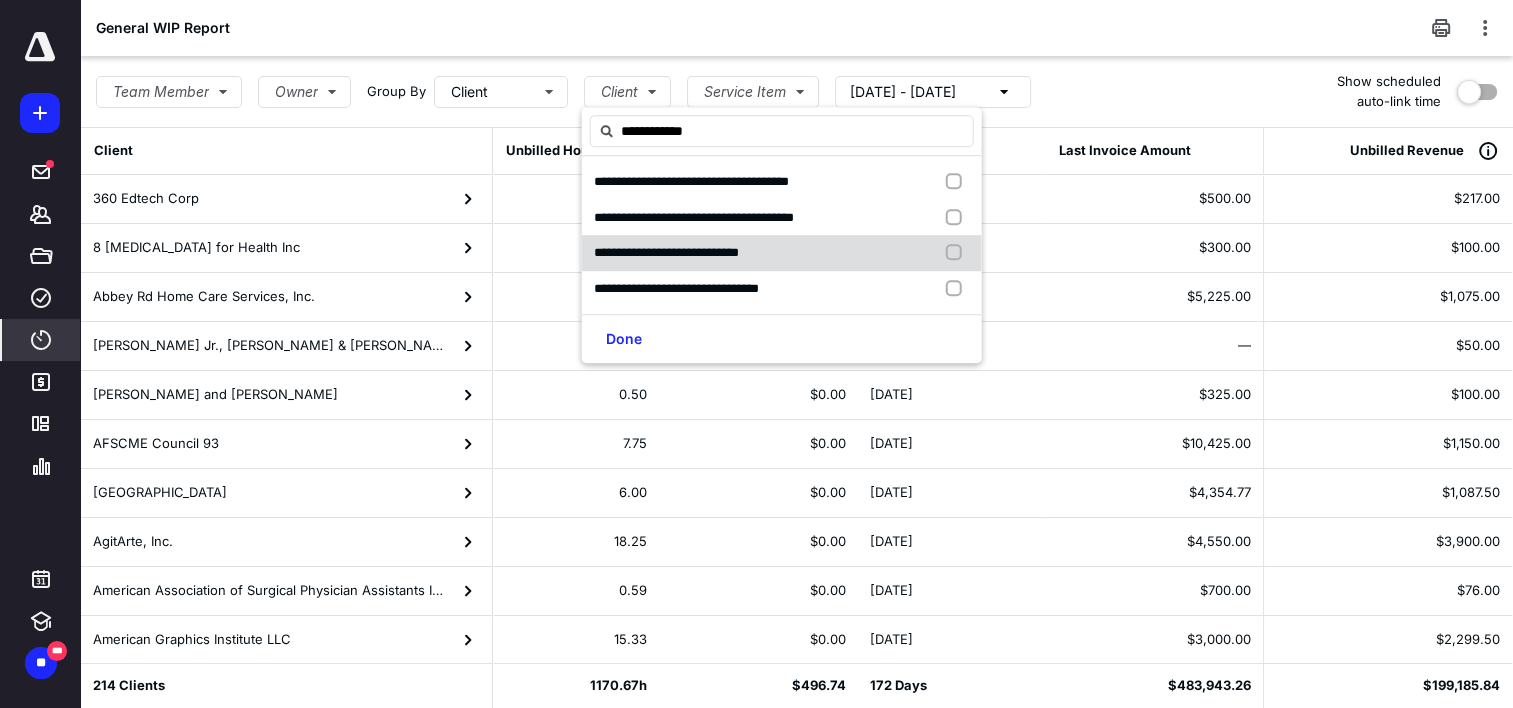 click on "**********" at bounding box center [666, 253] 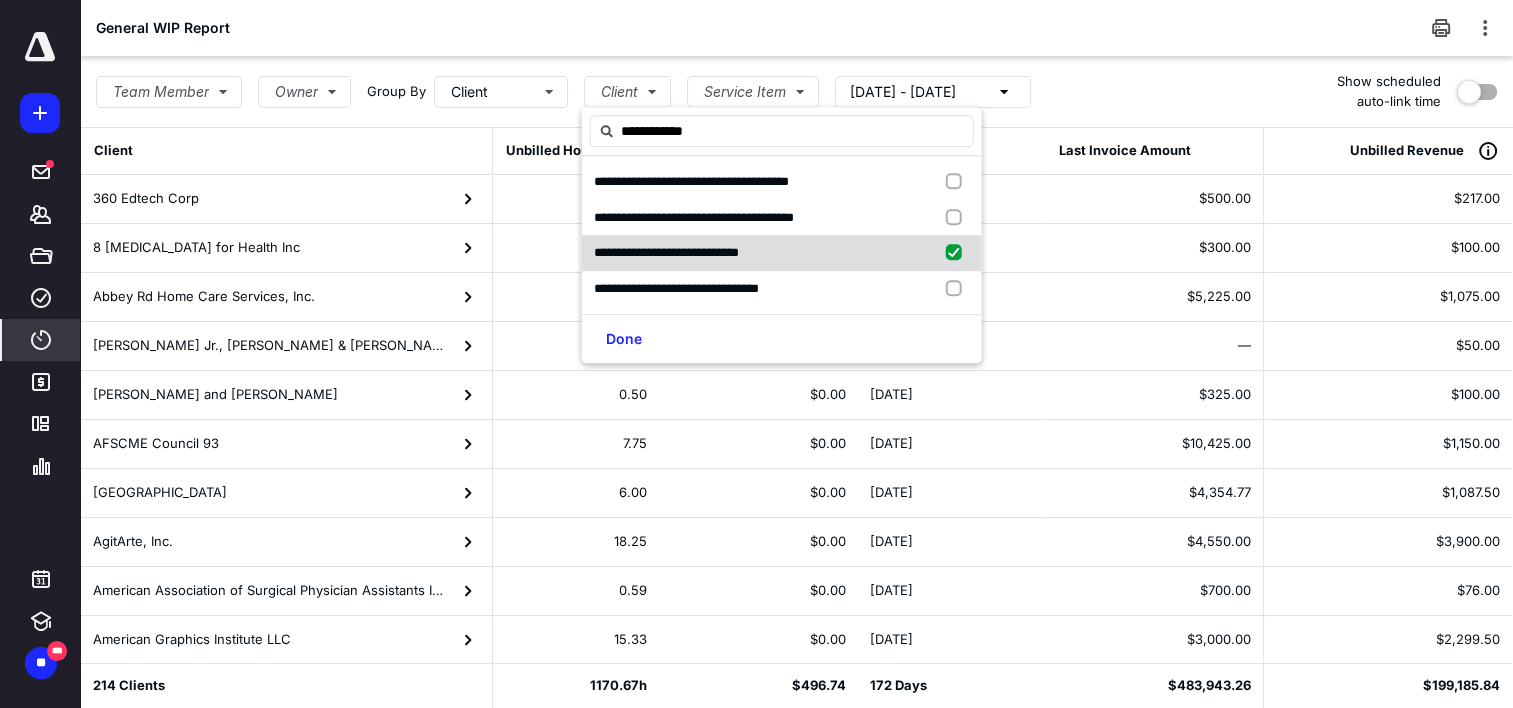 checkbox on "true" 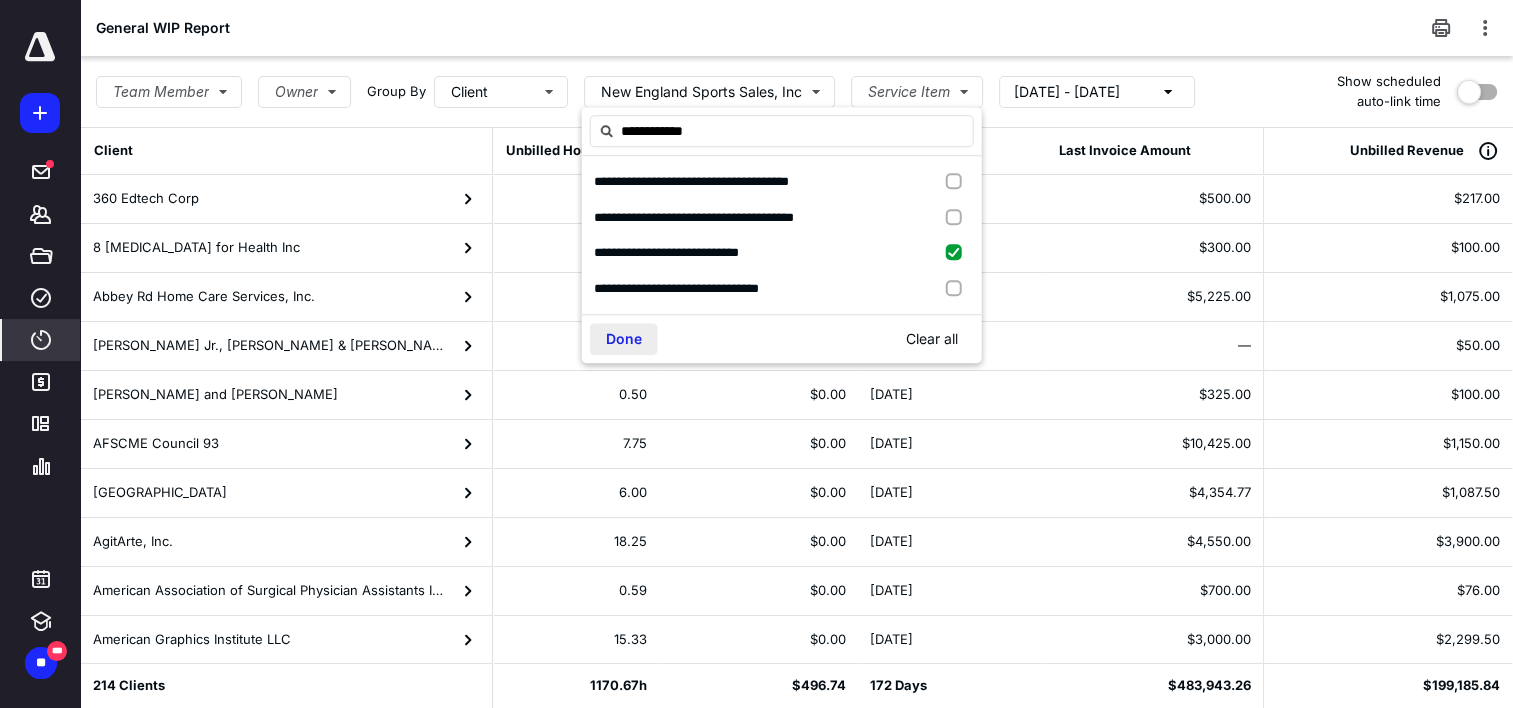 type on "**********" 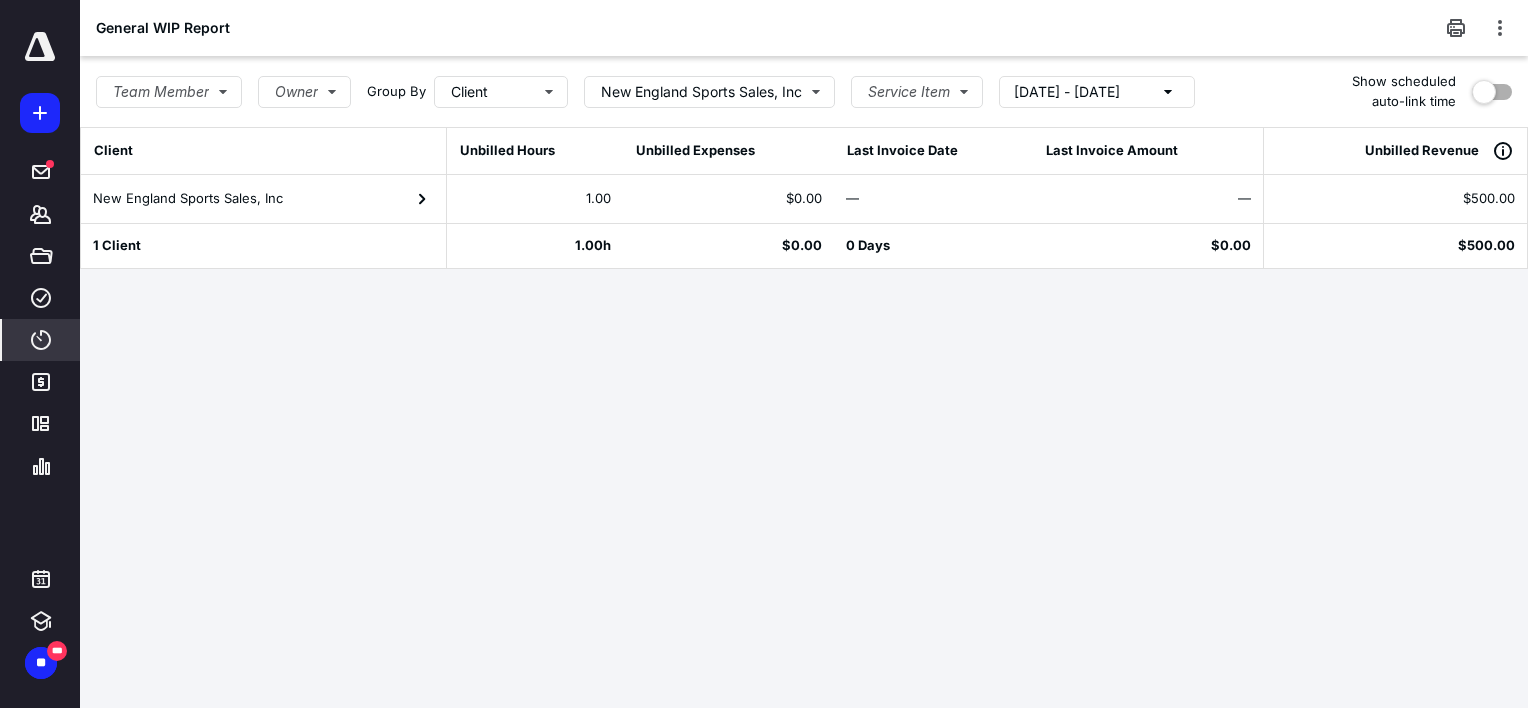 click on "New England Sports Sales, Inc" at bounding box center (263, 199) 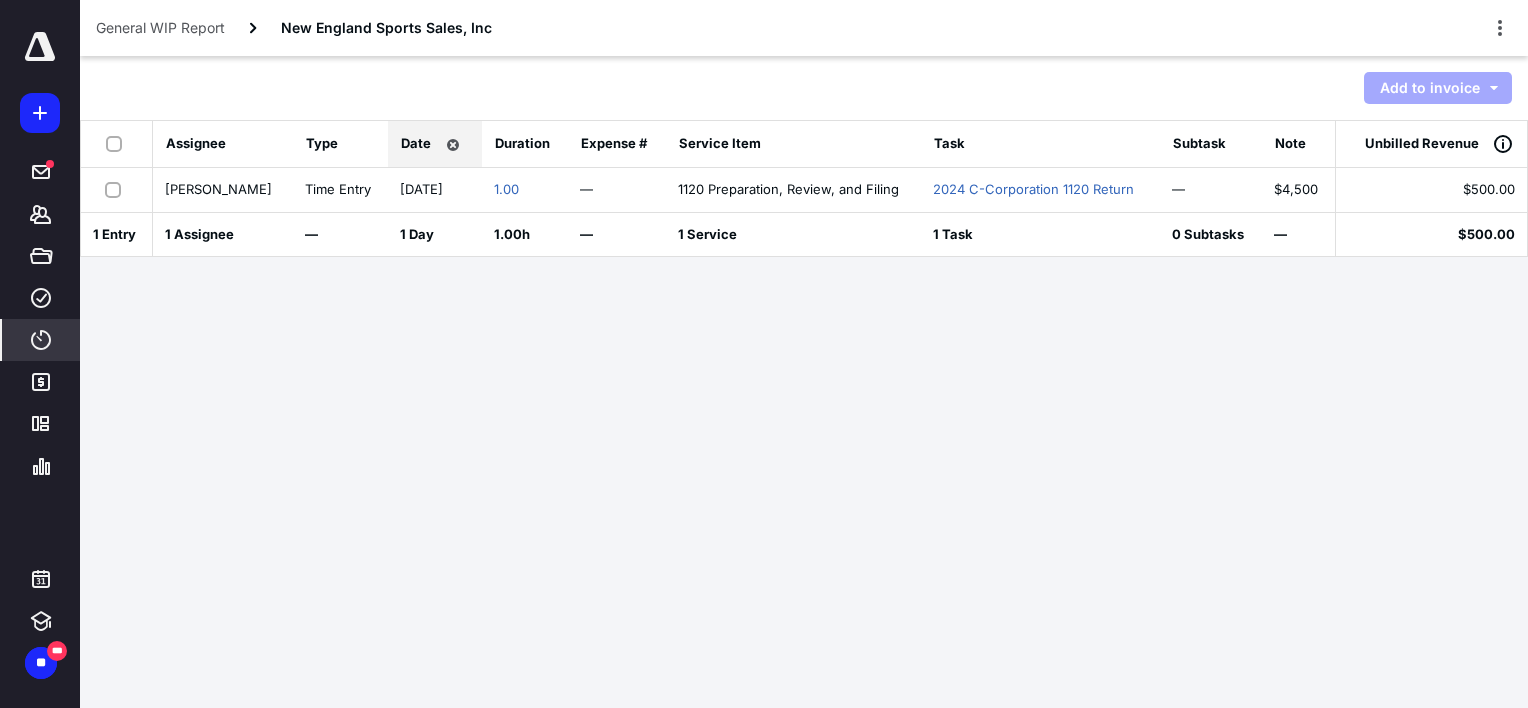 click at bounding box center [117, 189] 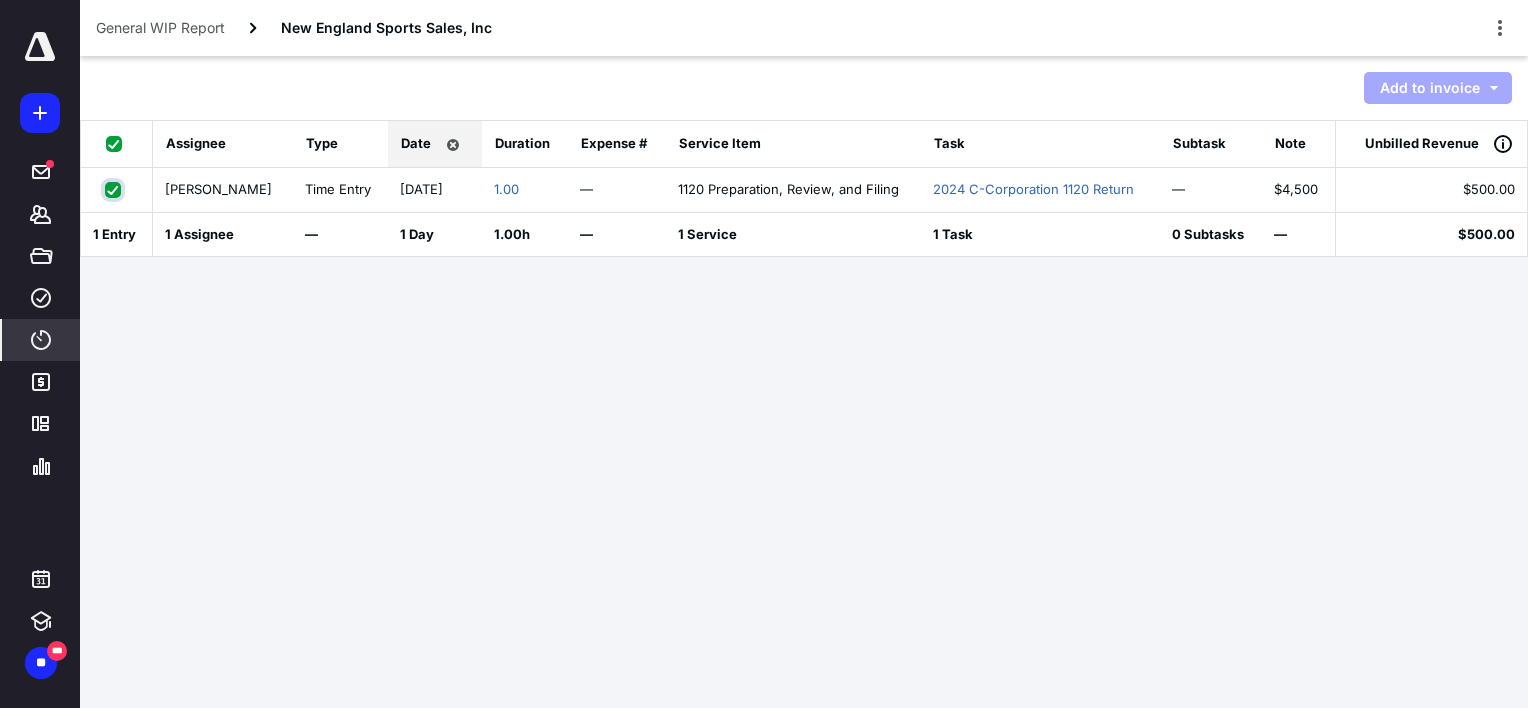 checkbox on "true" 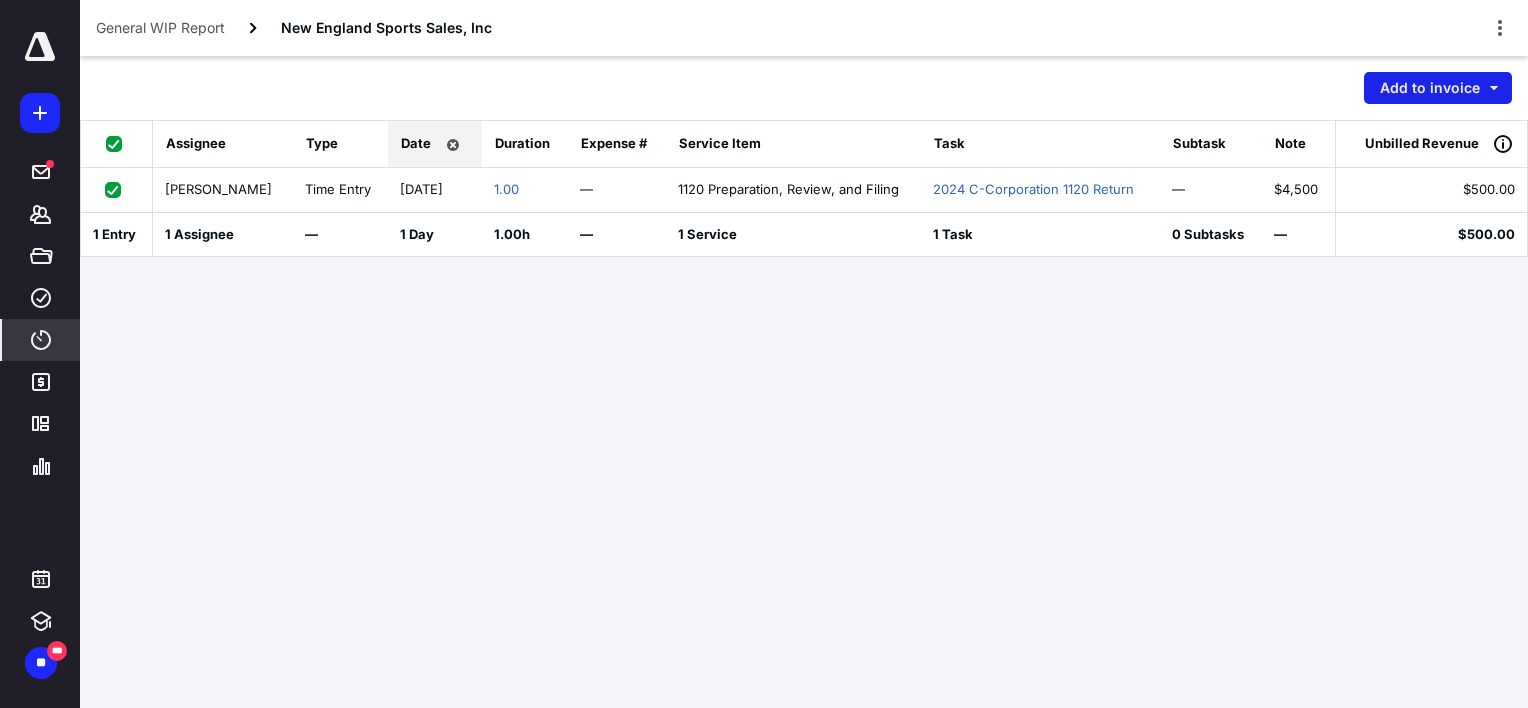 click on "Add to invoice" at bounding box center [1438, 88] 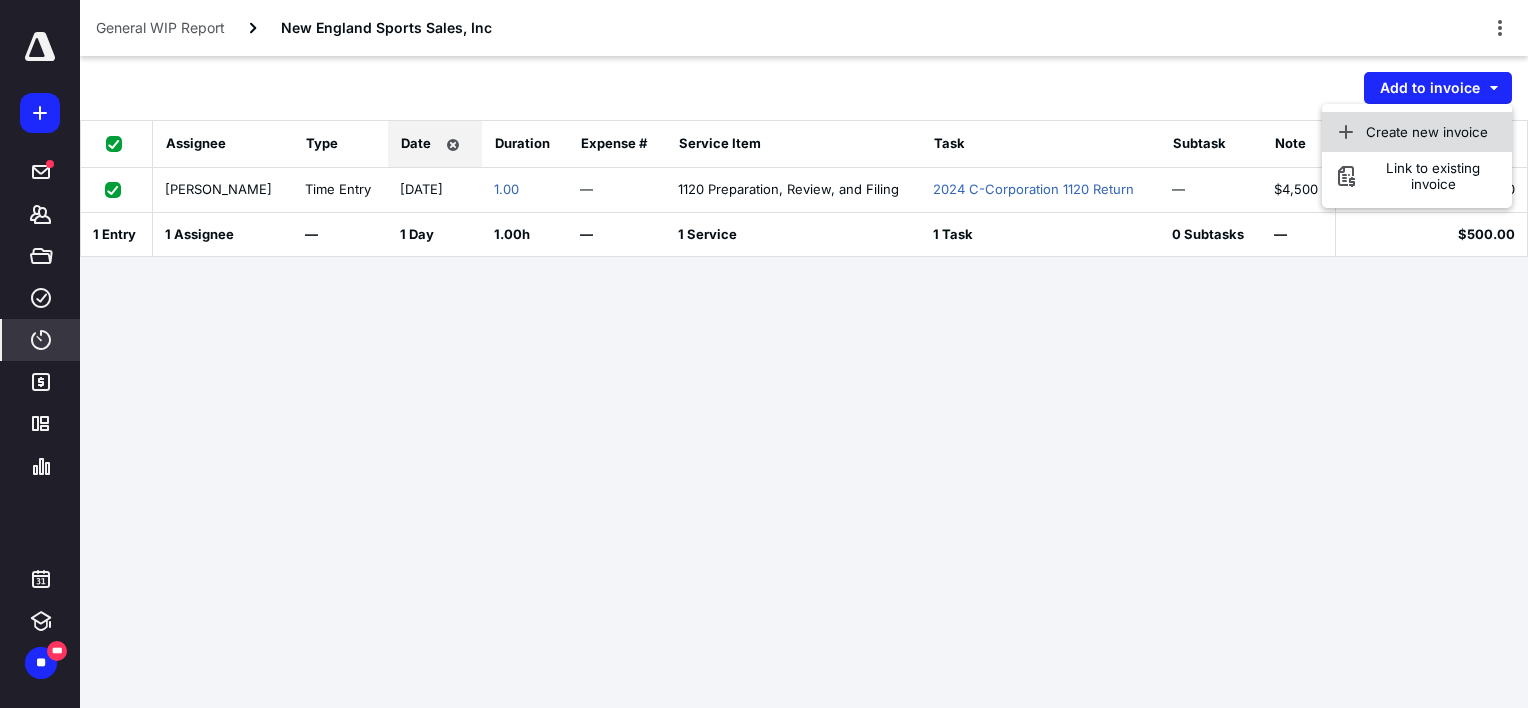 click on "Create new invoice" at bounding box center [1427, 132] 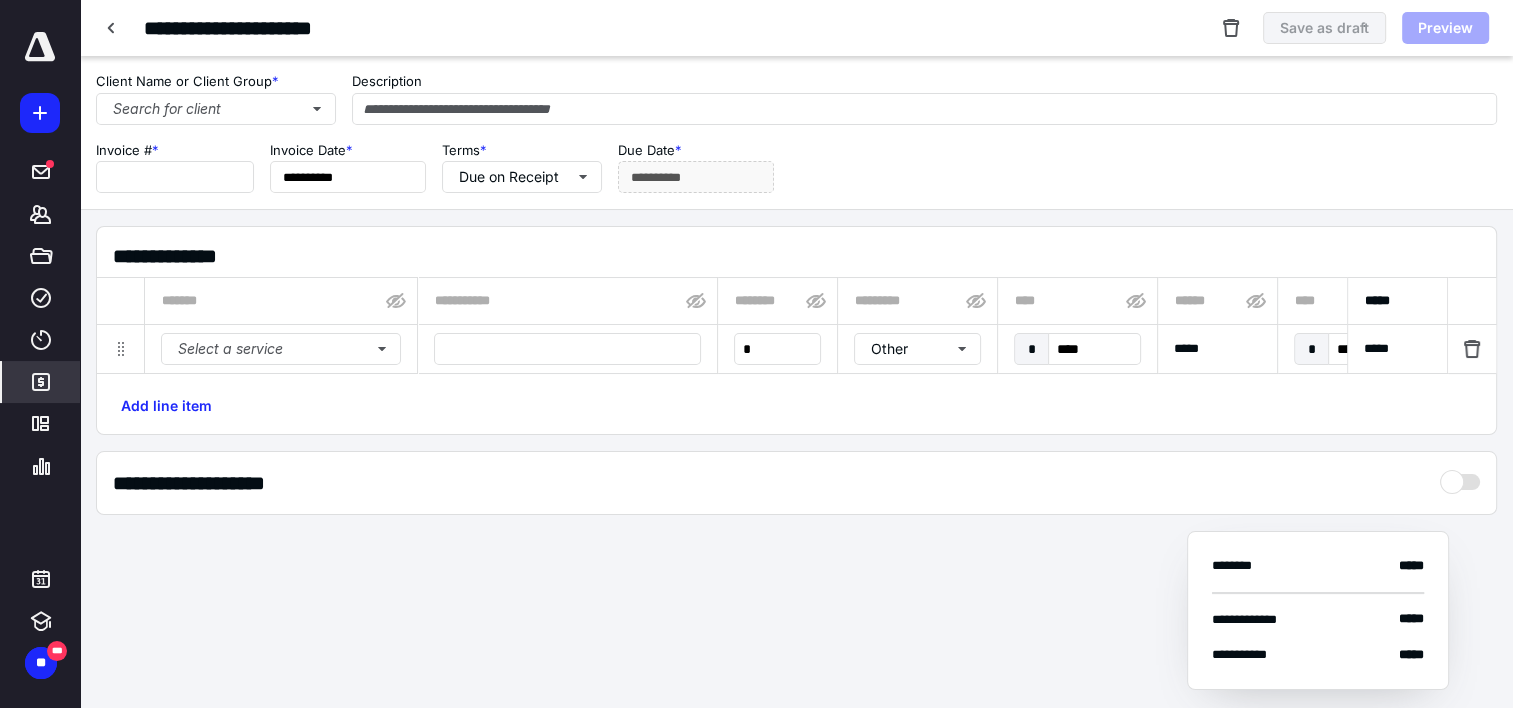 type on "****" 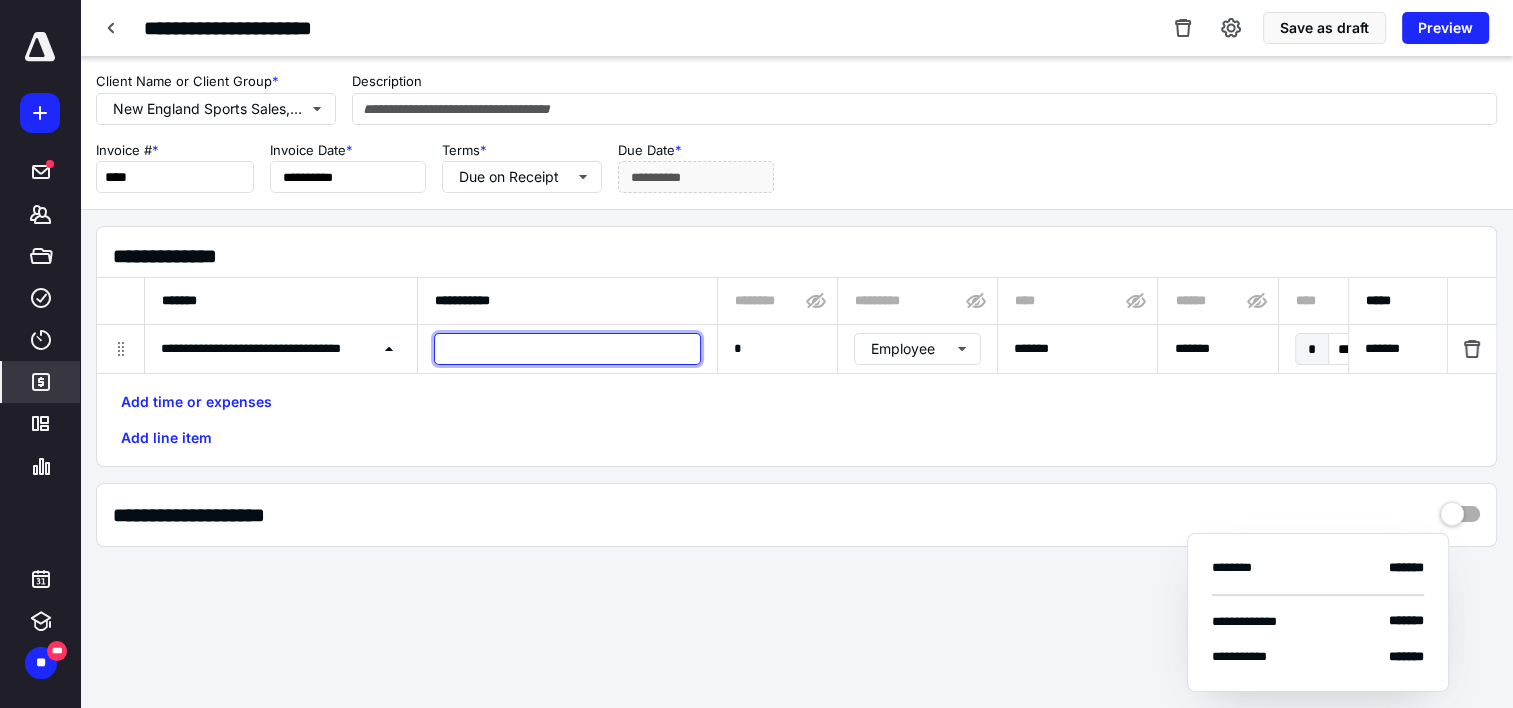 click at bounding box center (567, 349) 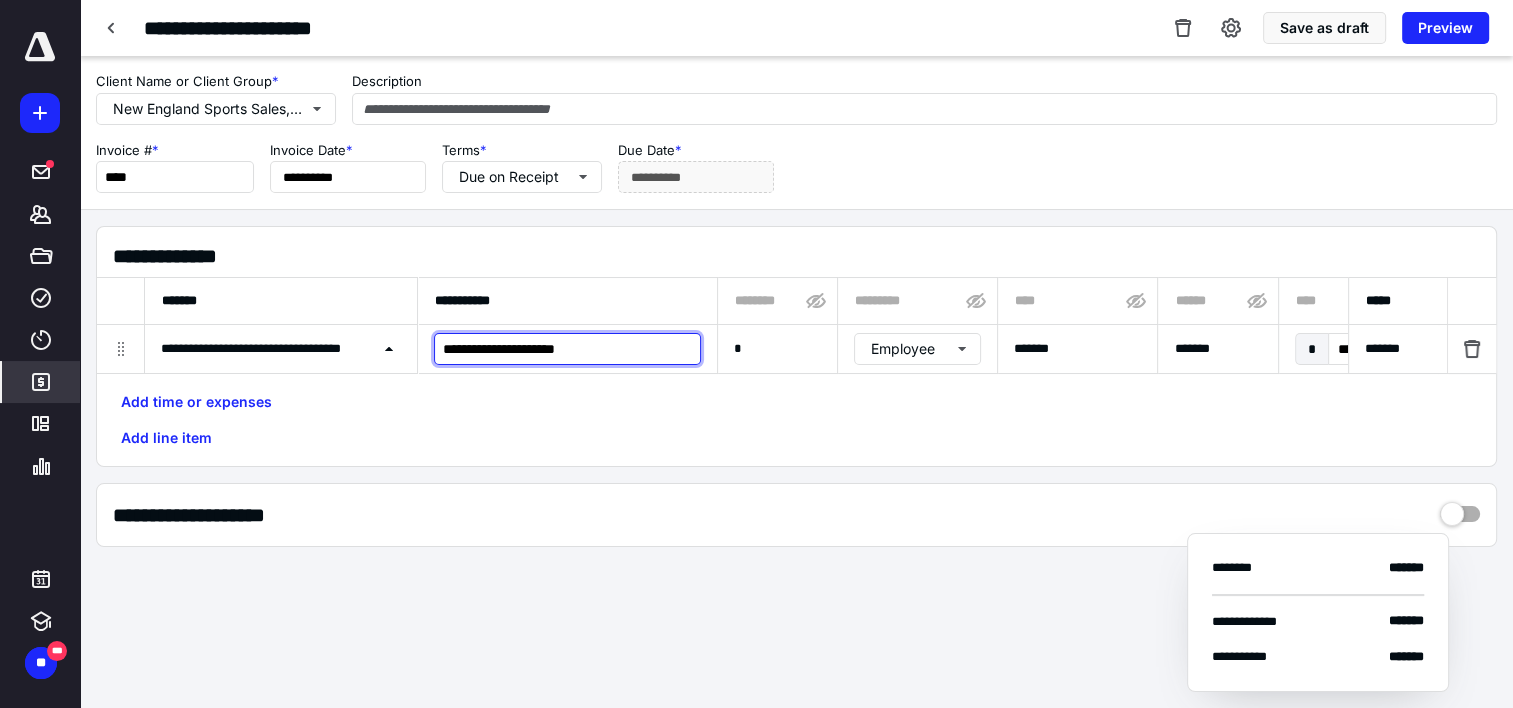 type on "**********" 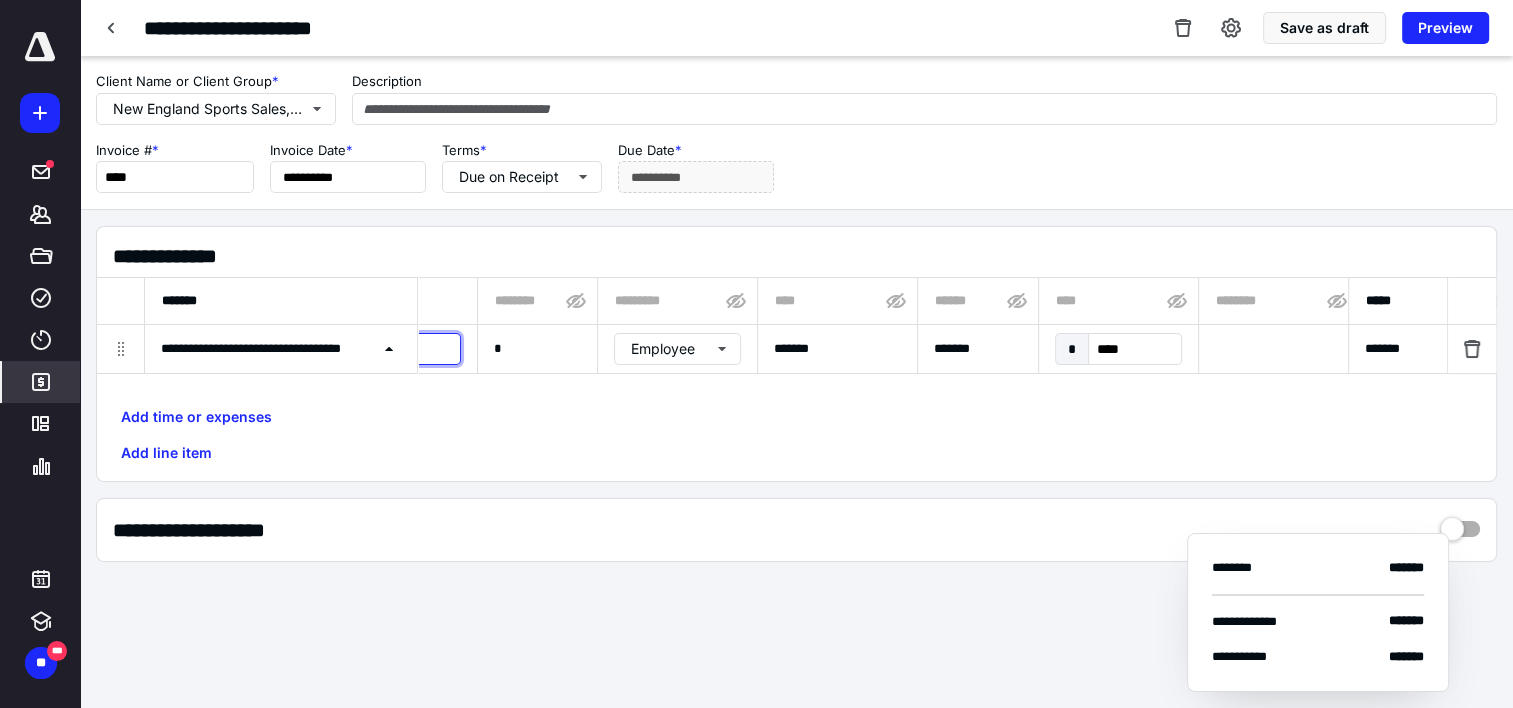scroll, scrollTop: 0, scrollLeft: 240, axis: horizontal 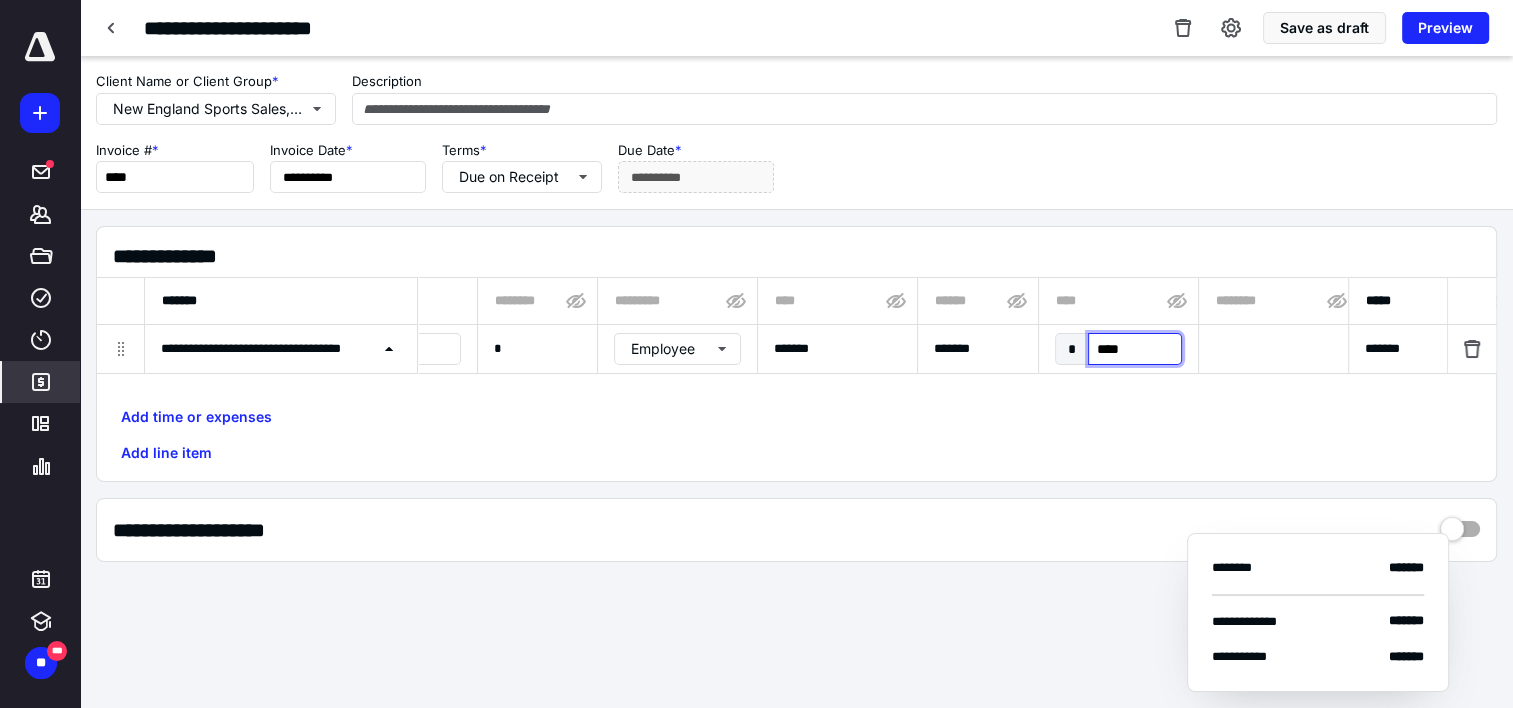 click on "****" at bounding box center (1134, 349) 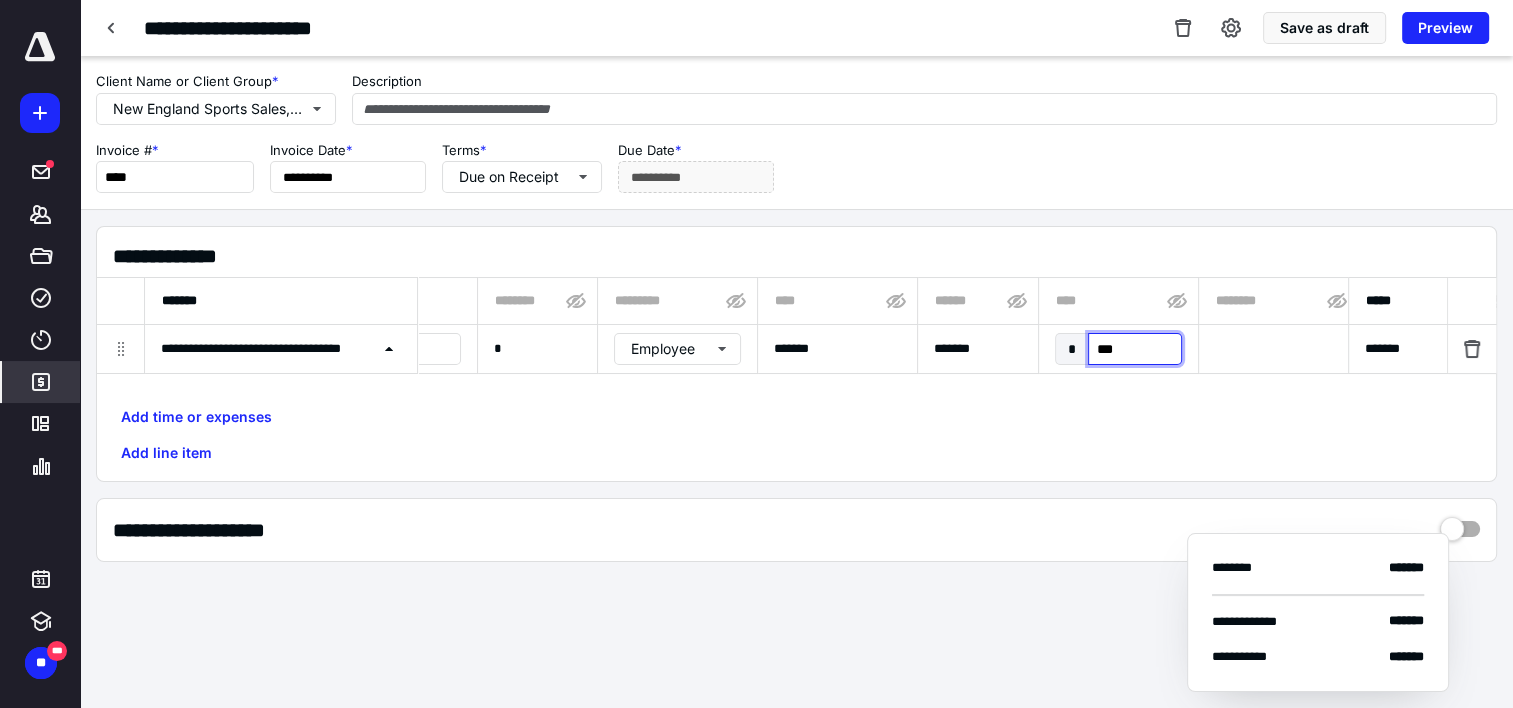 type on "****" 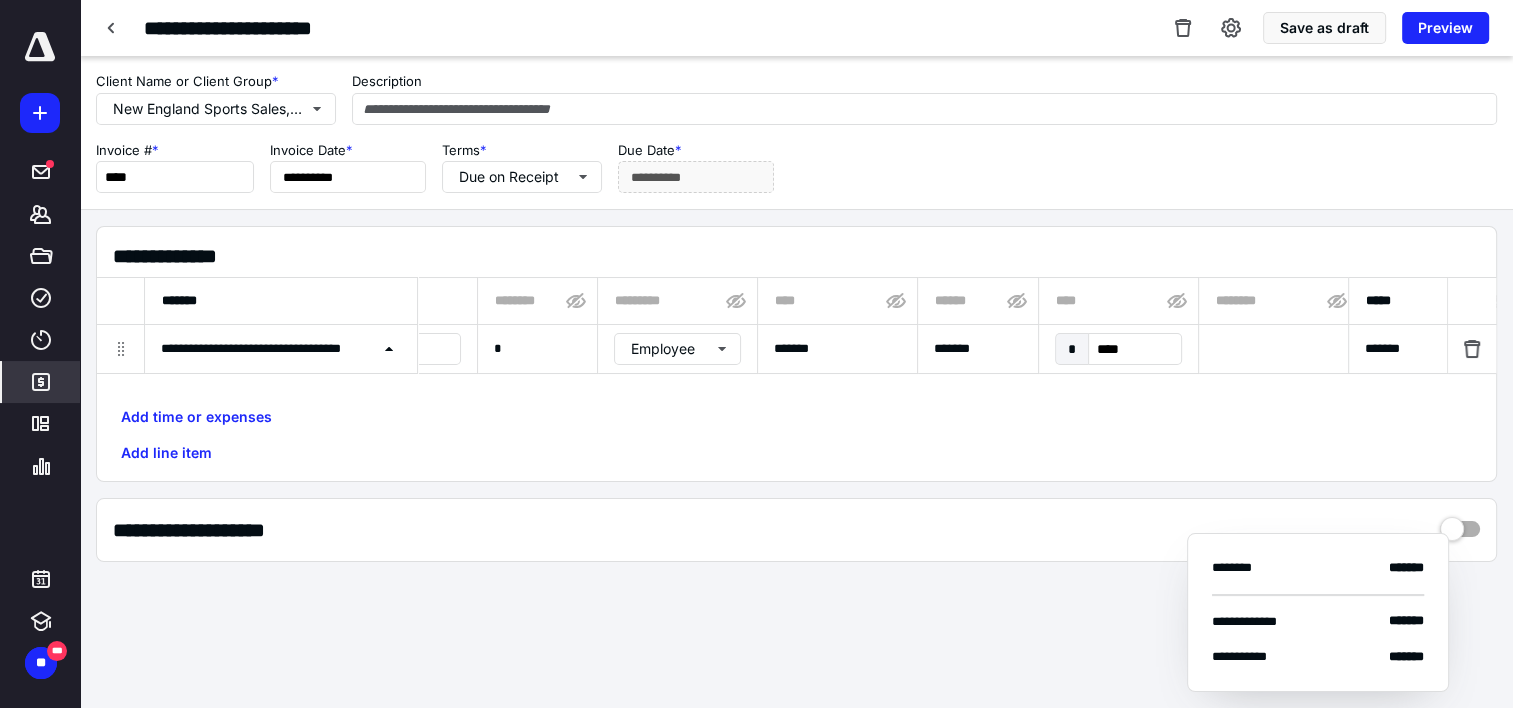 click on "Add time or expenses Add line item" at bounding box center [796, 435] 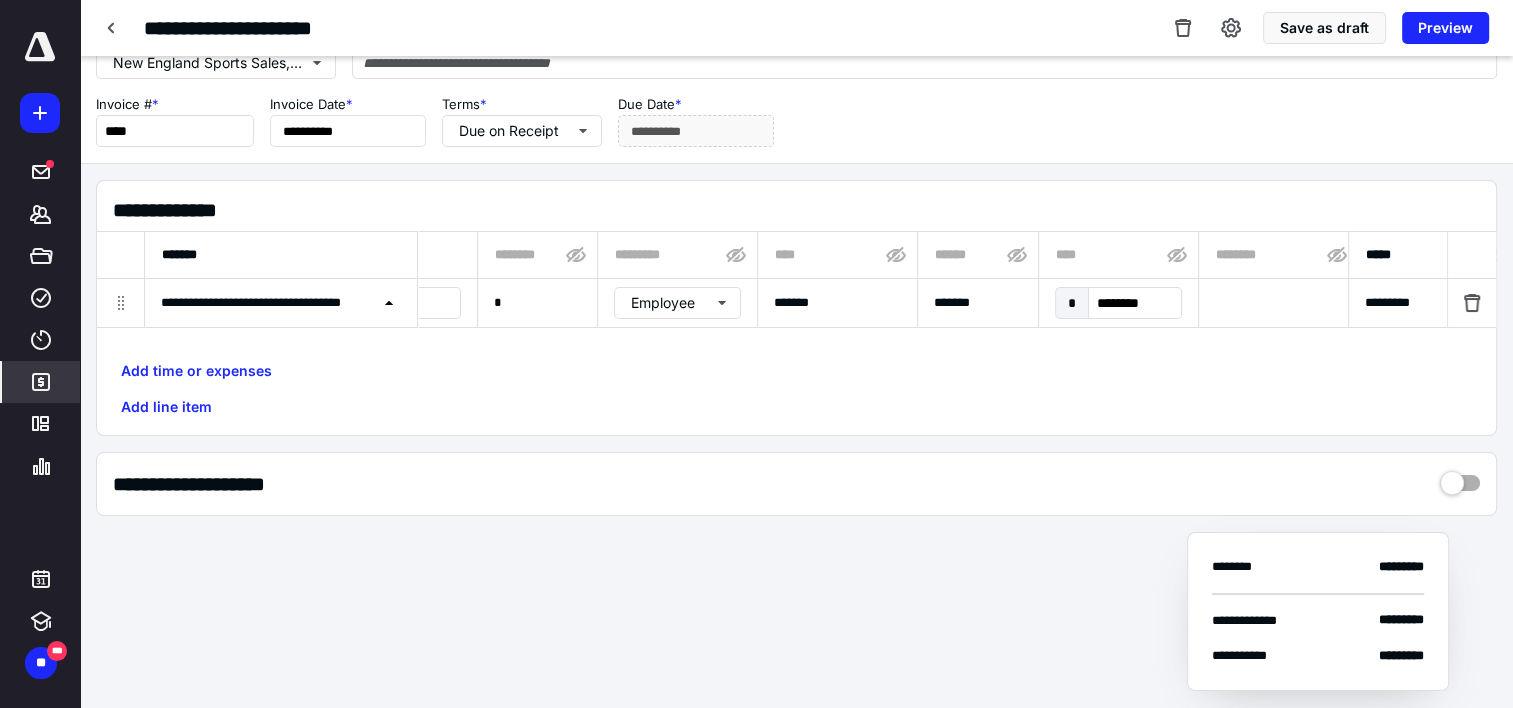scroll, scrollTop: 0, scrollLeft: 0, axis: both 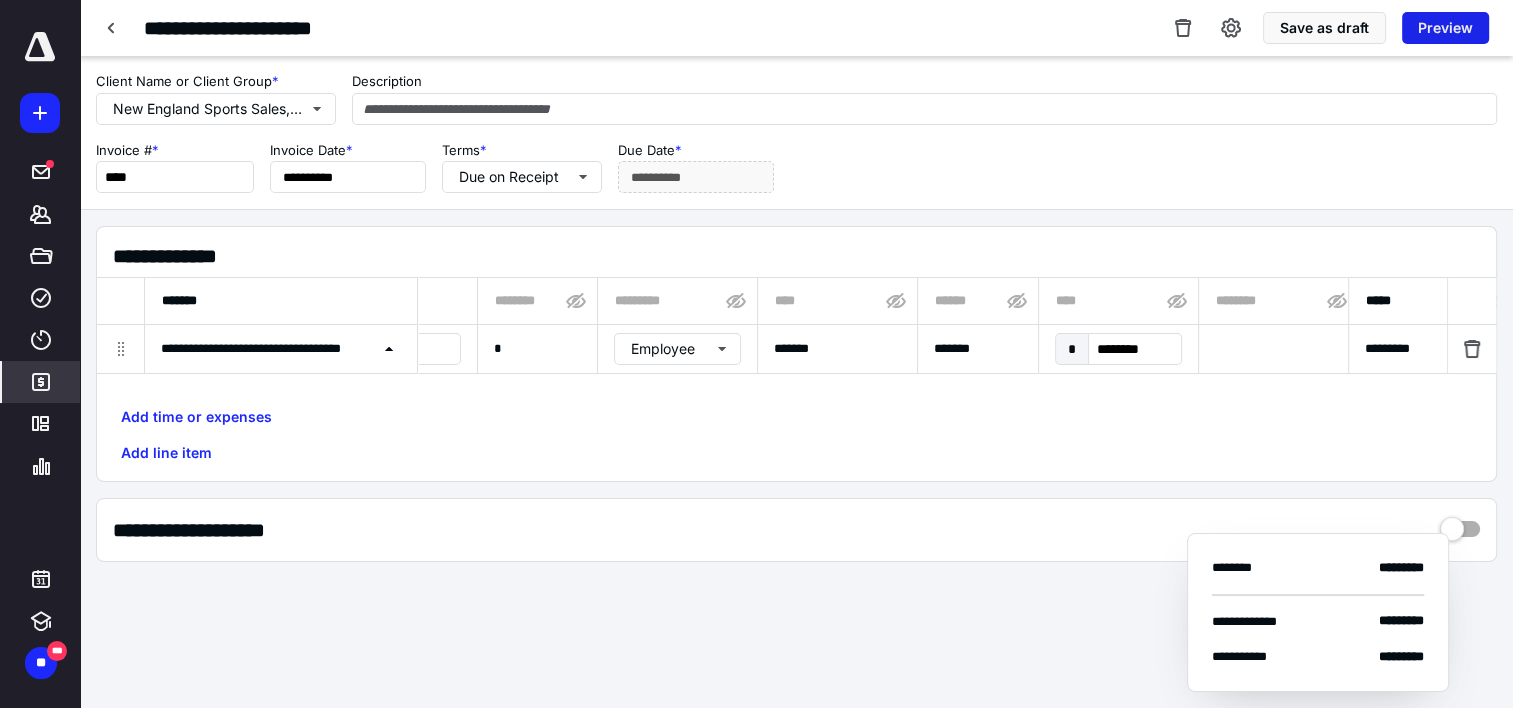 click on "Preview" at bounding box center (1445, 28) 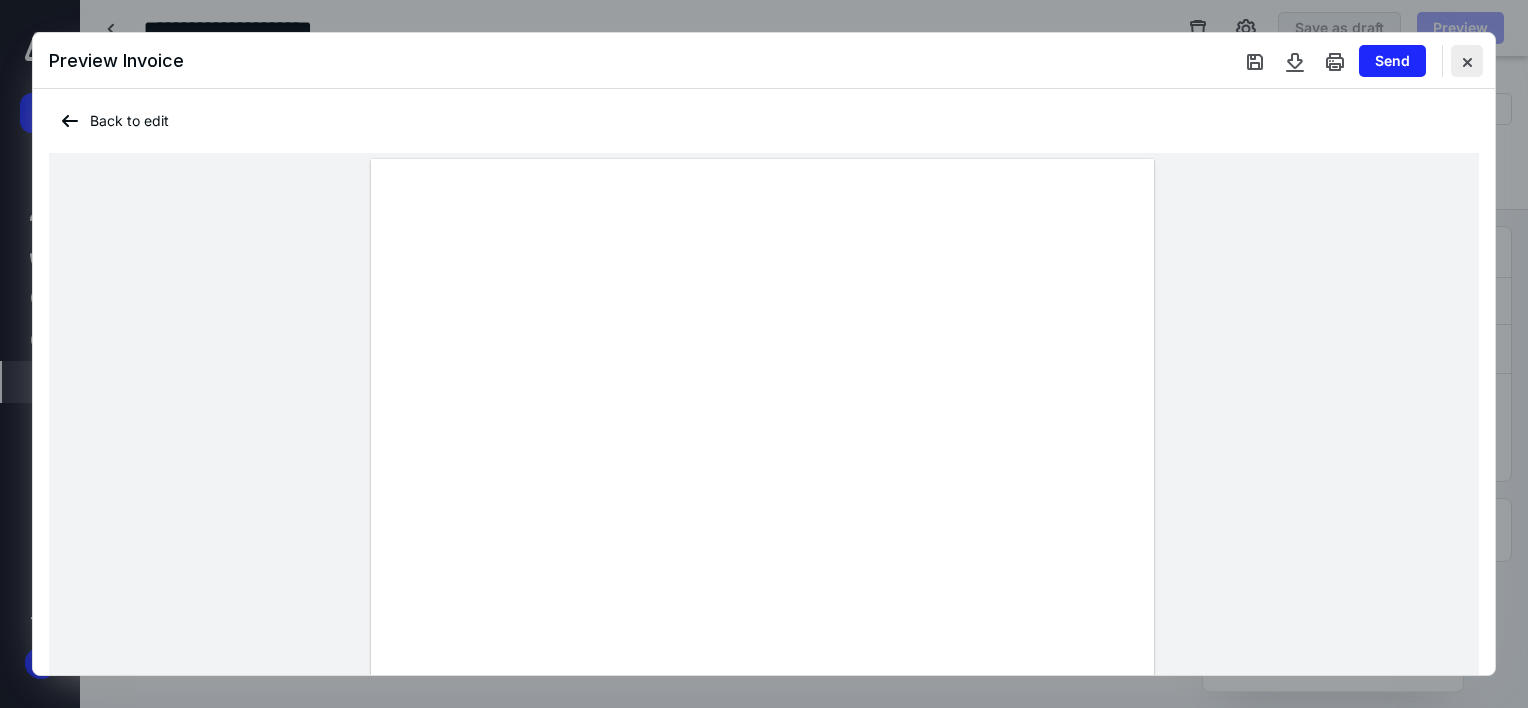 click at bounding box center (1467, 61) 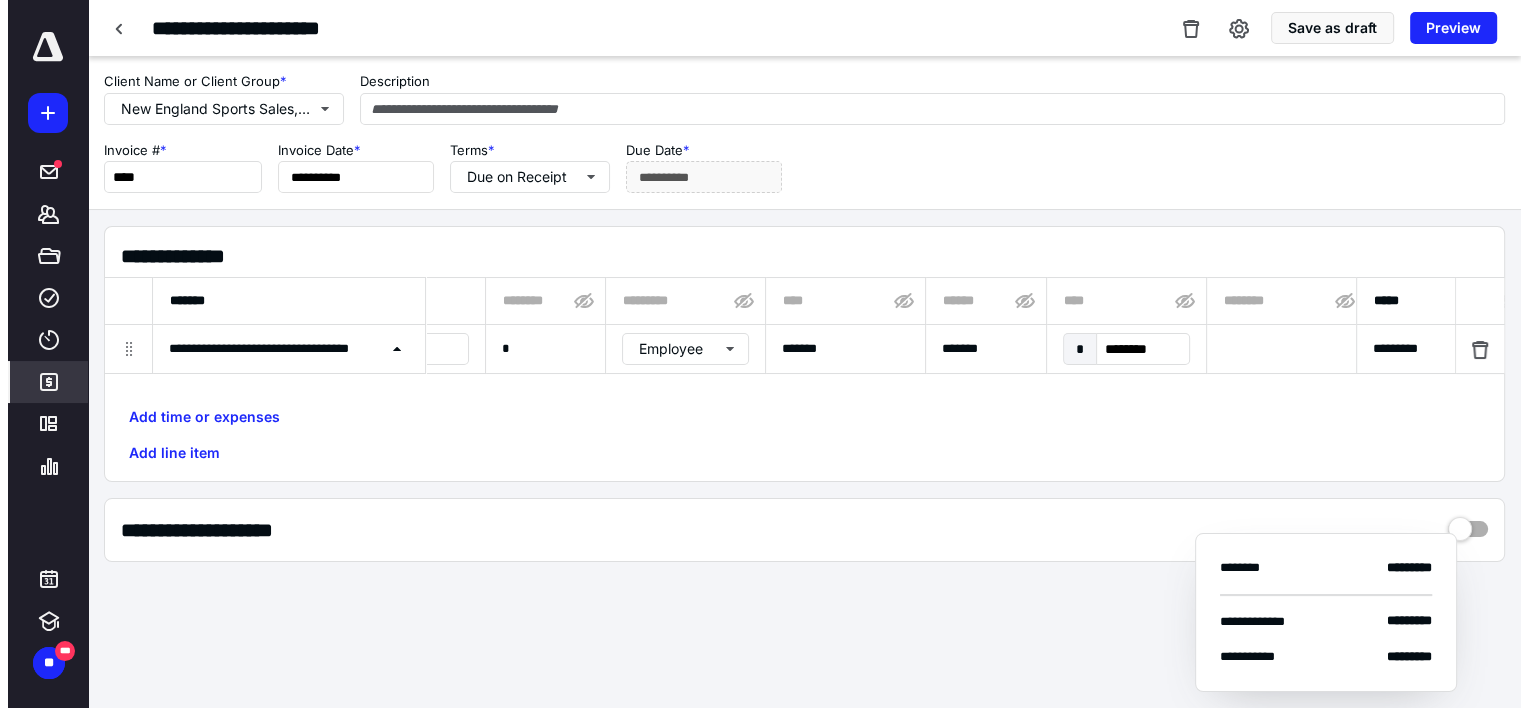scroll, scrollTop: 0, scrollLeft: 0, axis: both 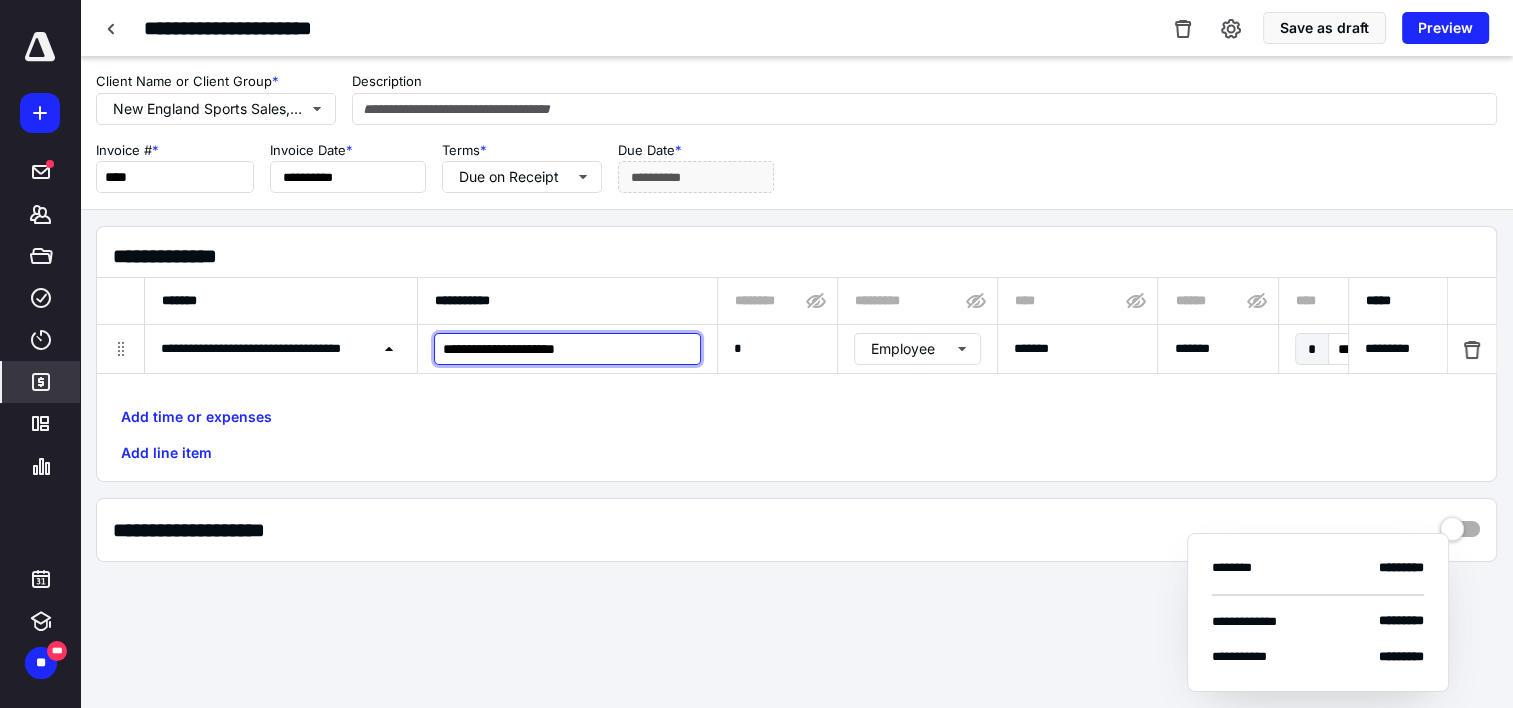 click on "**********" at bounding box center (567, 349) 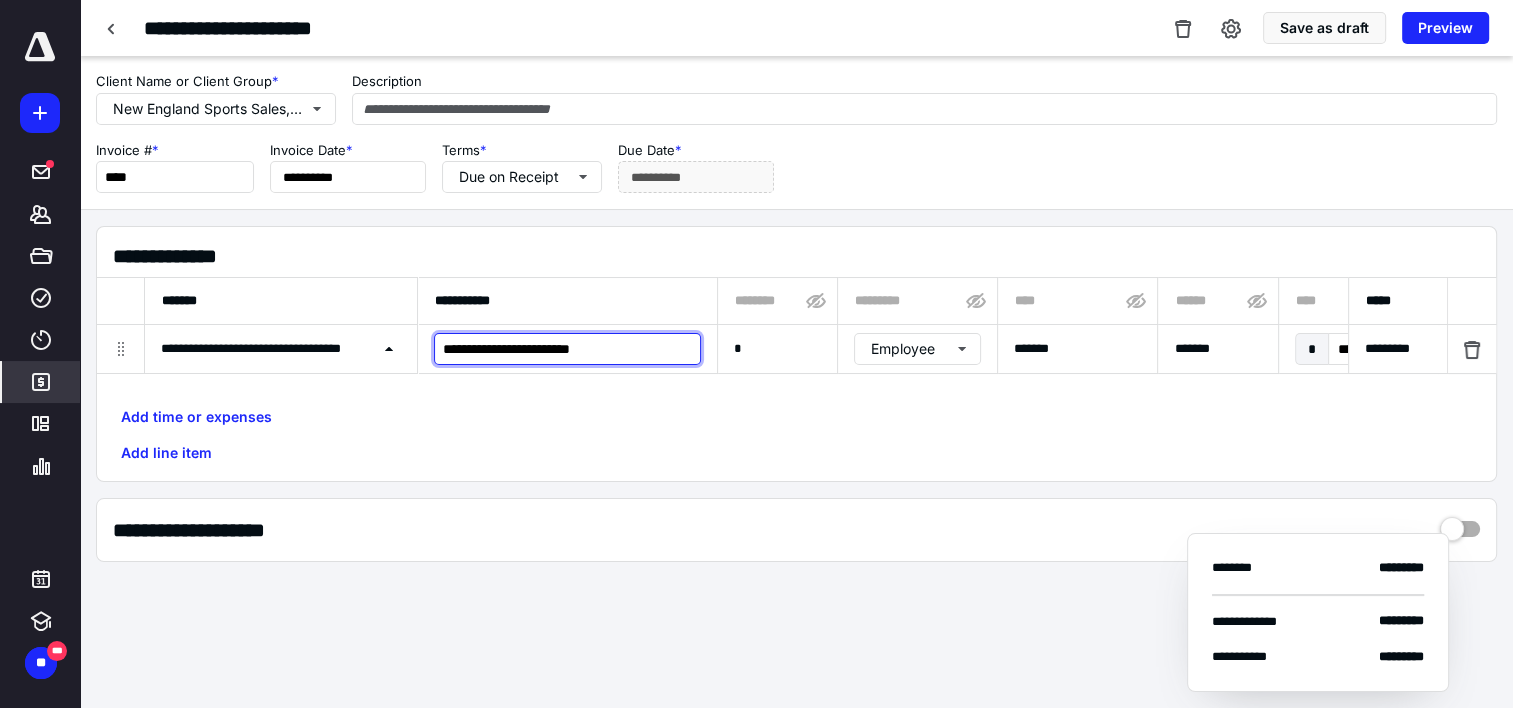 type on "**********" 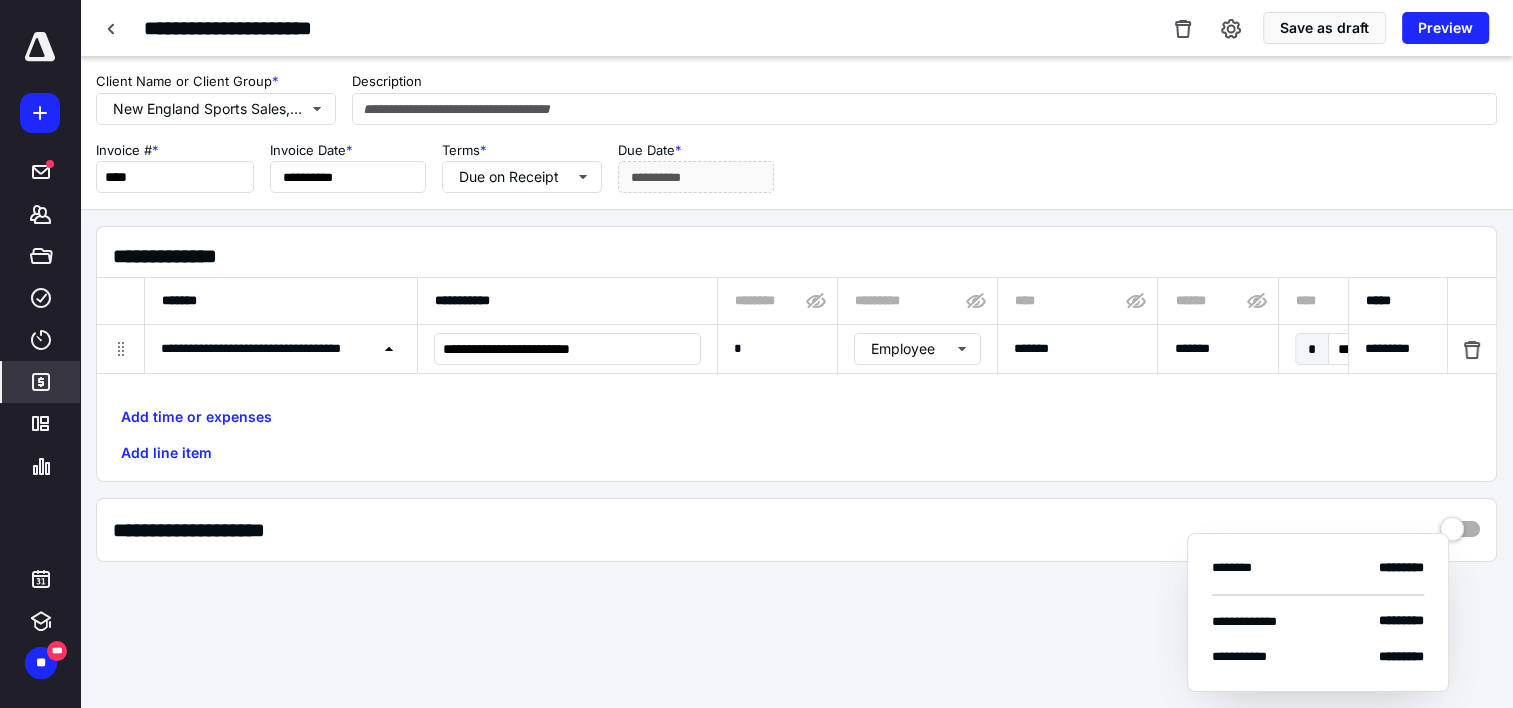 click on "**********" at bounding box center [796, 396] 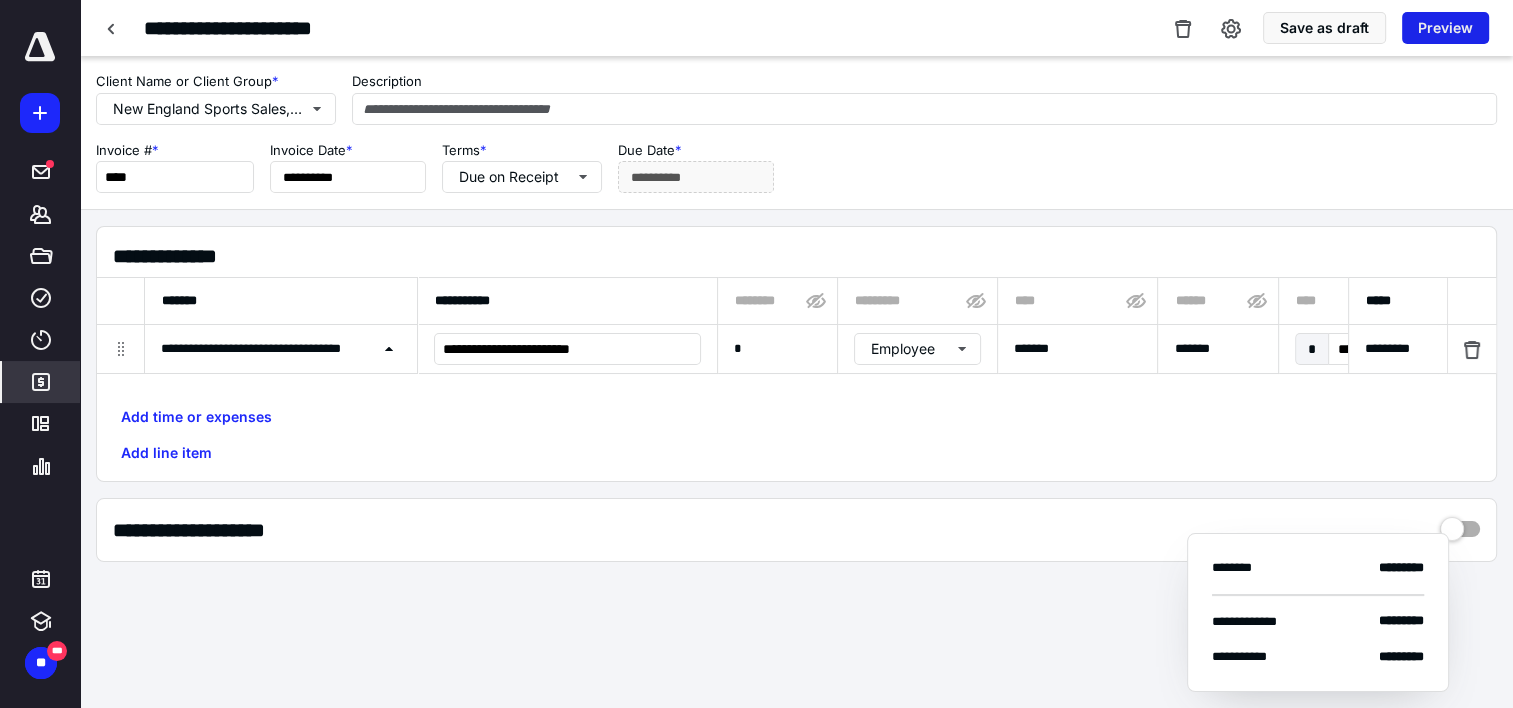 click on "Preview" at bounding box center [1445, 28] 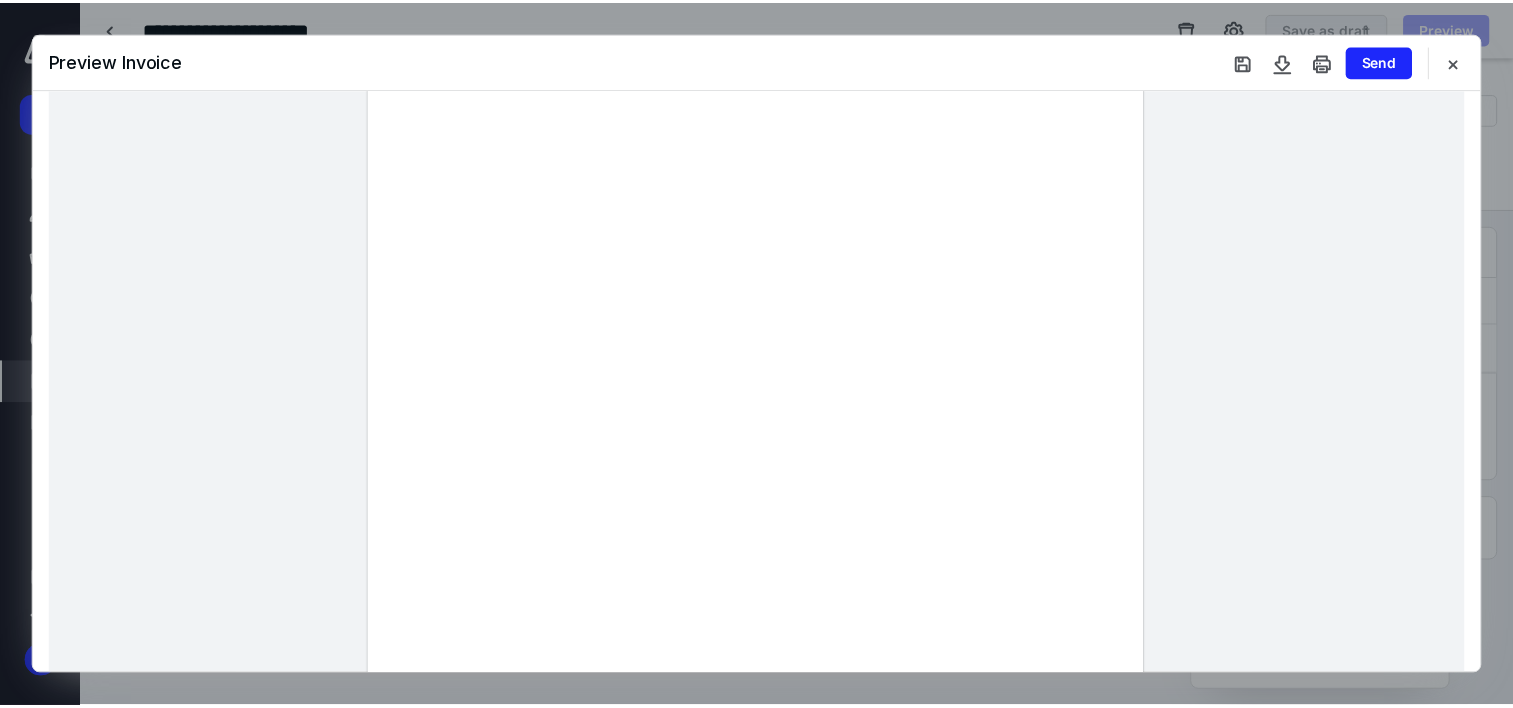 scroll, scrollTop: 316, scrollLeft: 0, axis: vertical 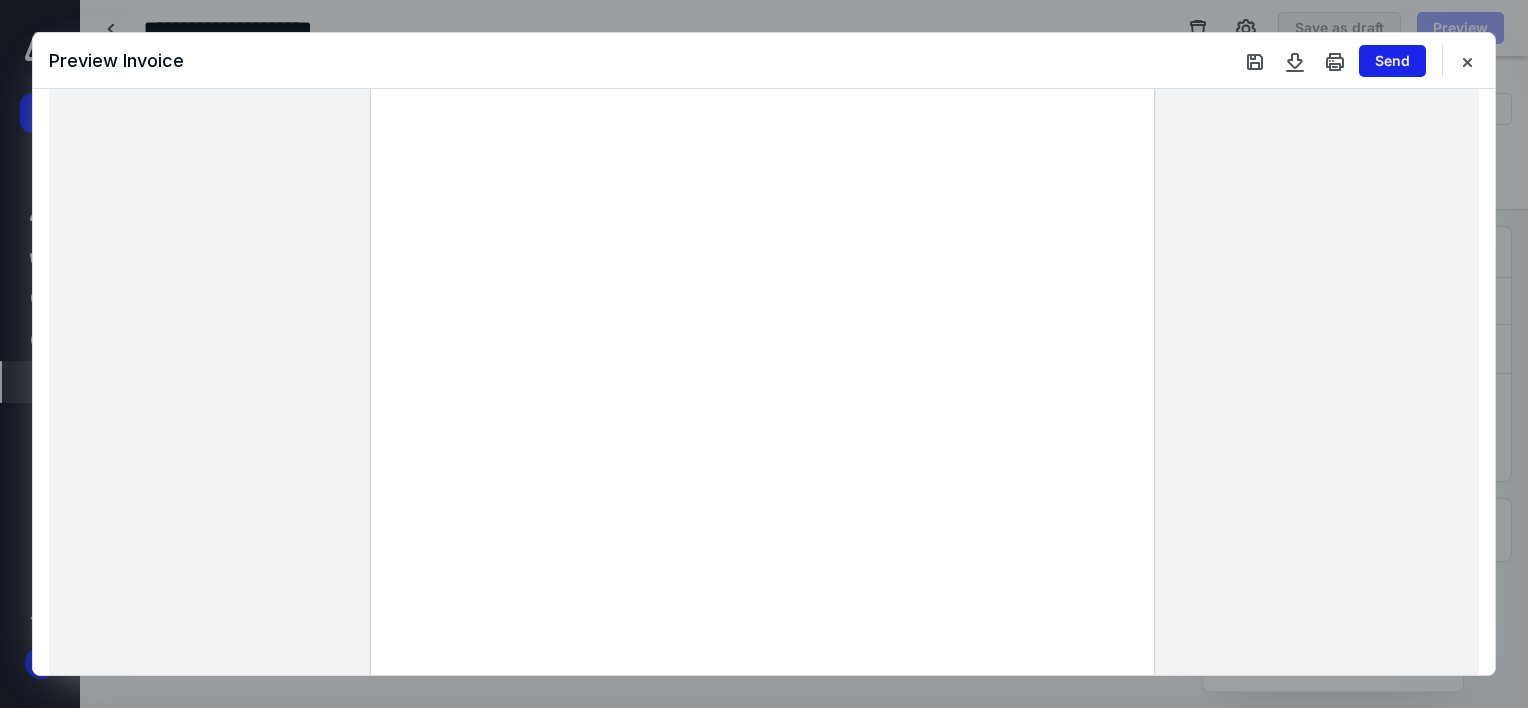 click on "Send" at bounding box center [1392, 61] 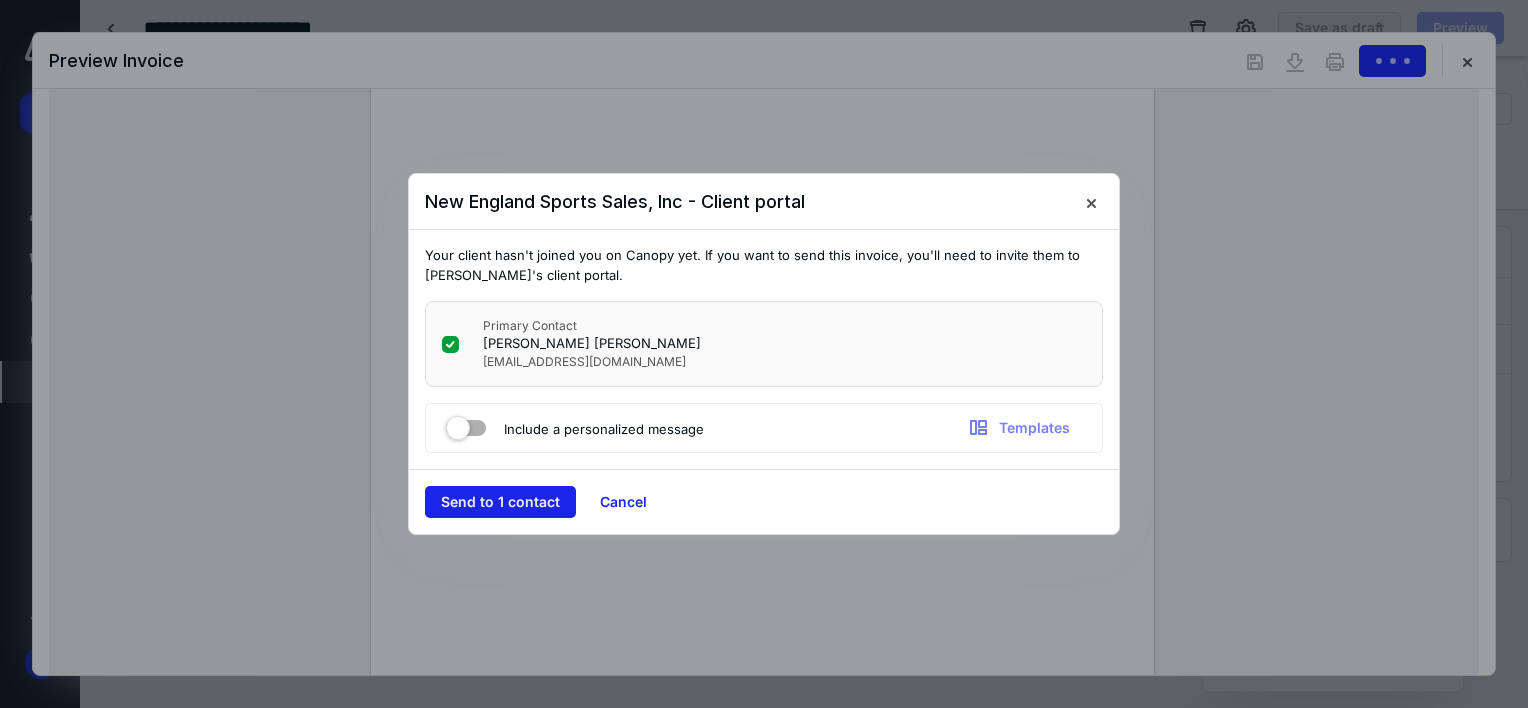 click on "Send to 1 contact" at bounding box center [500, 502] 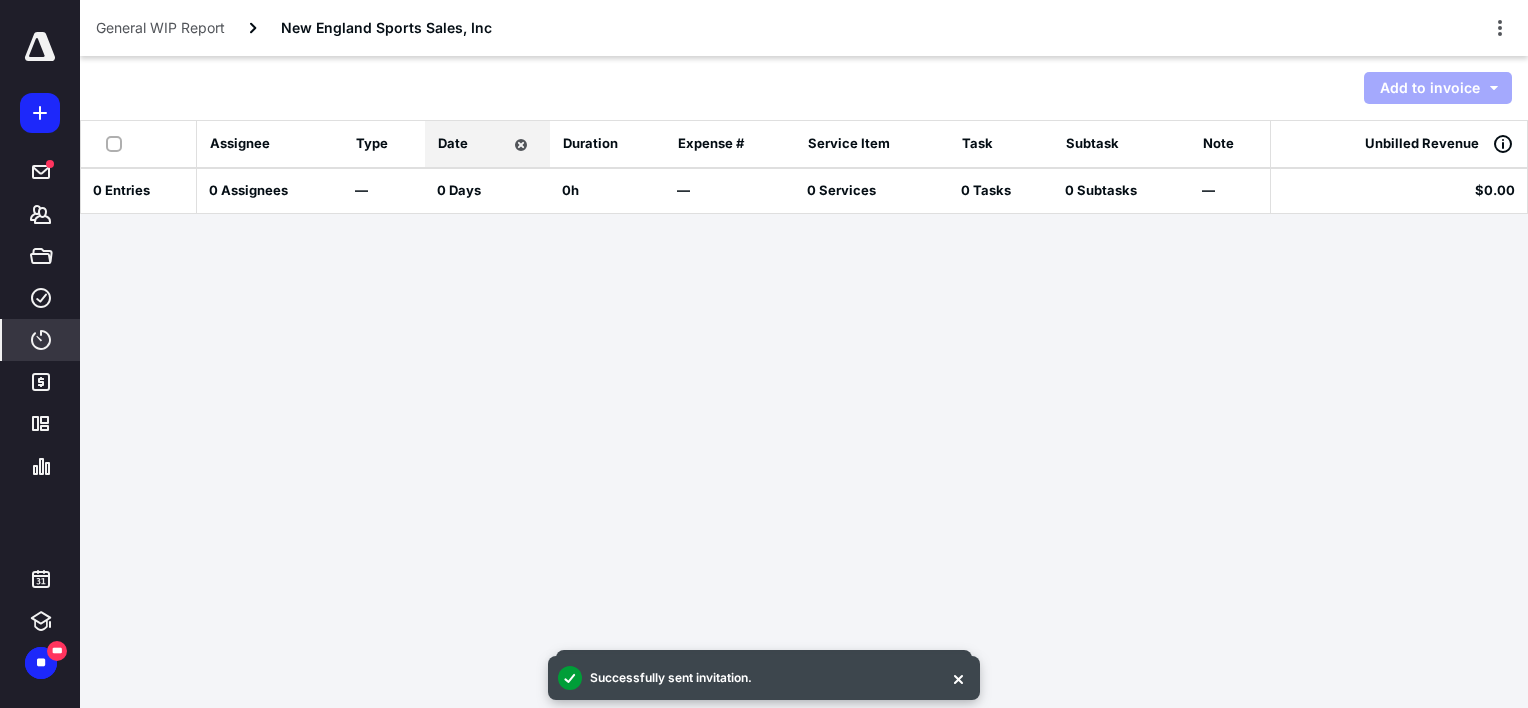 click on "**********" at bounding box center (764, 354) 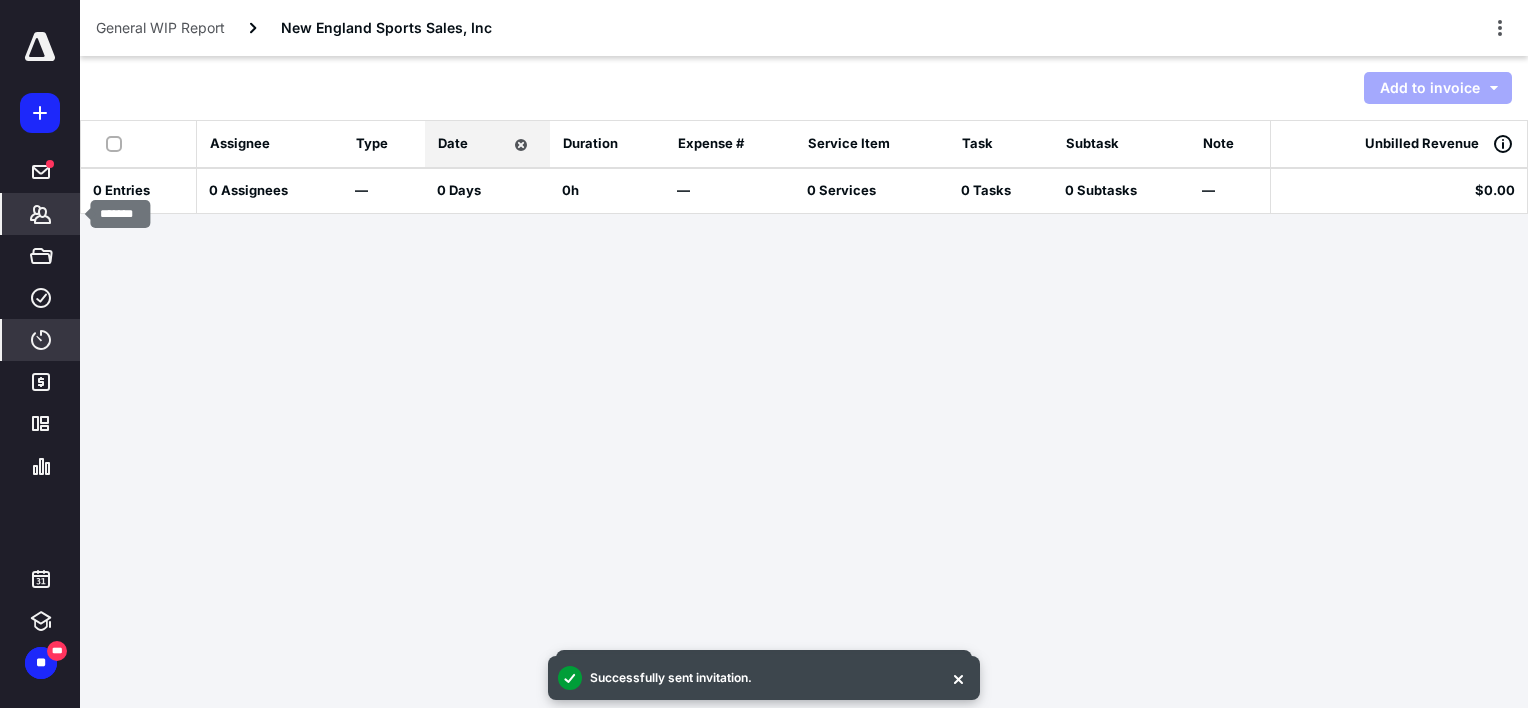 click on "*******" at bounding box center (41, 214) 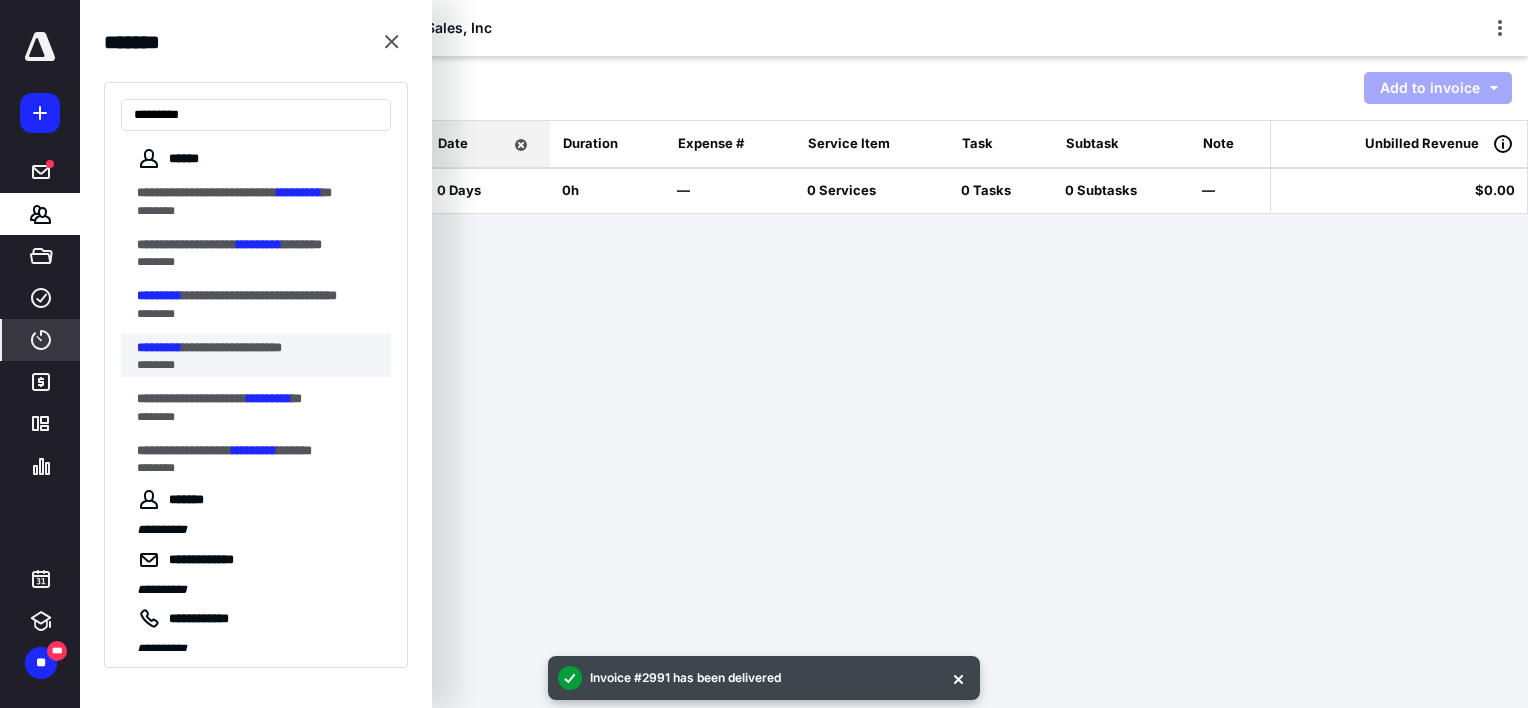 type on "*********" 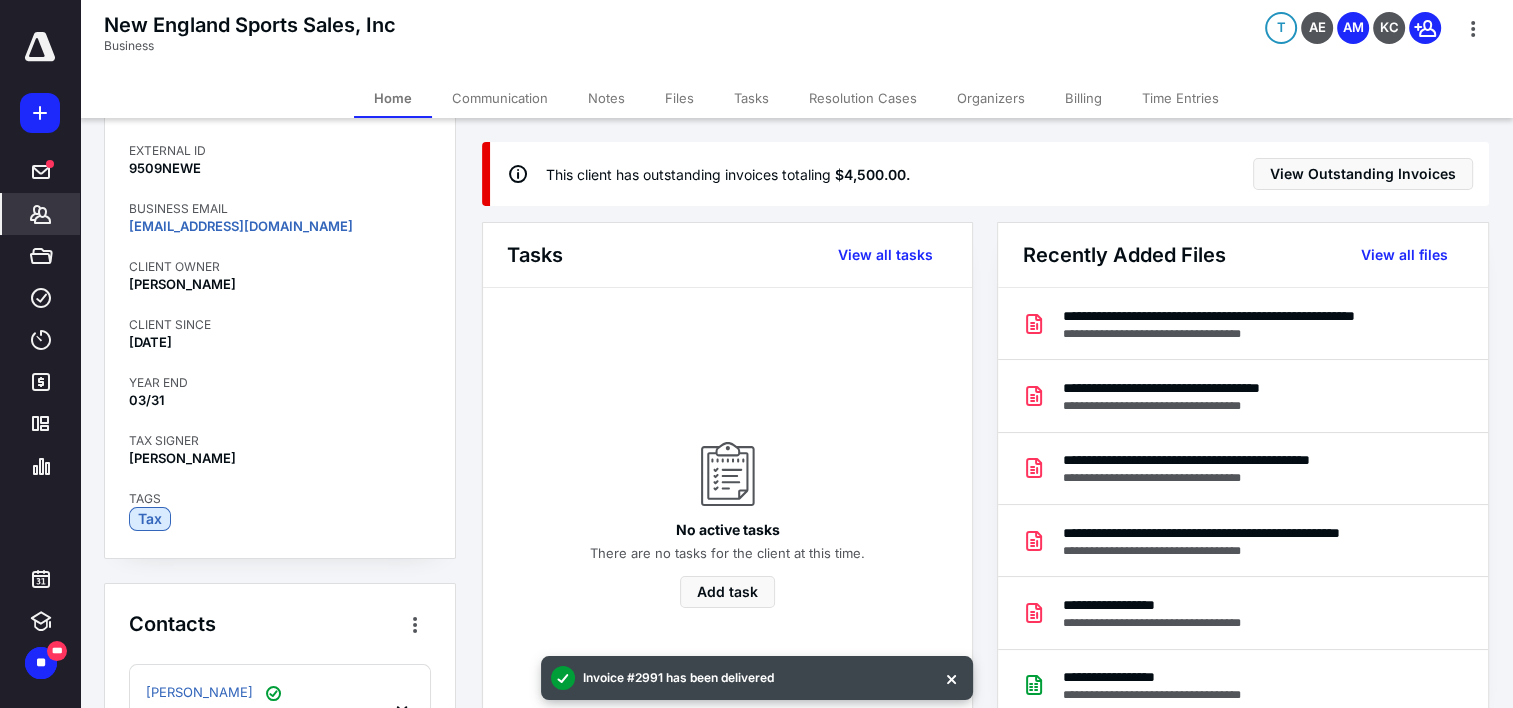 scroll, scrollTop: 322, scrollLeft: 0, axis: vertical 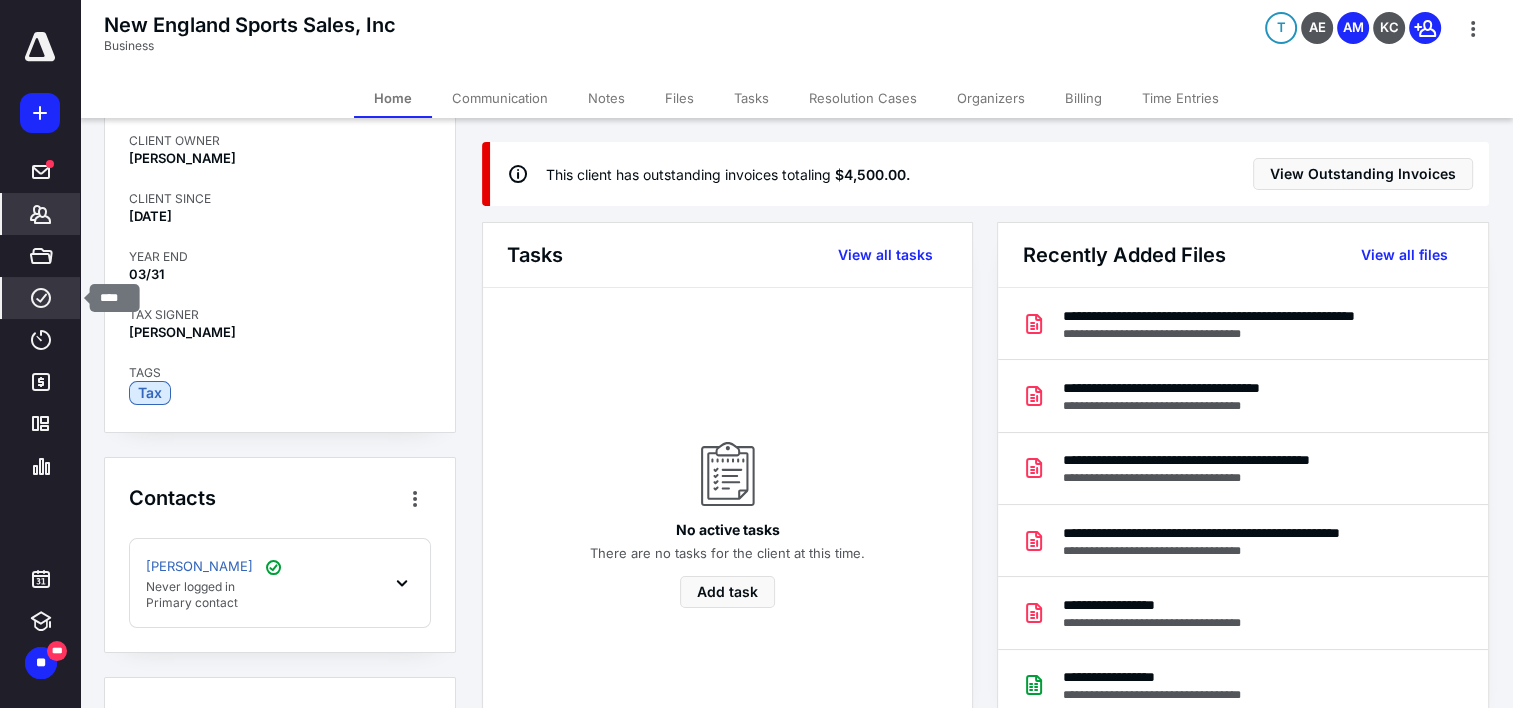 click 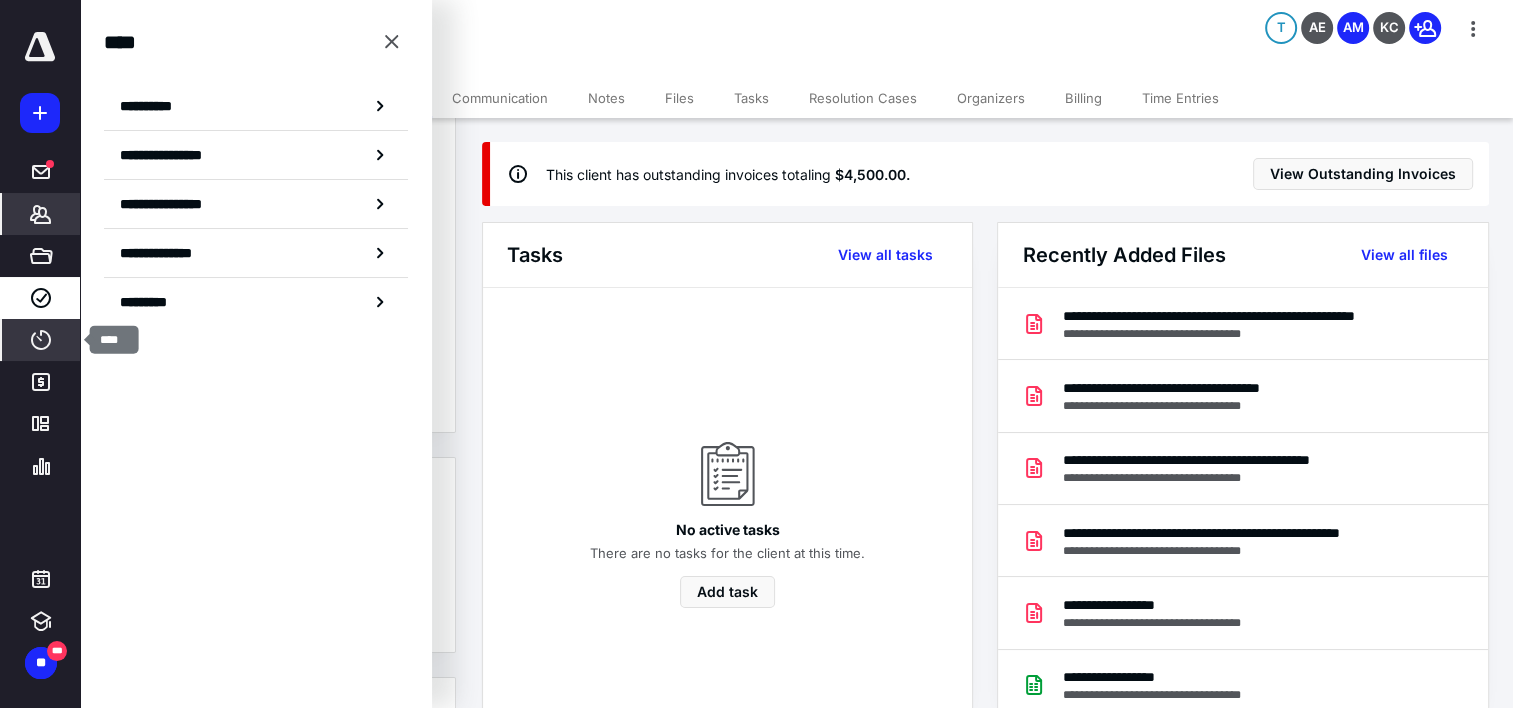 click 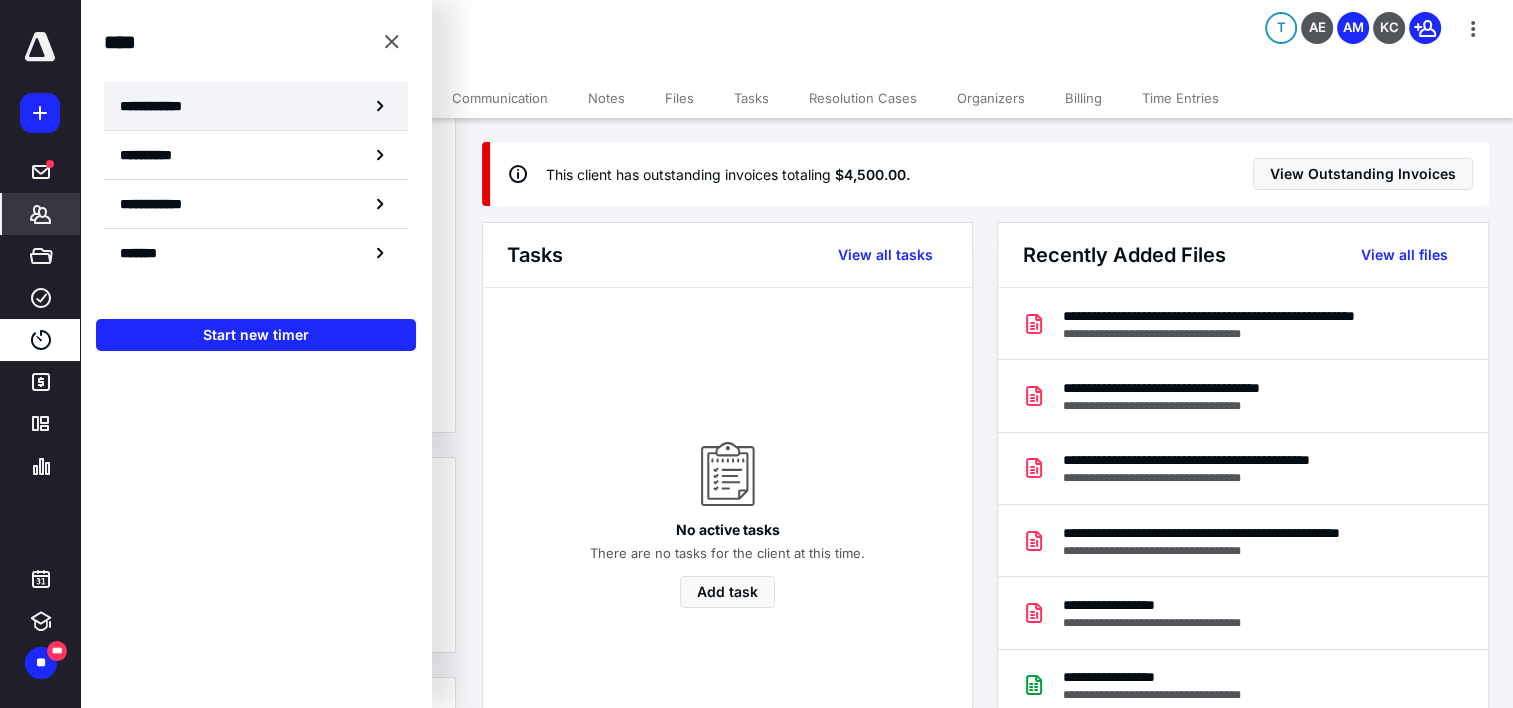 click on "**********" at bounding box center (162, 106) 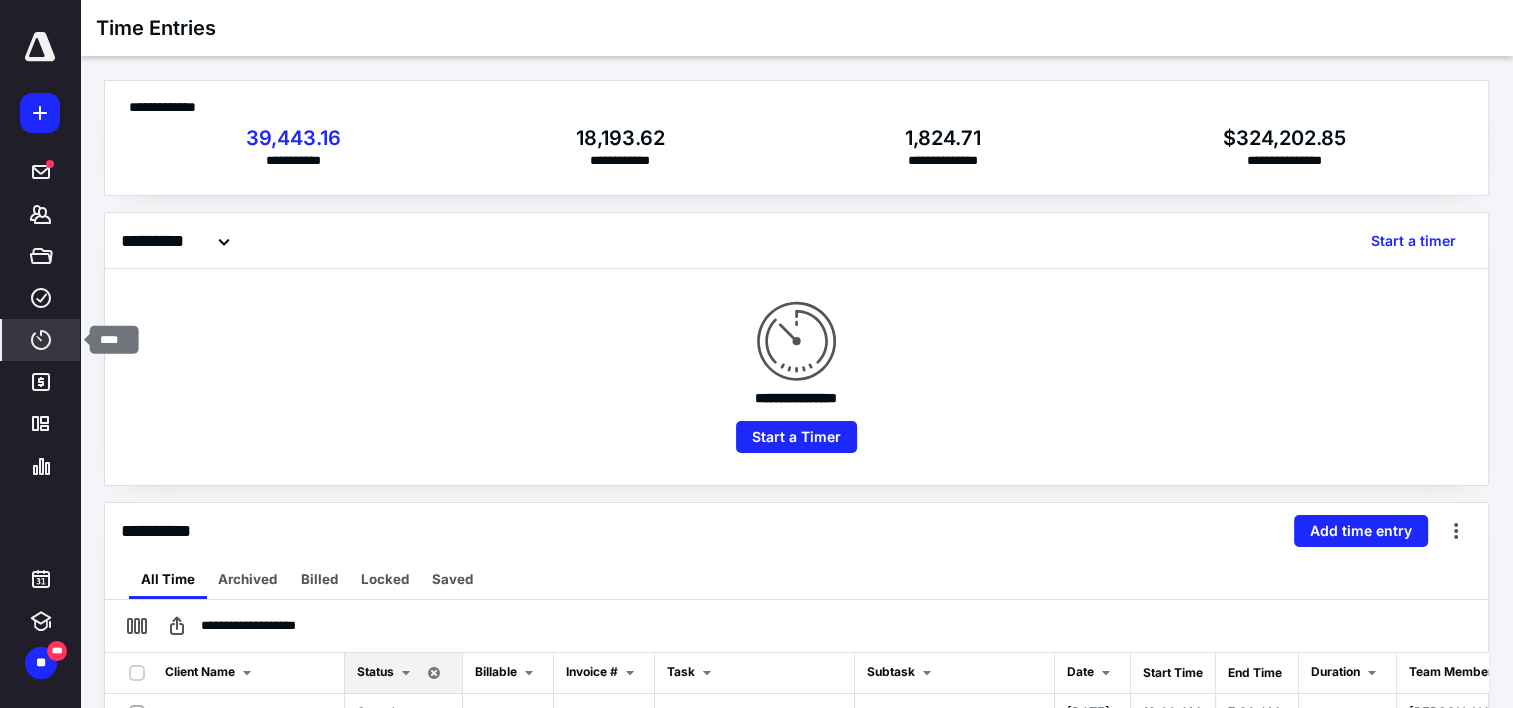 click 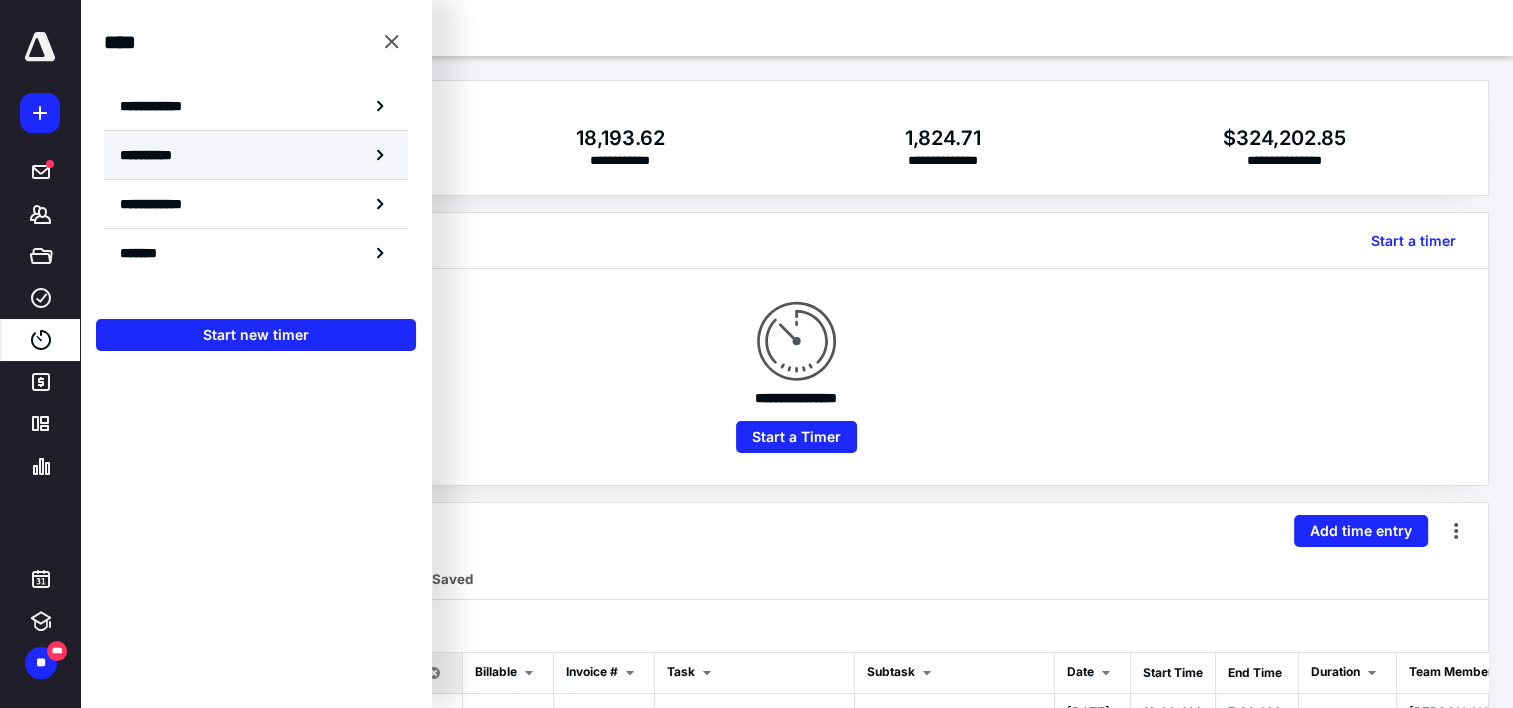 click on "**********" at bounding box center (158, 155) 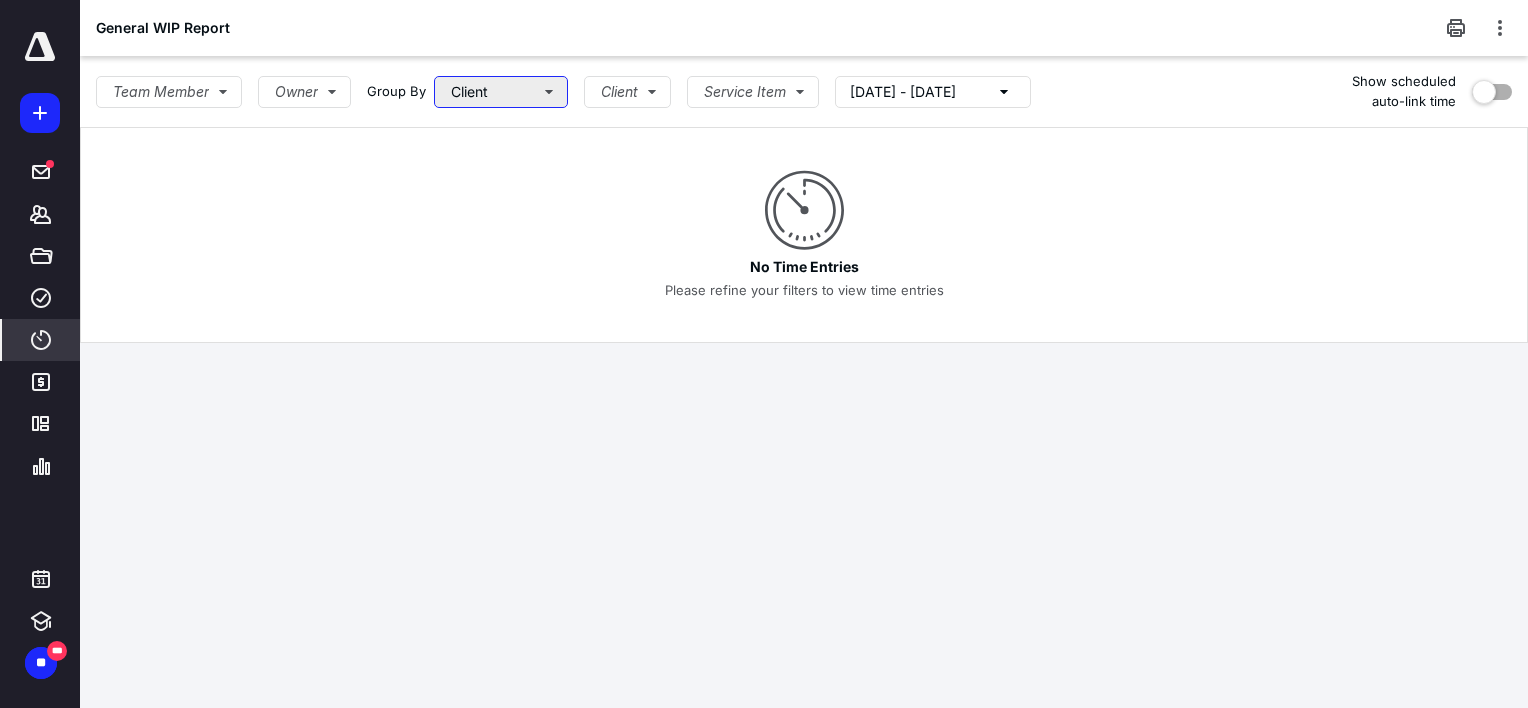 click on "Client" at bounding box center [501, 92] 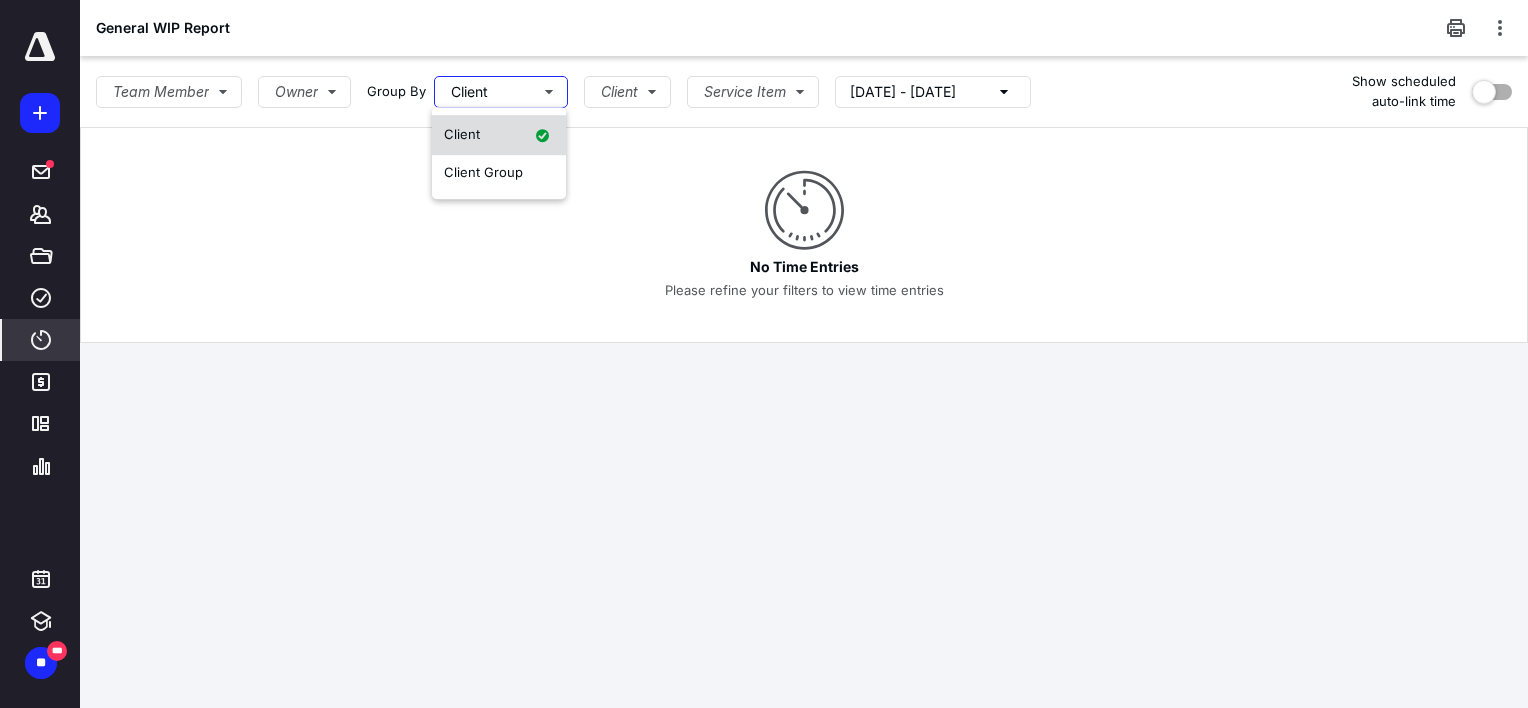 click on "Client" at bounding box center [499, 135] 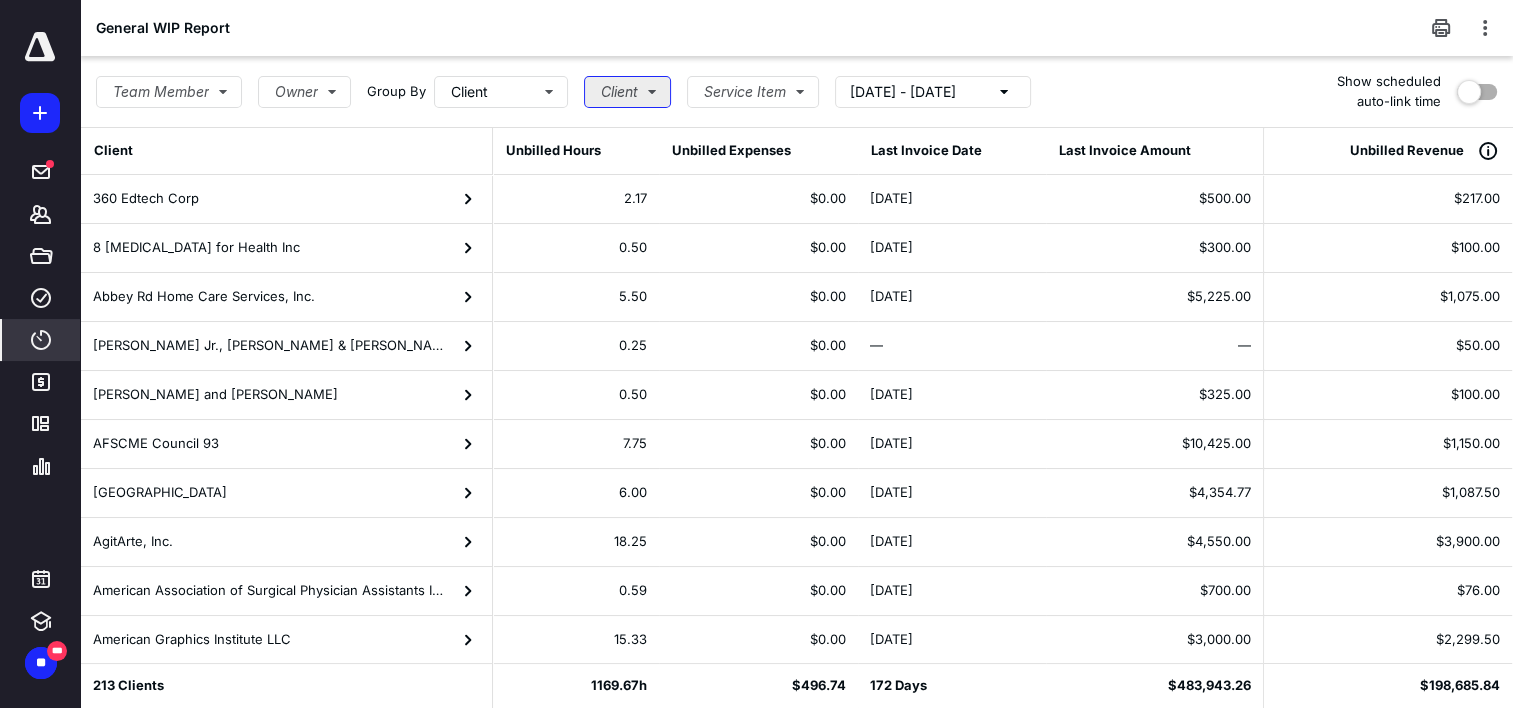 click on "Client" at bounding box center [627, 92] 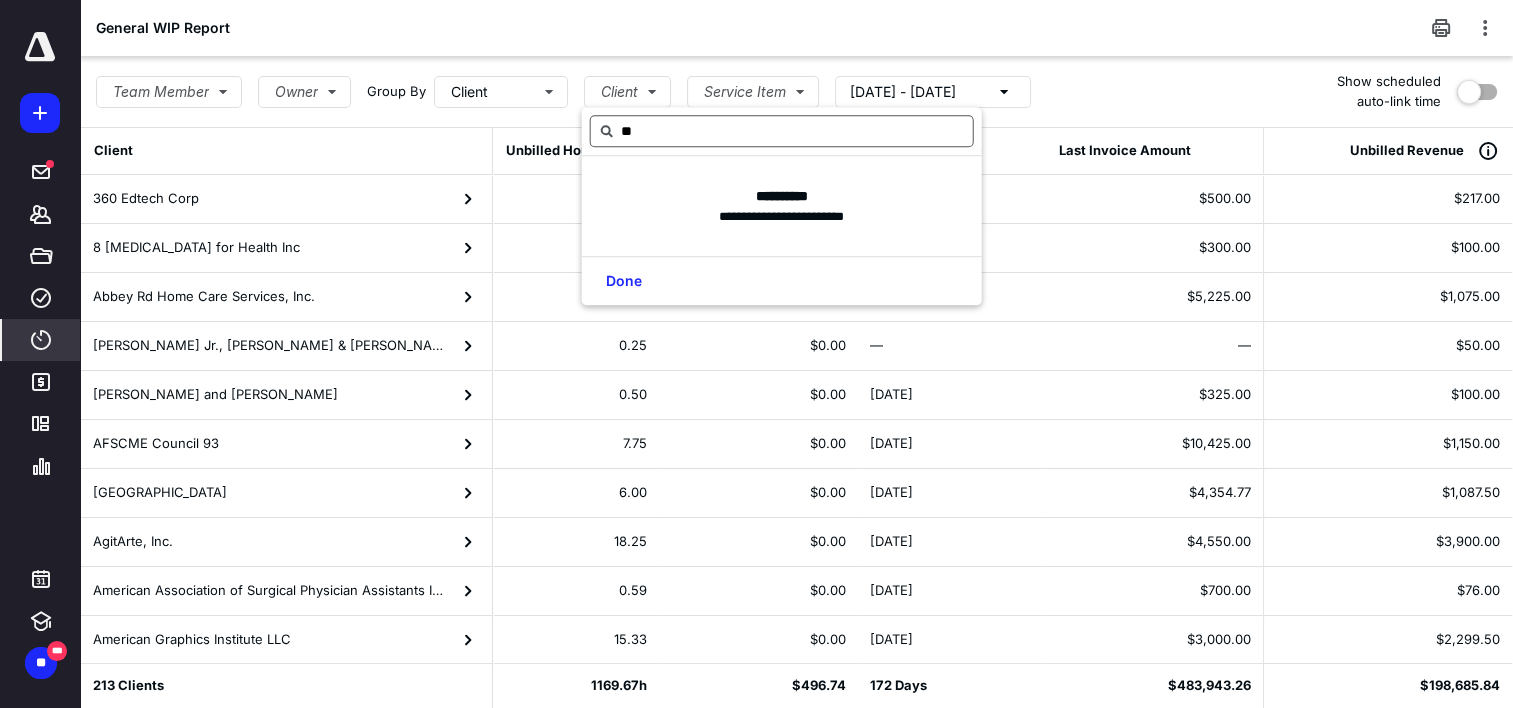 type on "*" 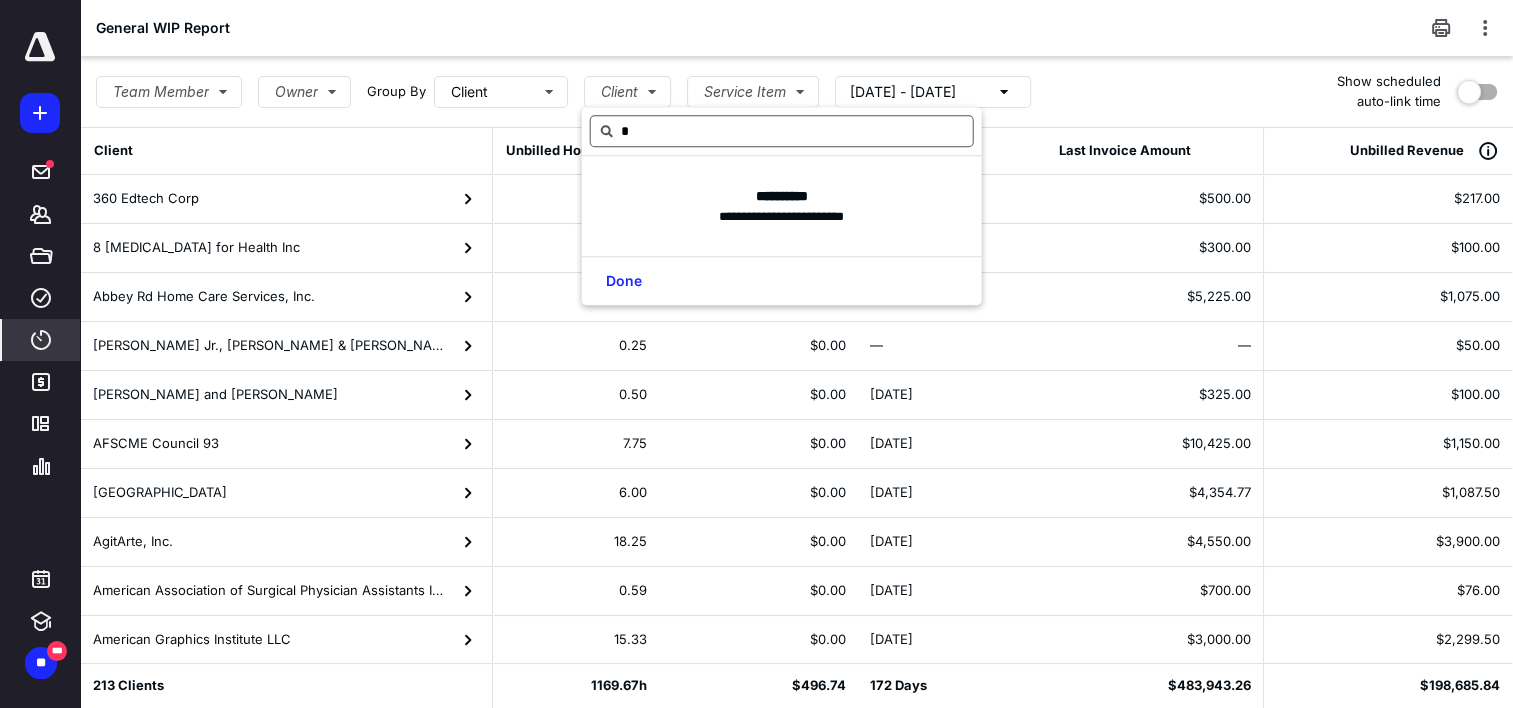 type 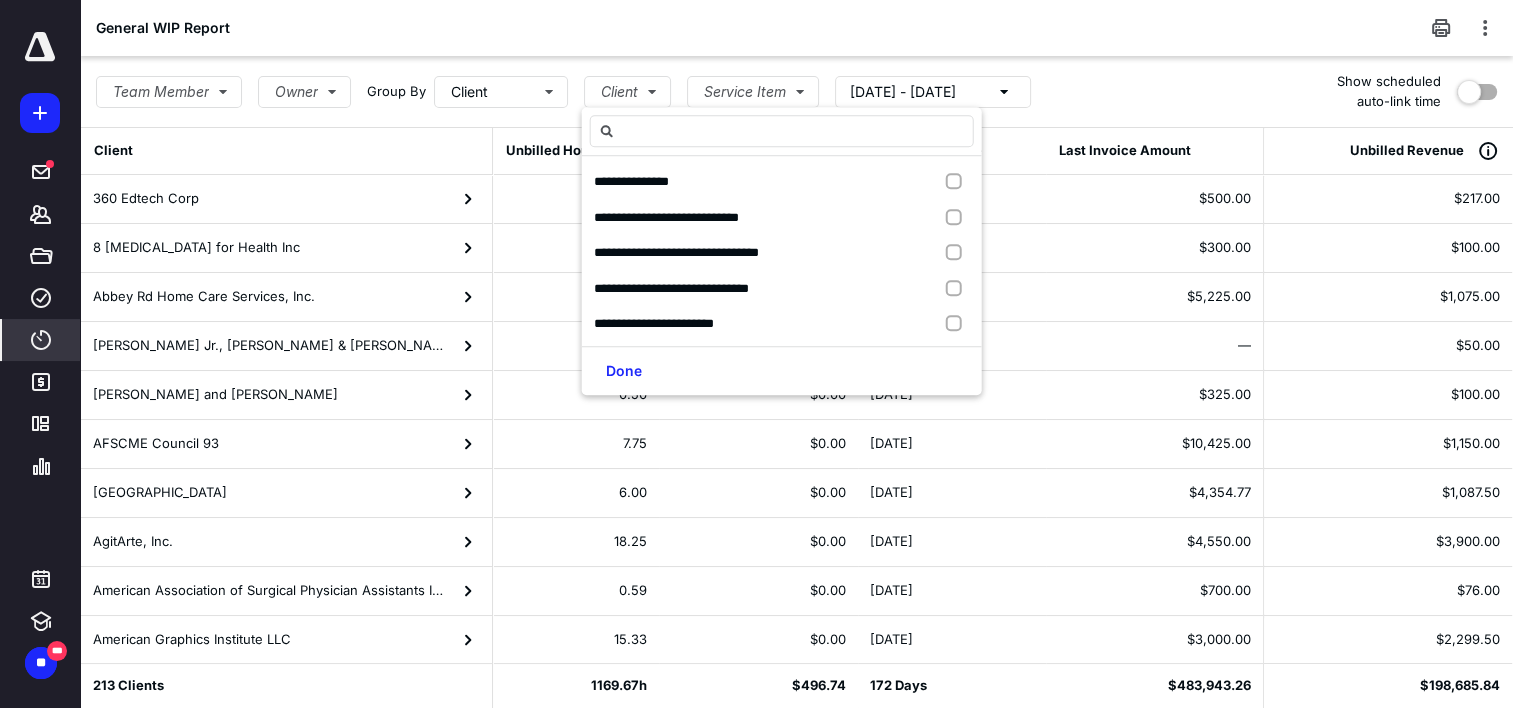 click on "Team Member Owner Group By Client Client Service Item [DATE] - [DATE]" at bounding box center (563, 91) 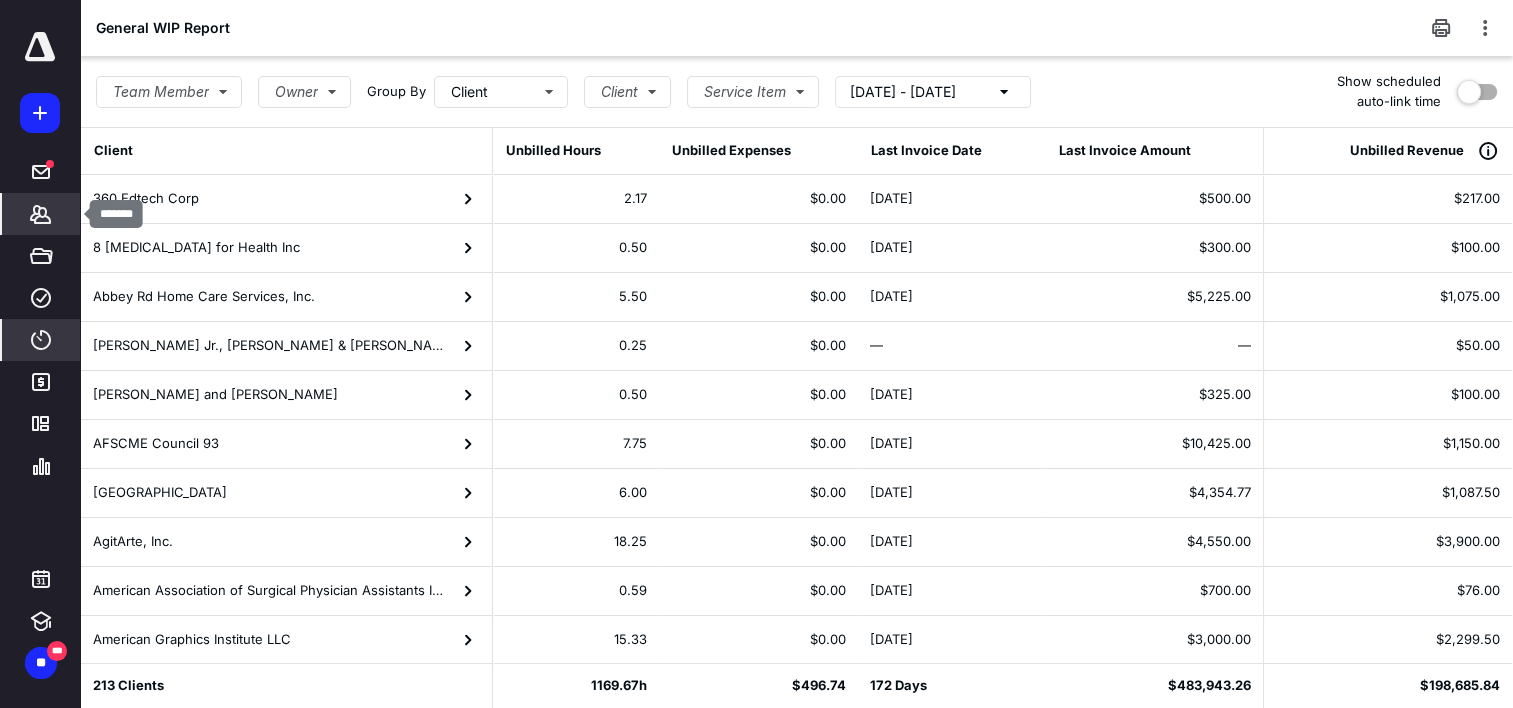click 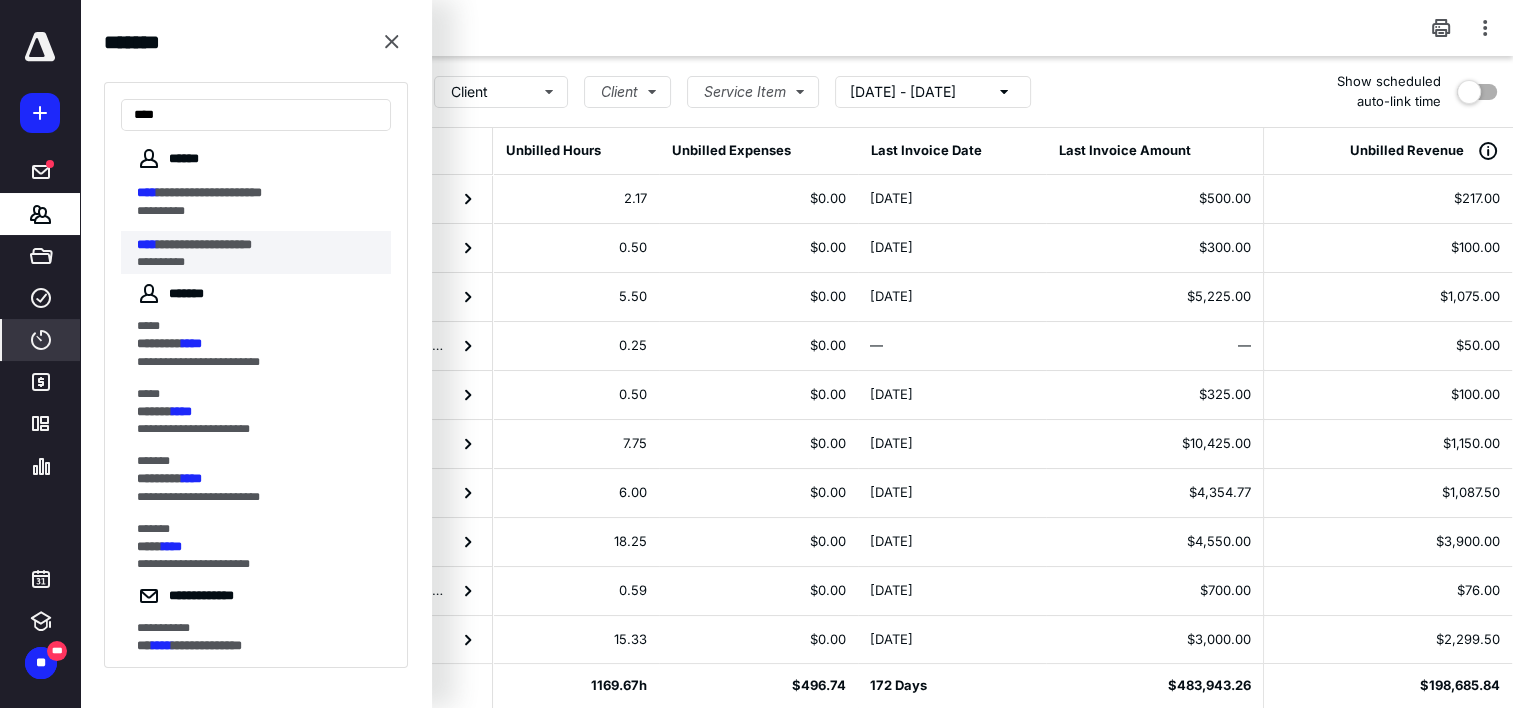 type on "****" 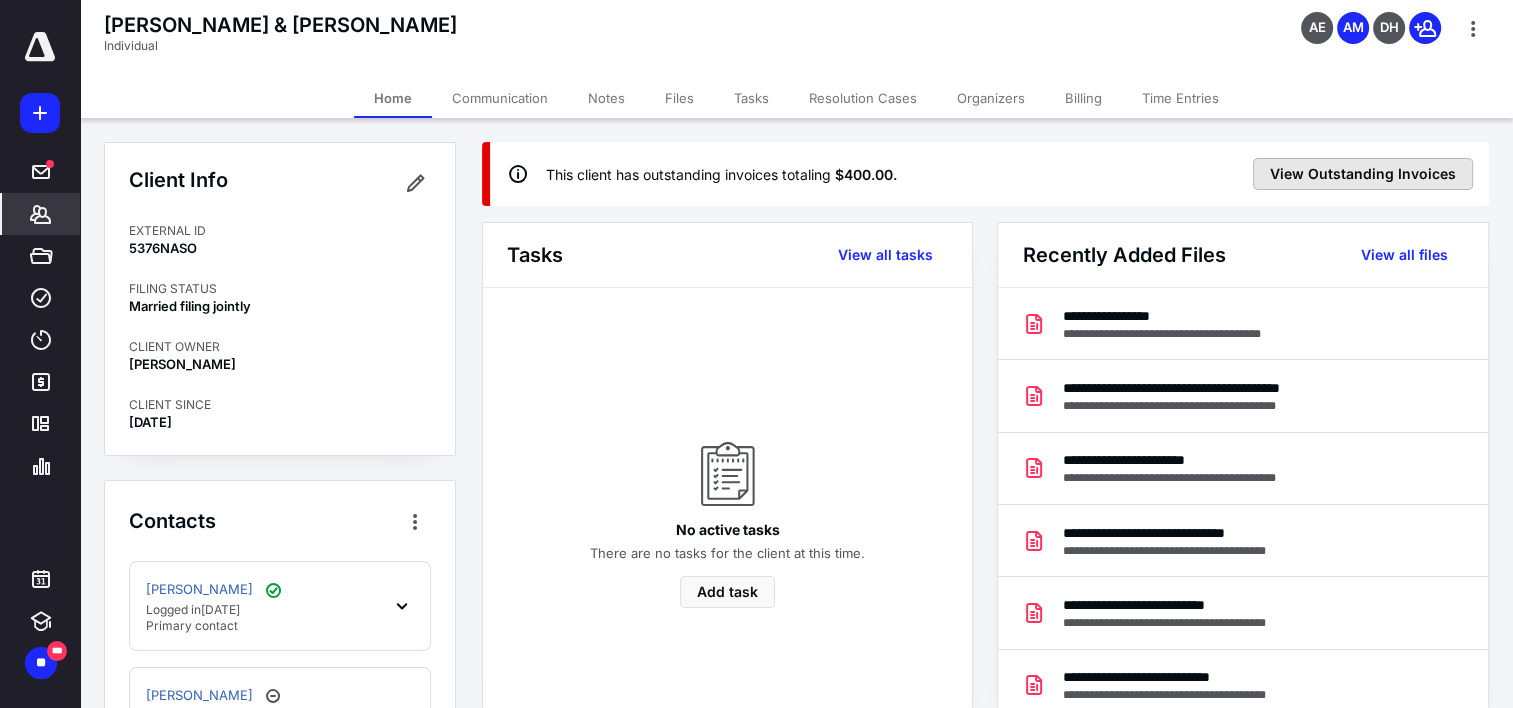 click on "View Outstanding Invoices" at bounding box center [1363, 174] 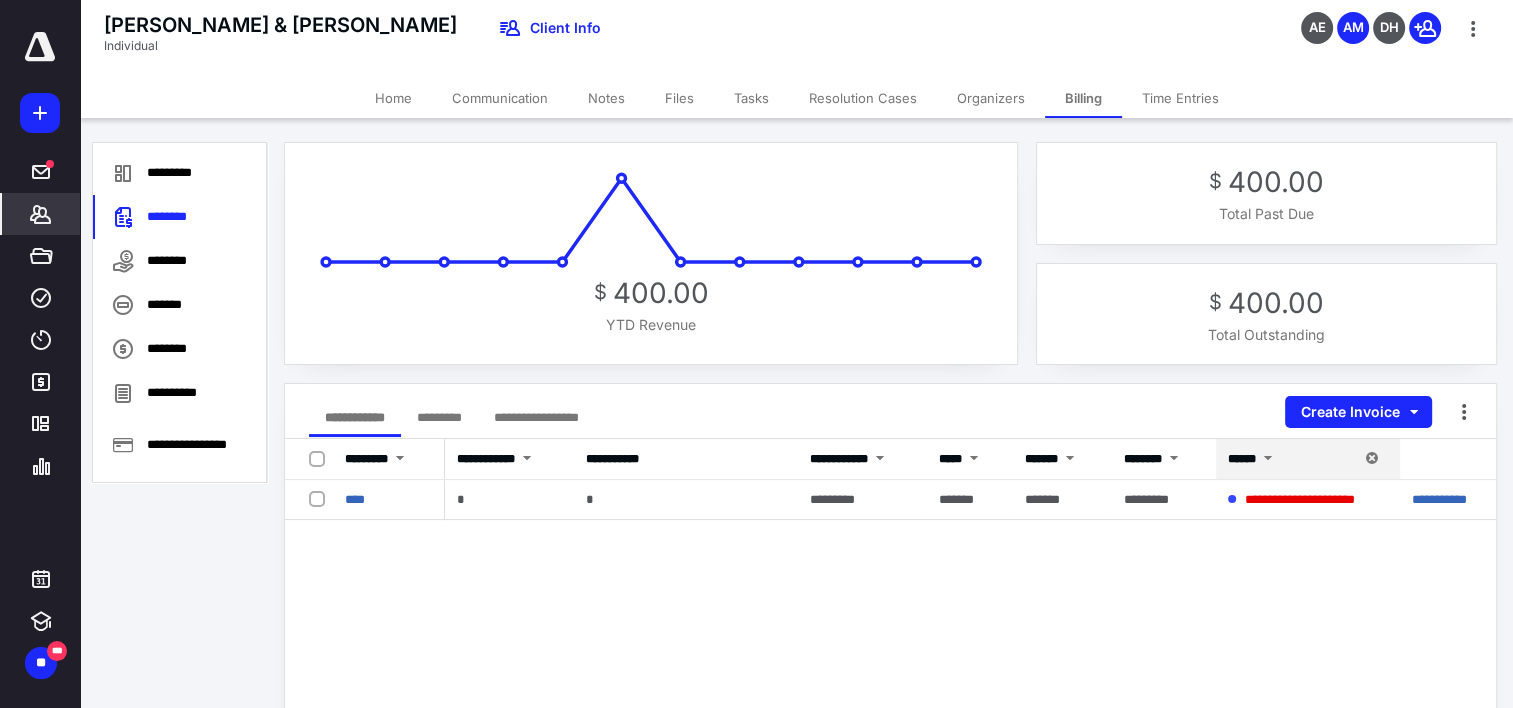 click on "Home" at bounding box center (393, 98) 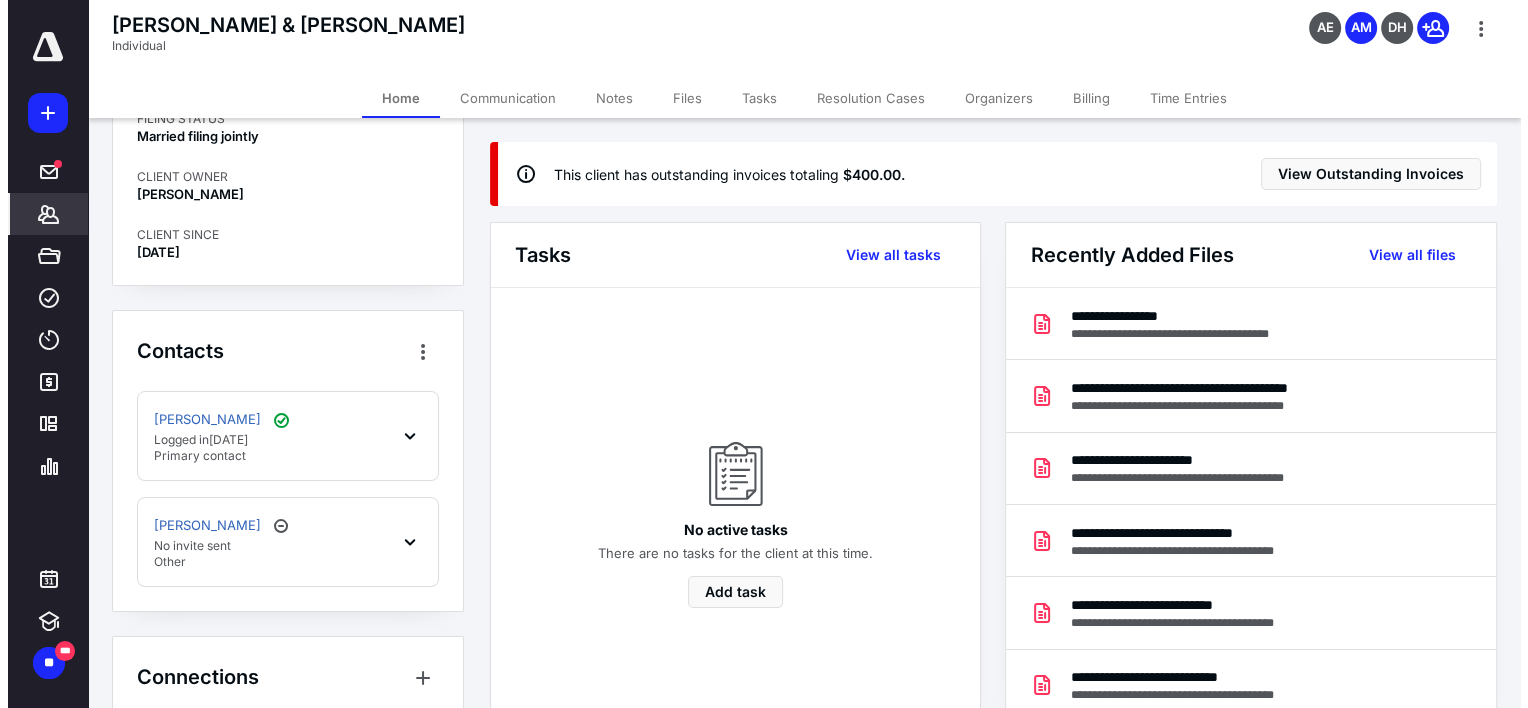scroll, scrollTop: 178, scrollLeft: 0, axis: vertical 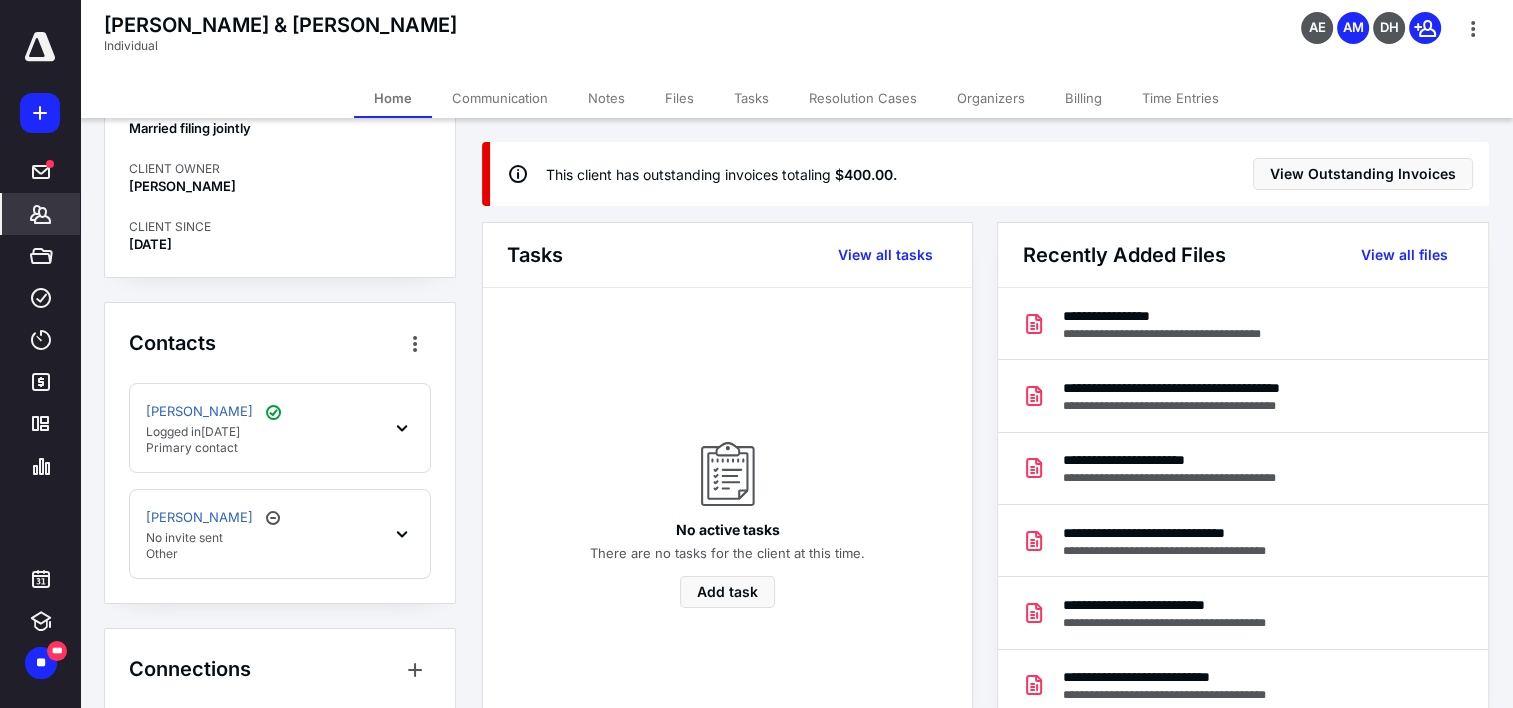 click 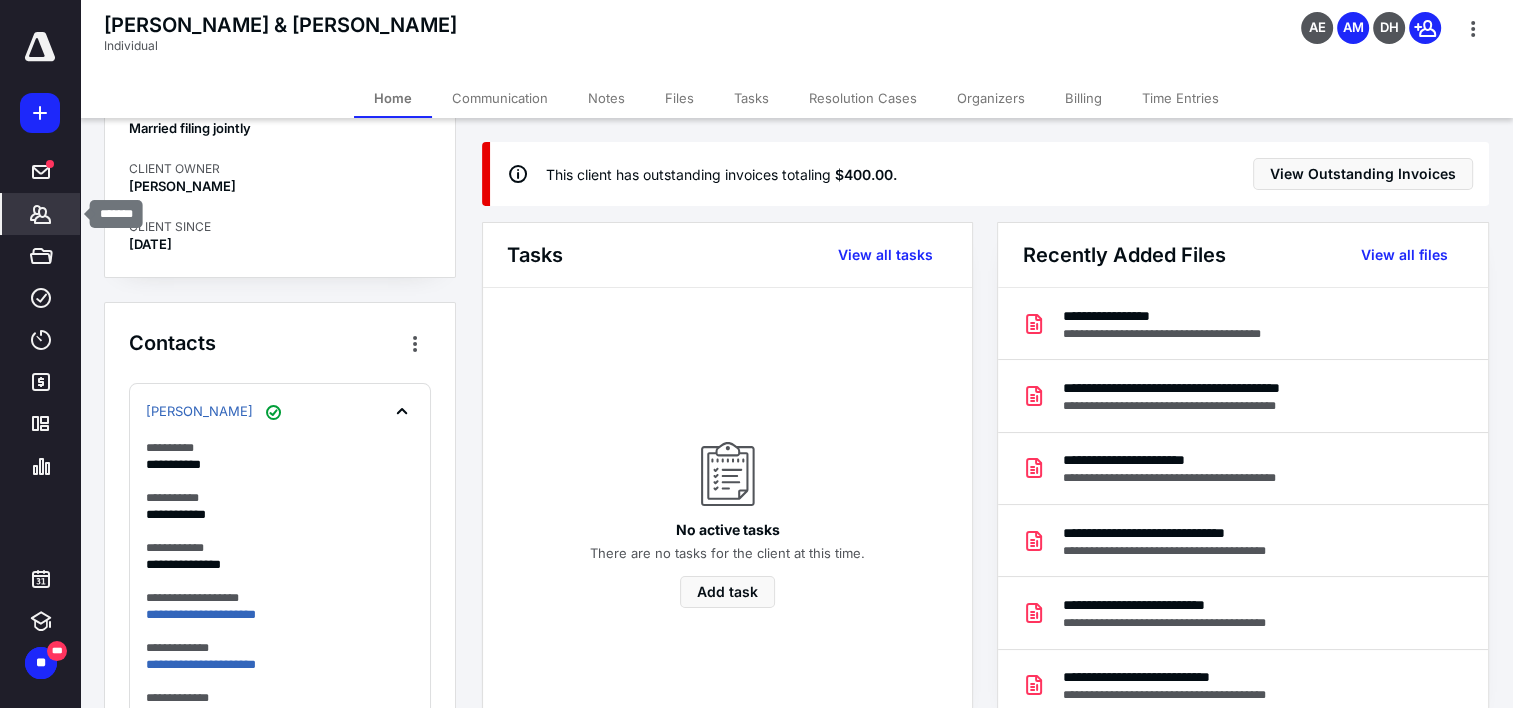 click 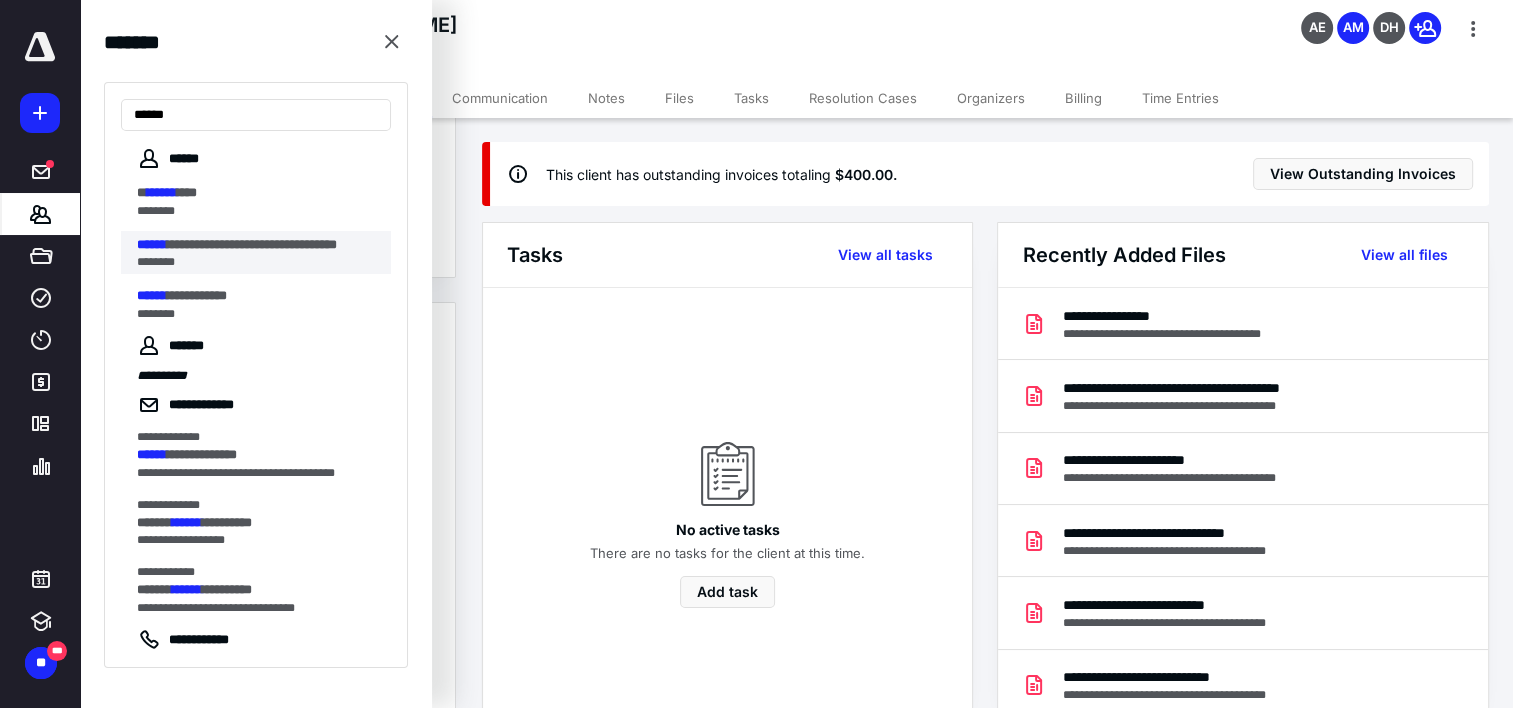 type on "******" 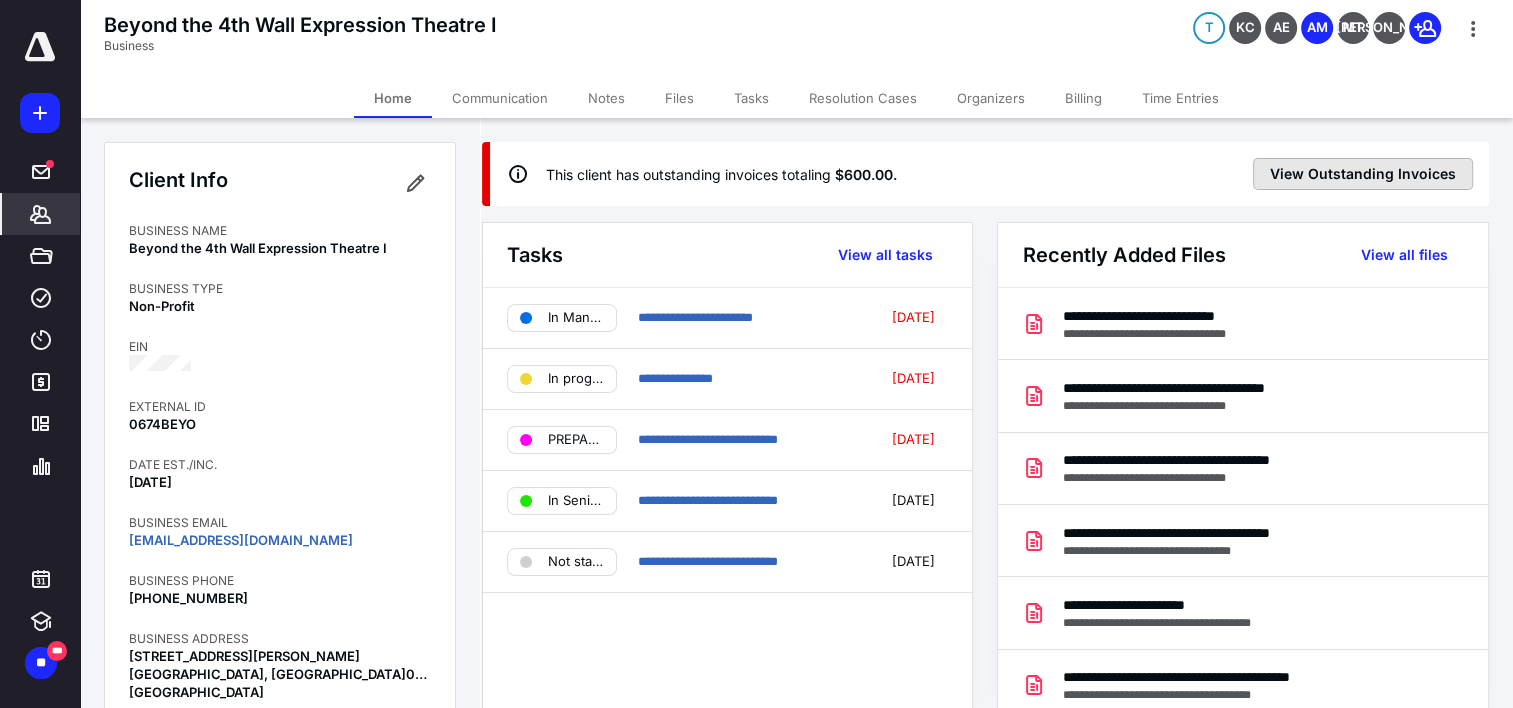 click on "View Outstanding Invoices" at bounding box center (1363, 174) 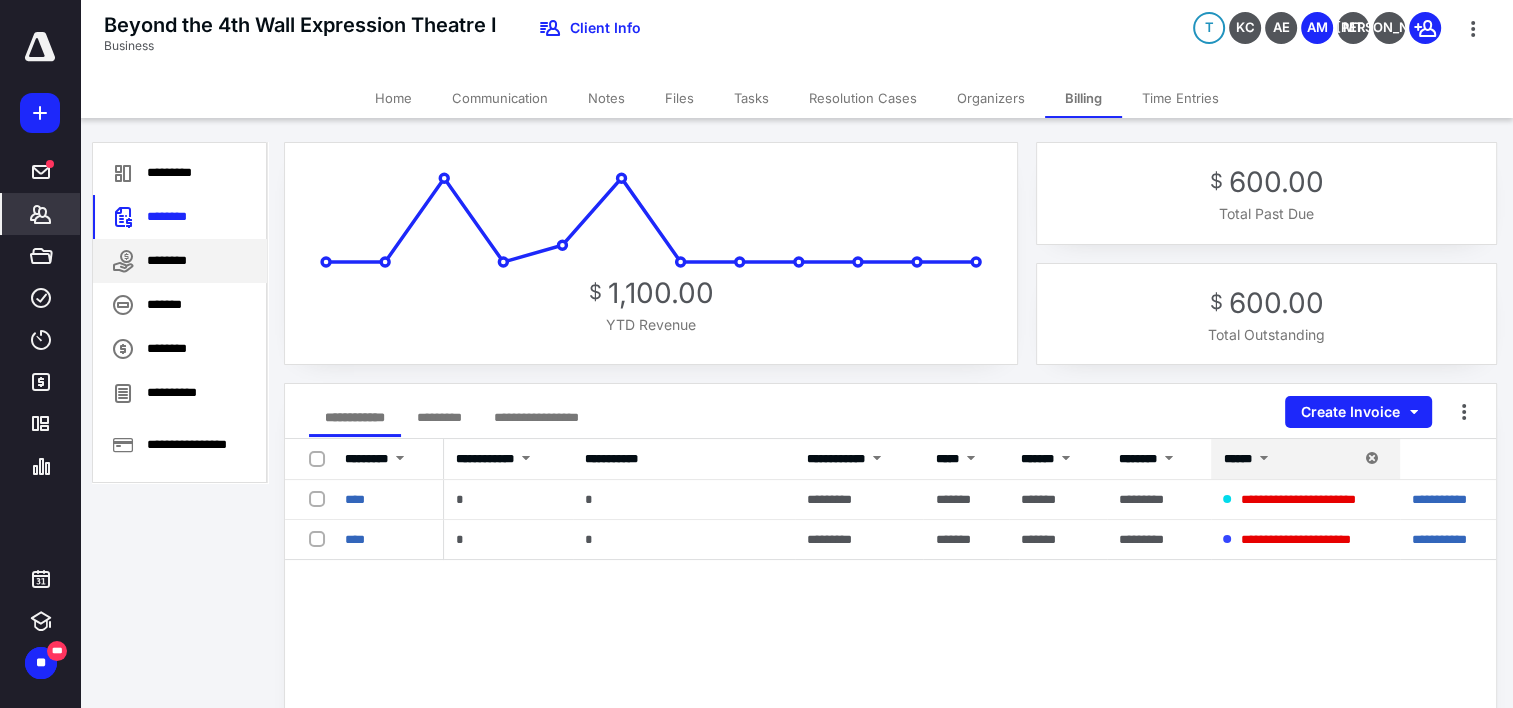click on "********" at bounding box center (180, 261) 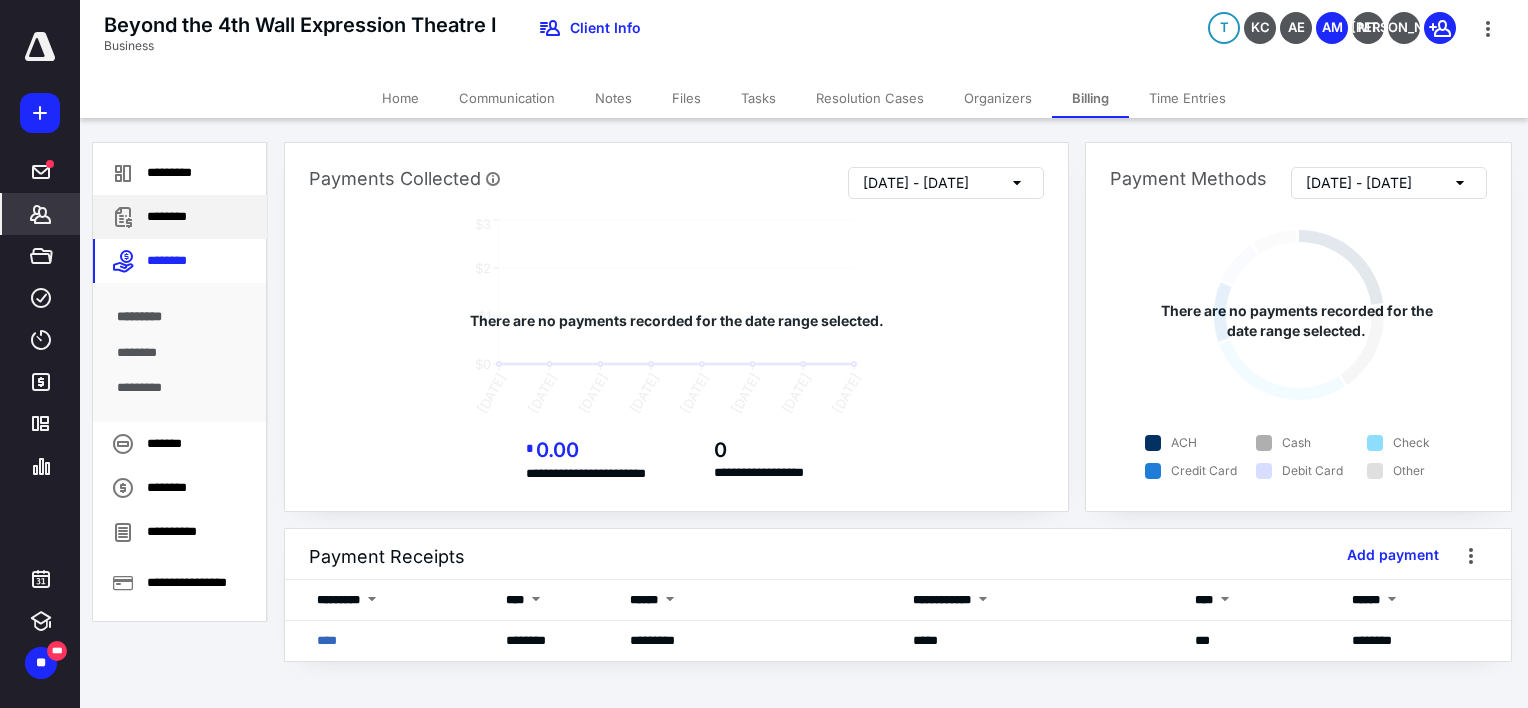 click on "********" at bounding box center [180, 217] 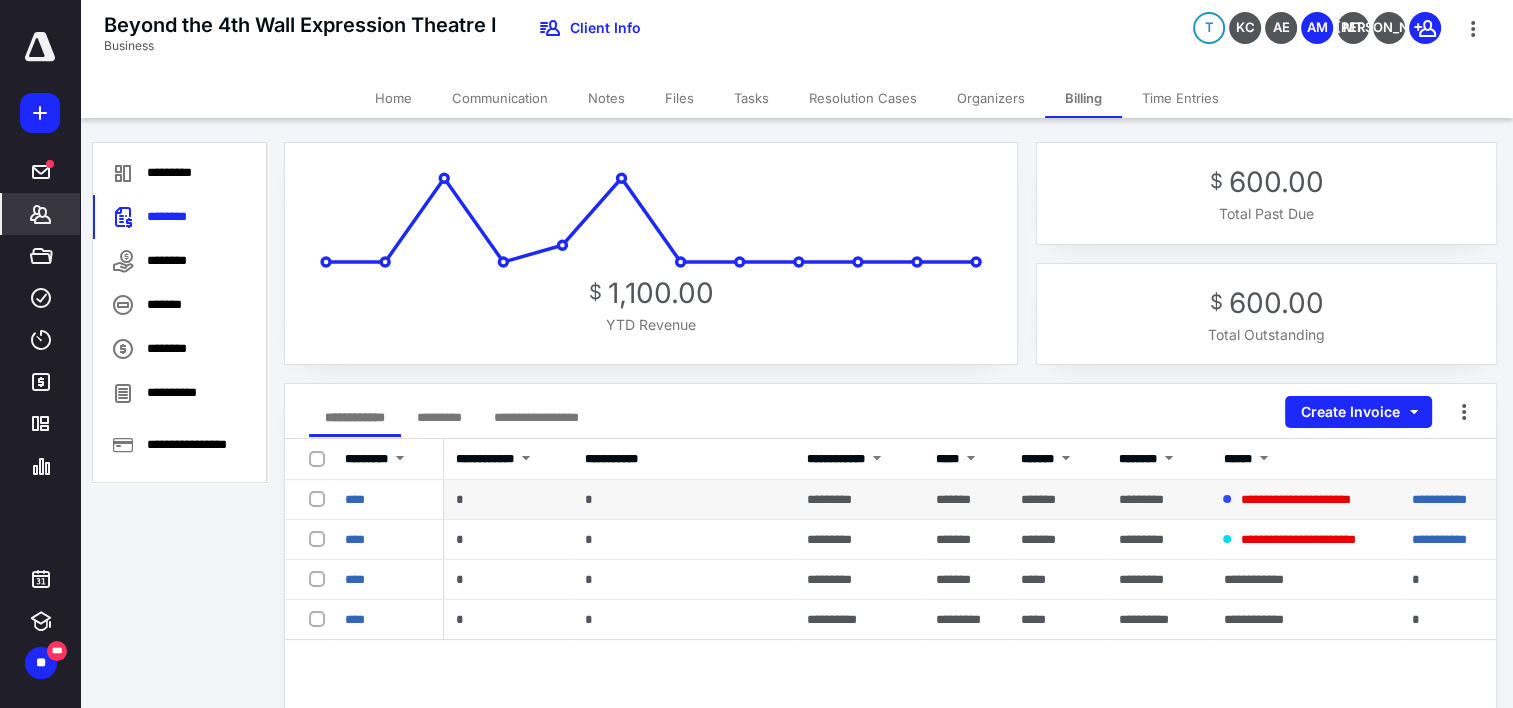 click at bounding box center (321, 498) 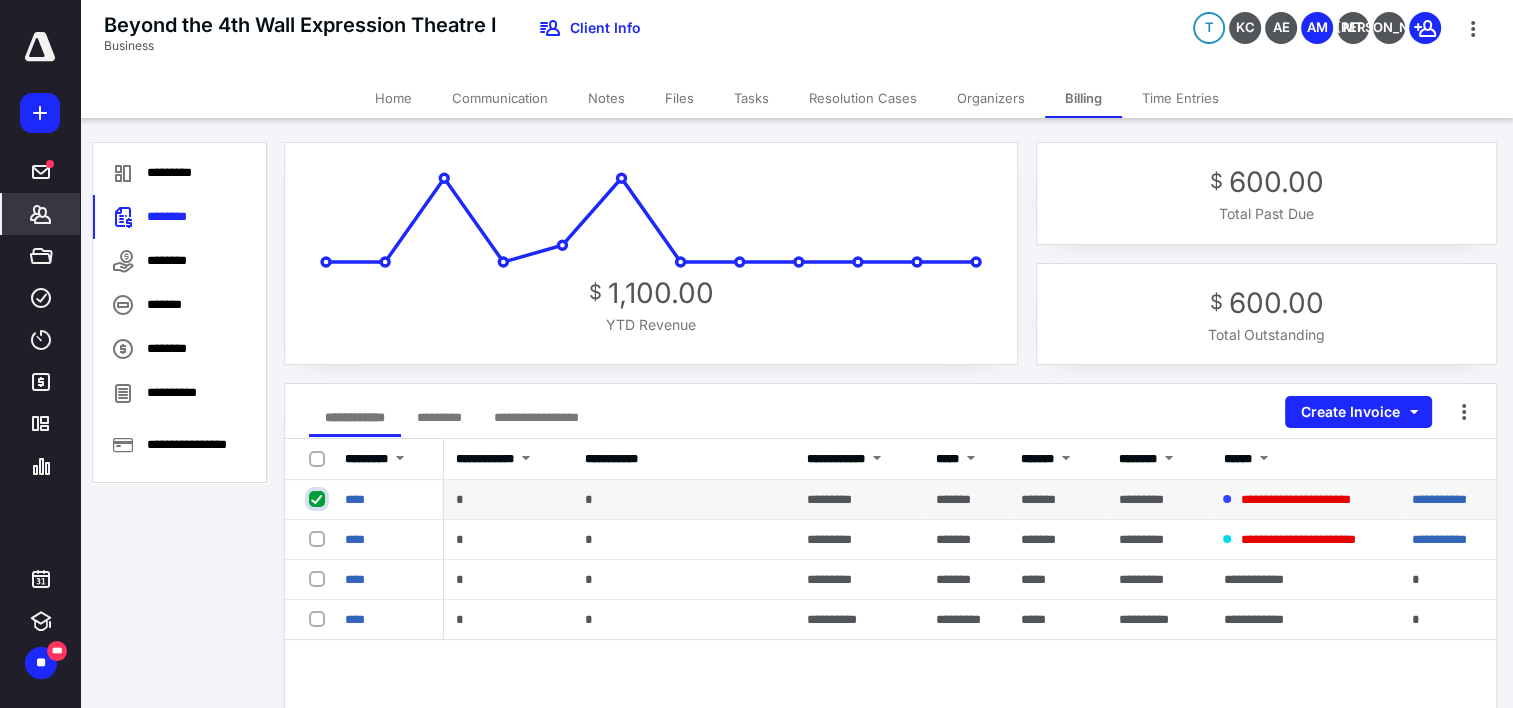 checkbox on "true" 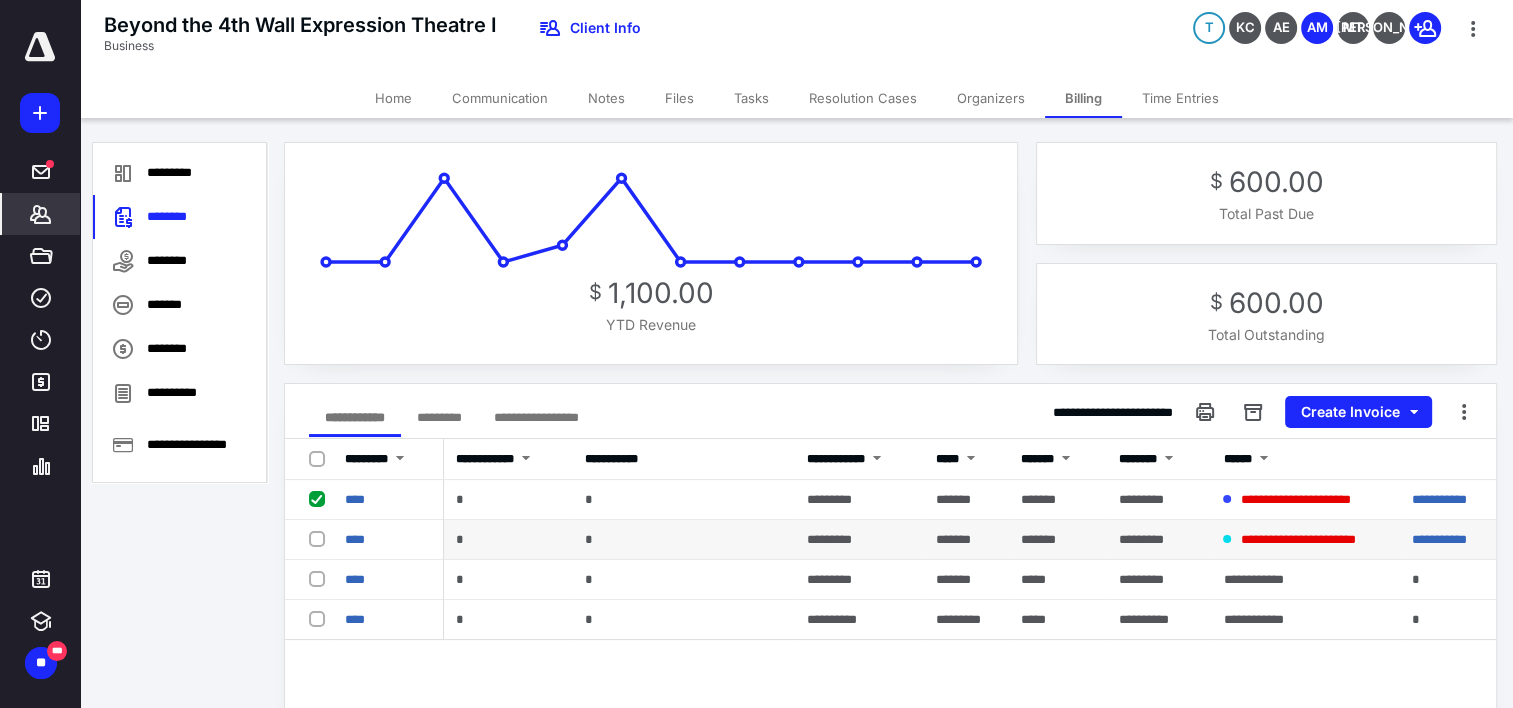 click at bounding box center [321, 538] 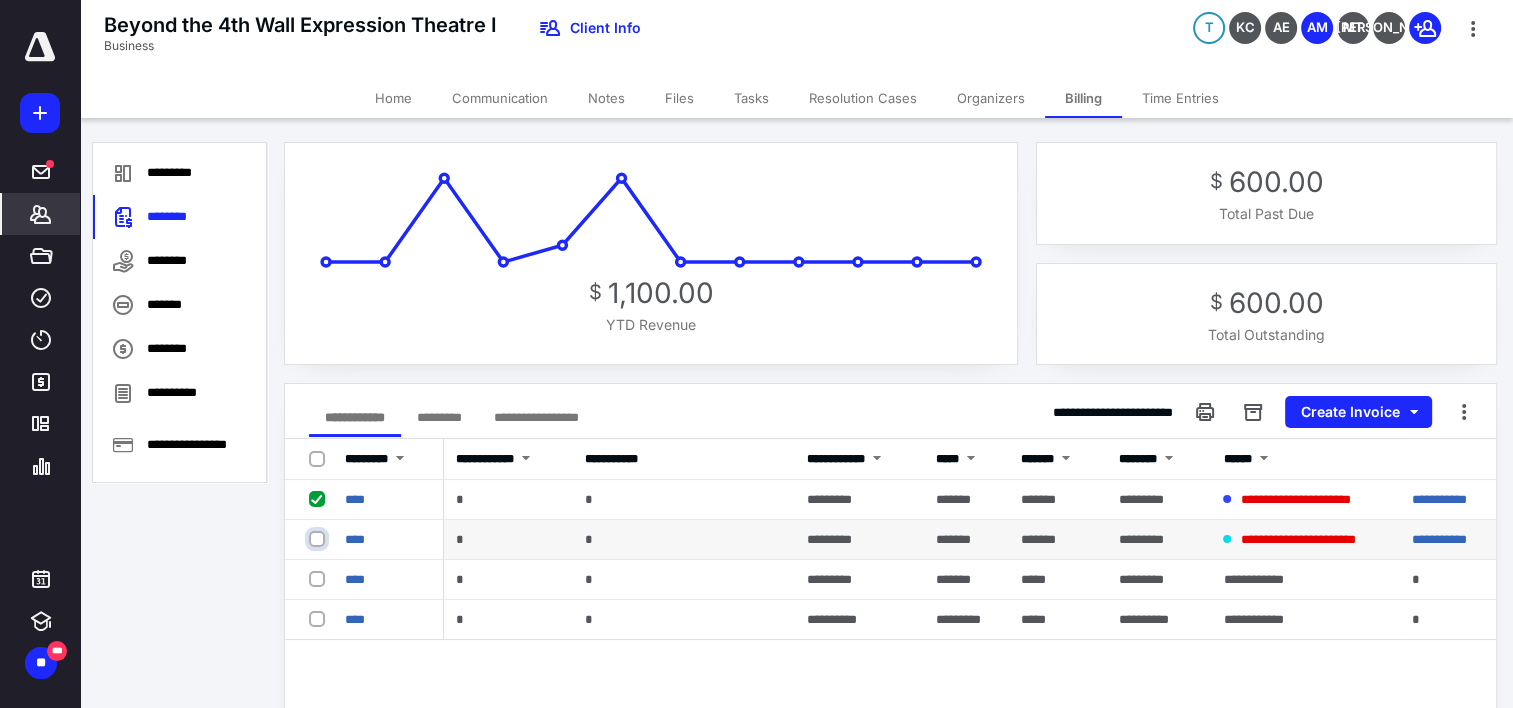 checkbox on "true" 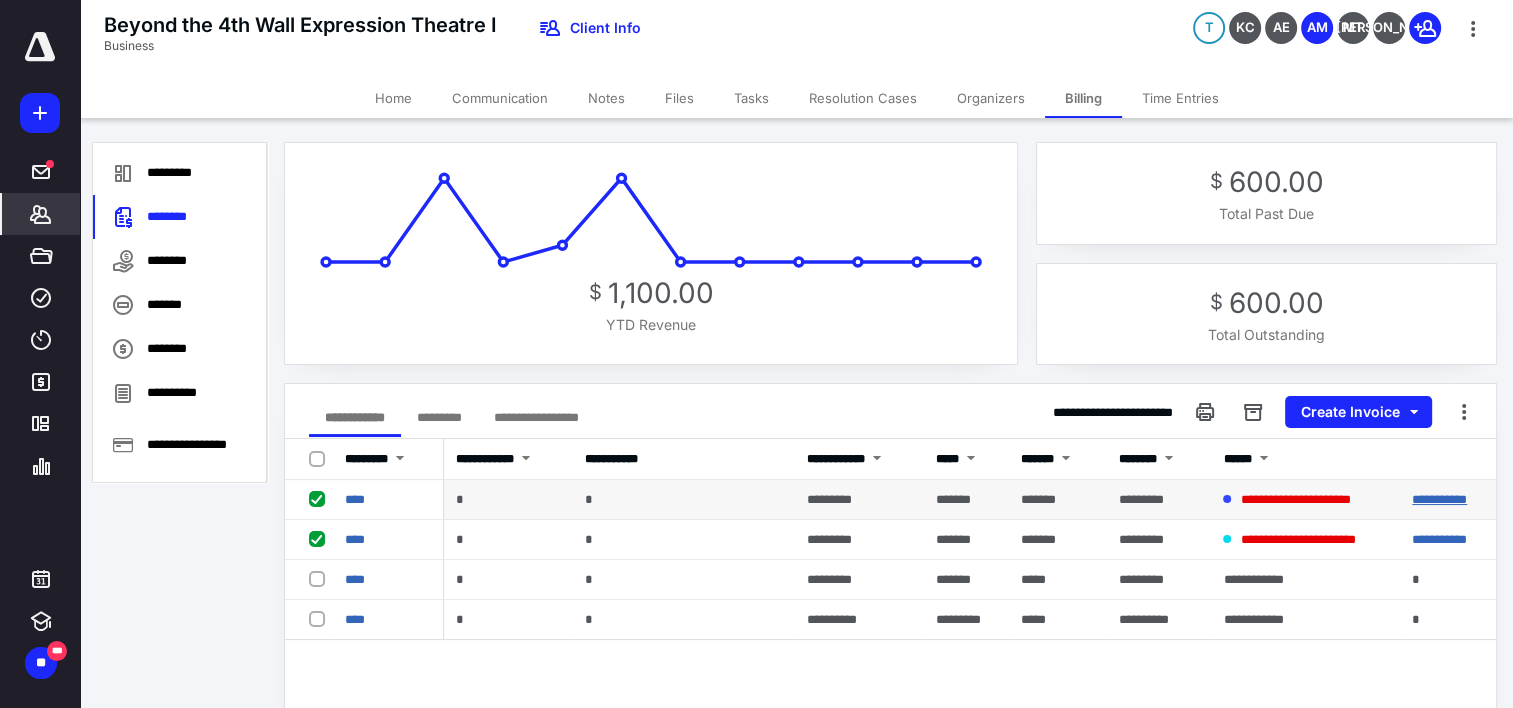 click on "**********" at bounding box center [1439, 499] 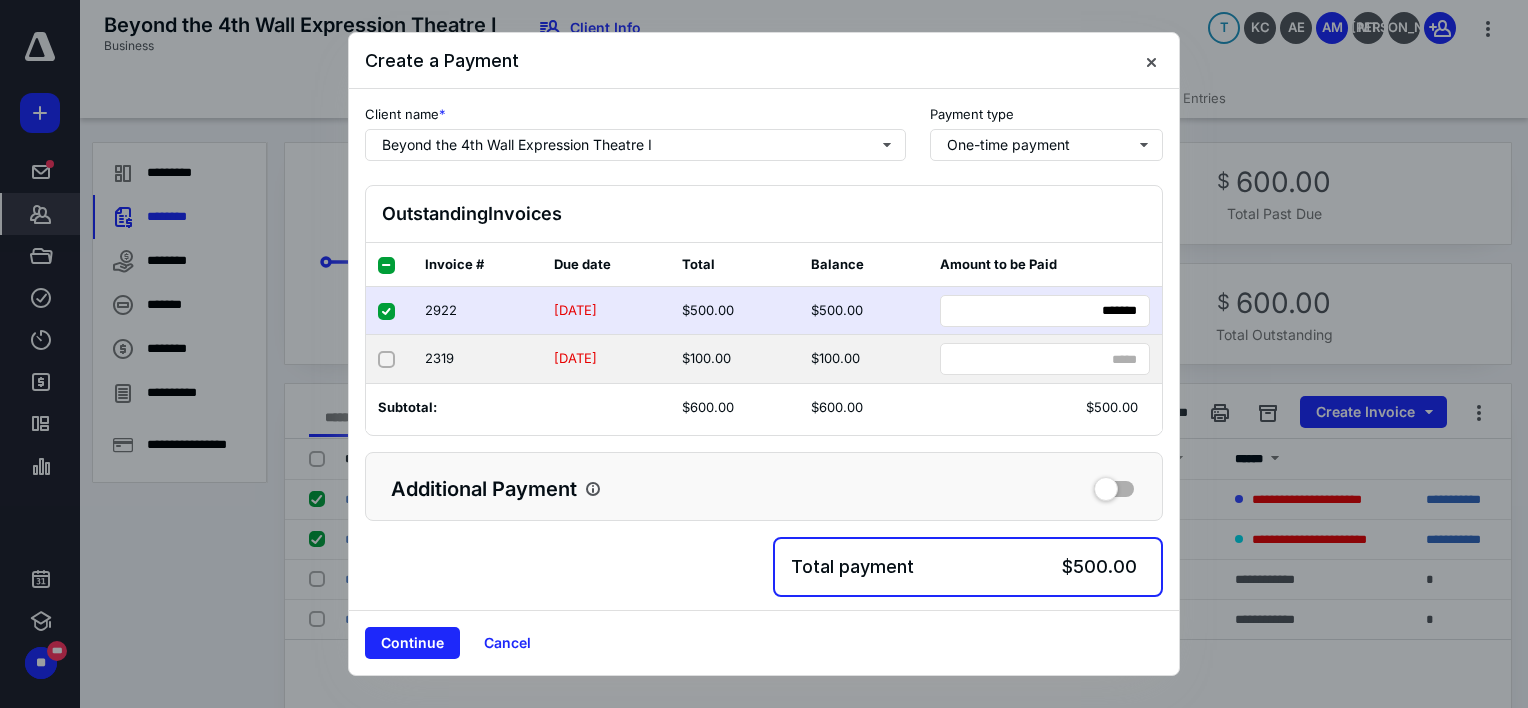 click 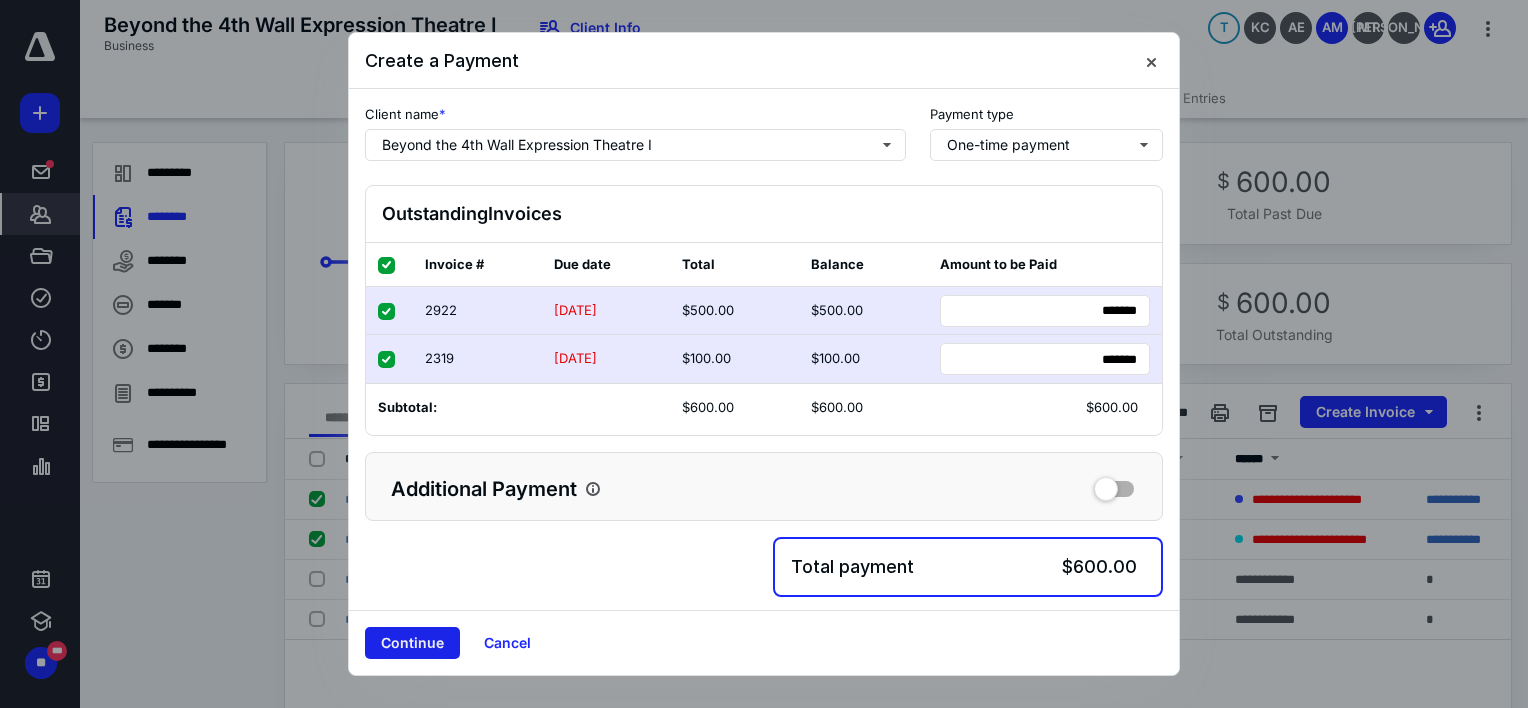 click on "Continue" at bounding box center (412, 643) 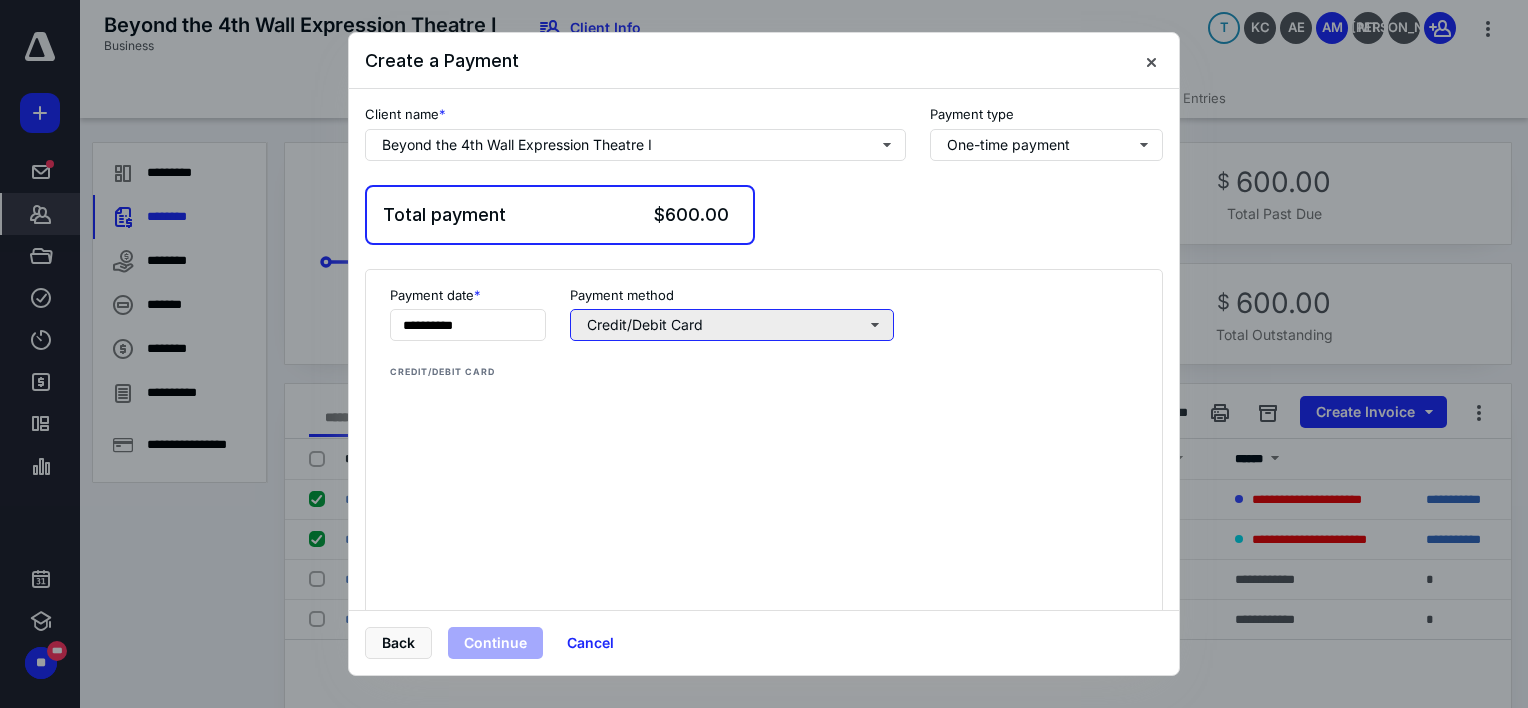 click on "Credit/Debit Card" at bounding box center [732, 325] 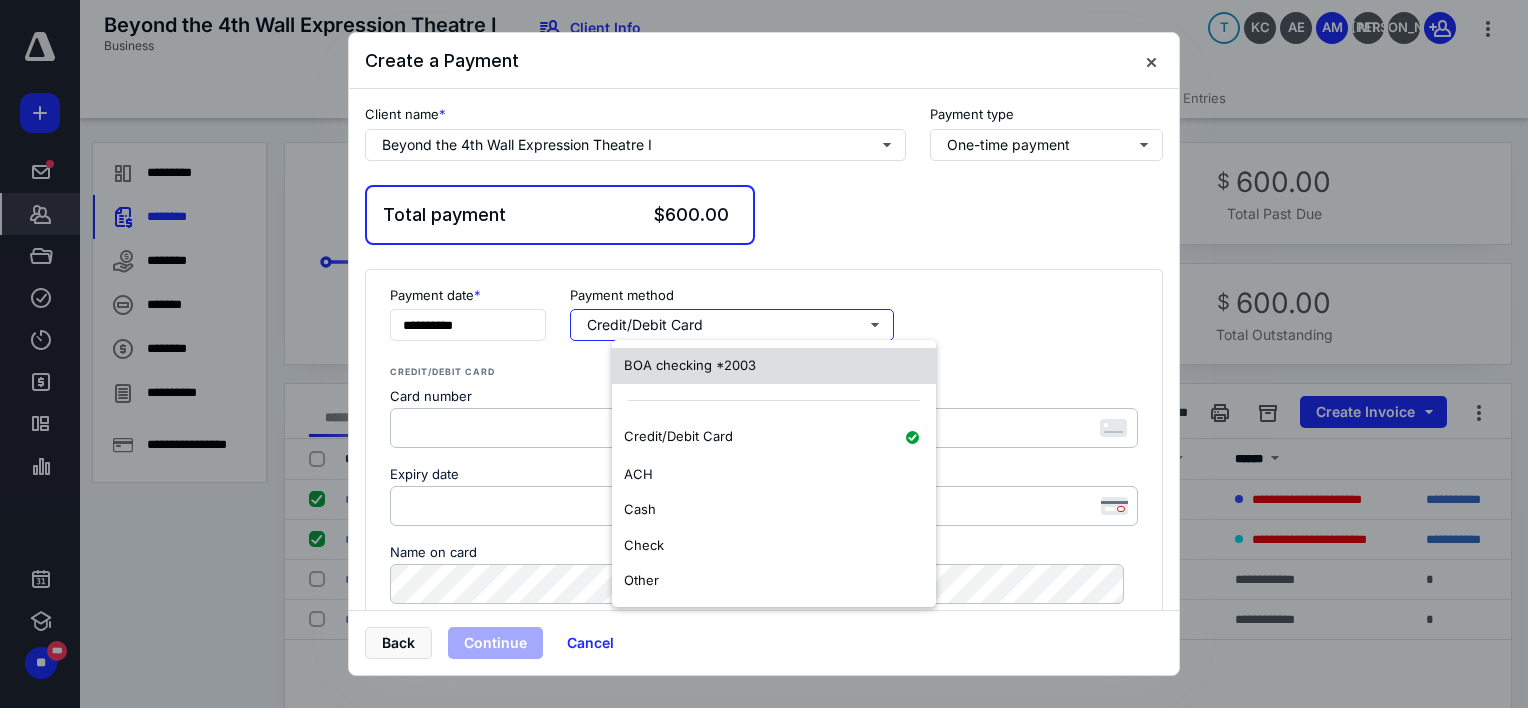 click on "BOA checking *2003" at bounding box center [690, 365] 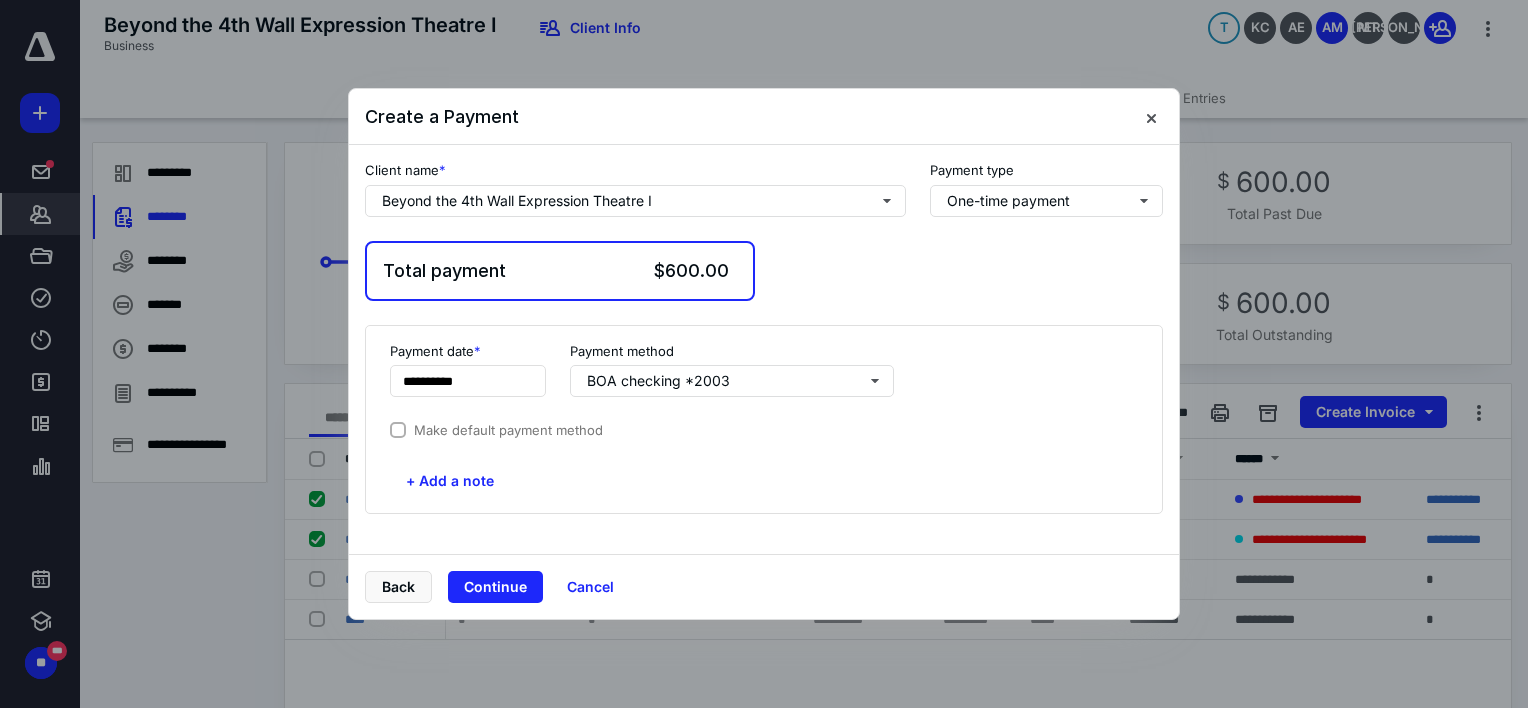 click on "**********" at bounding box center (764, 370) 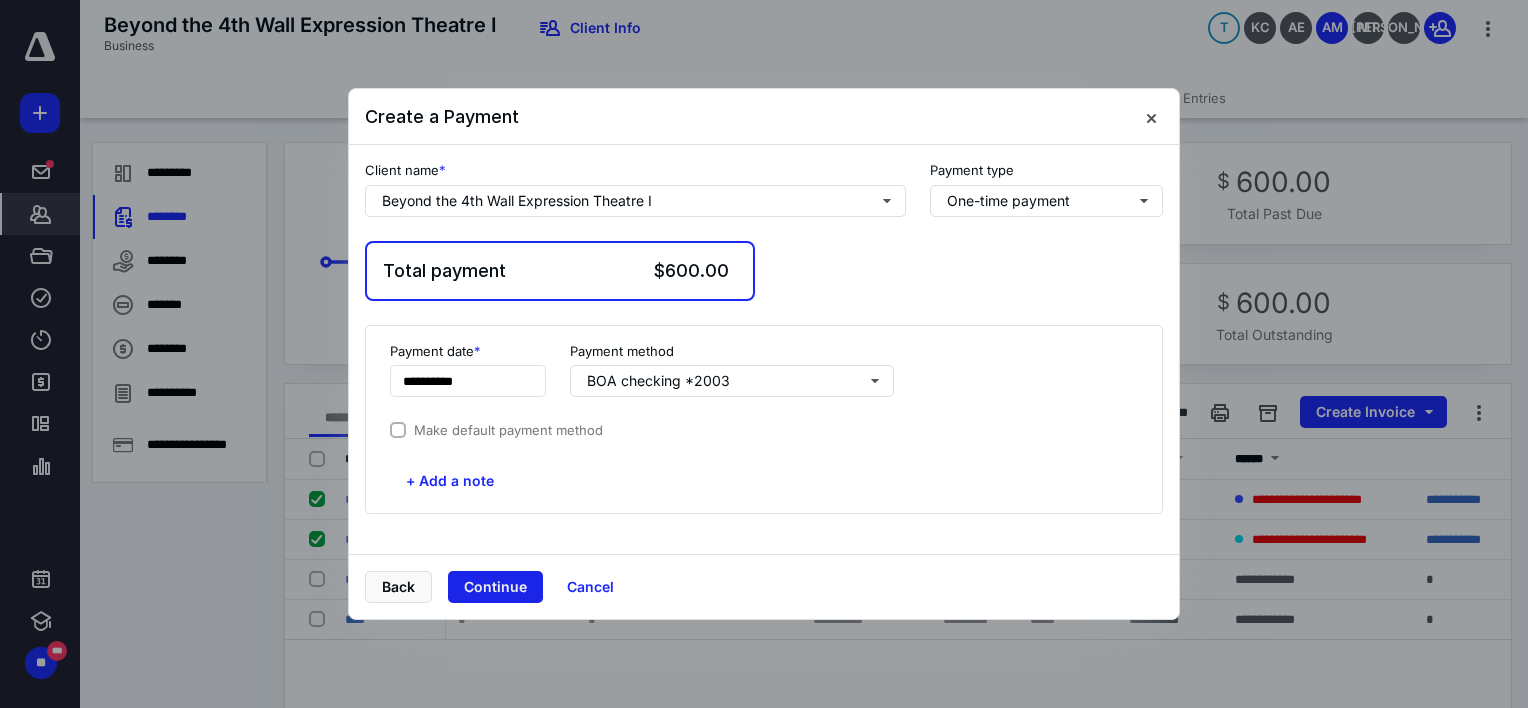 click on "Continue" at bounding box center [495, 587] 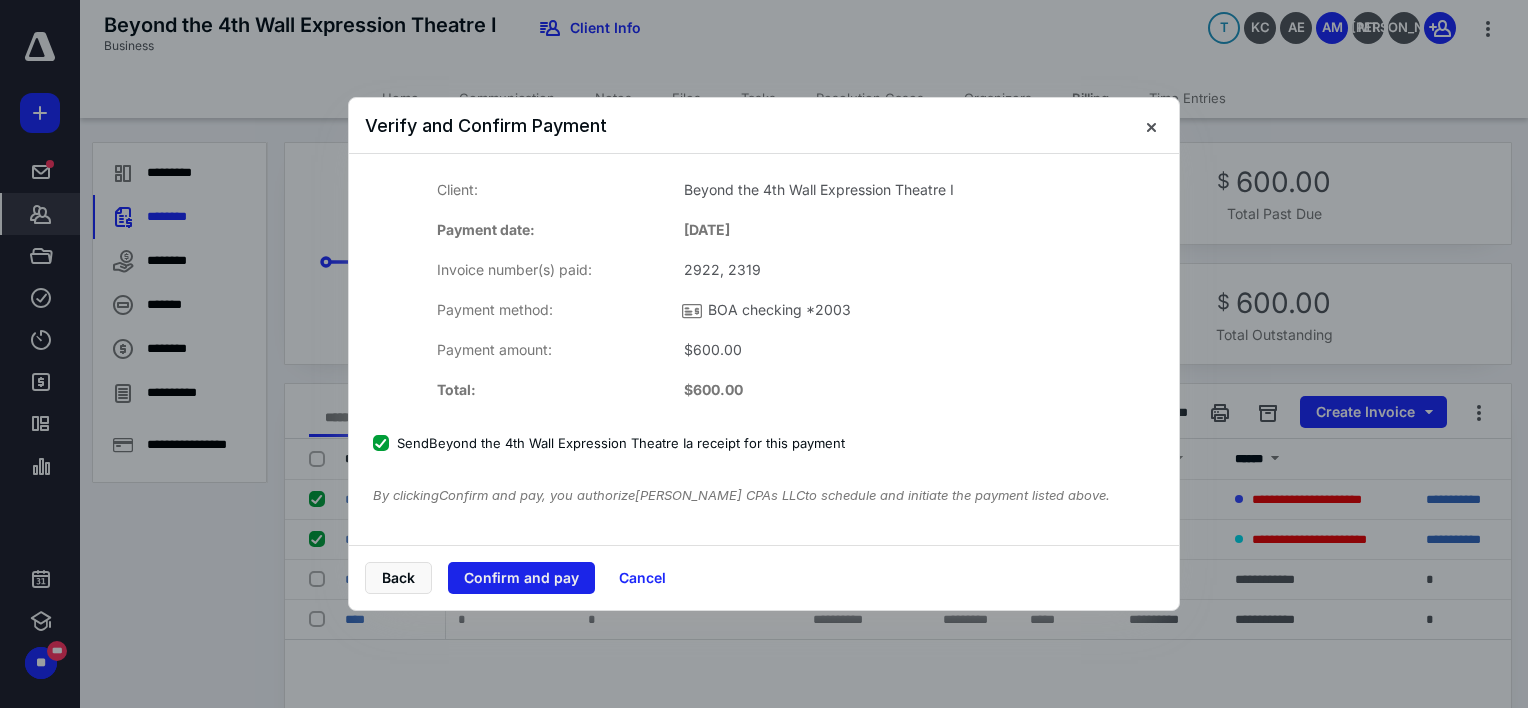 click on "Confirm and pay" at bounding box center [521, 578] 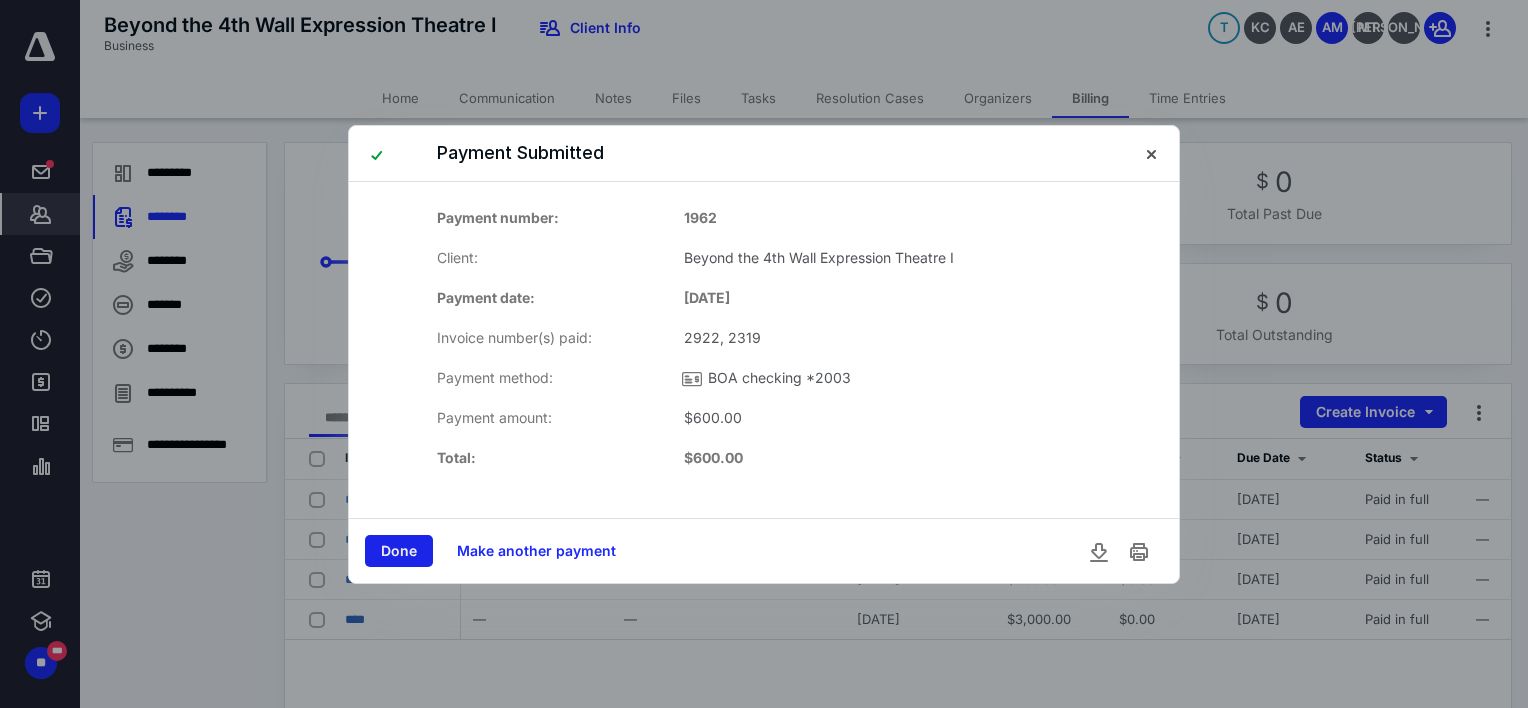 click on "Done" at bounding box center [399, 551] 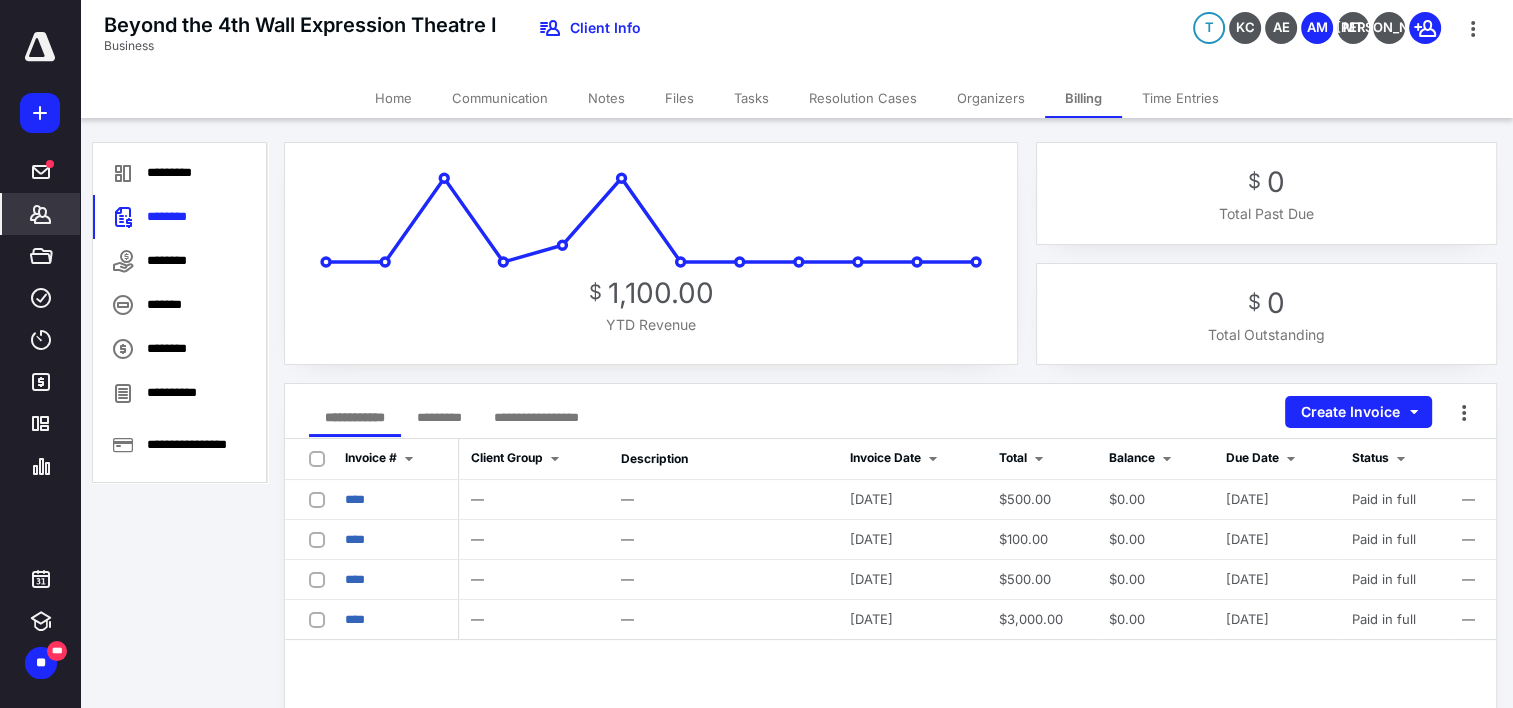 click 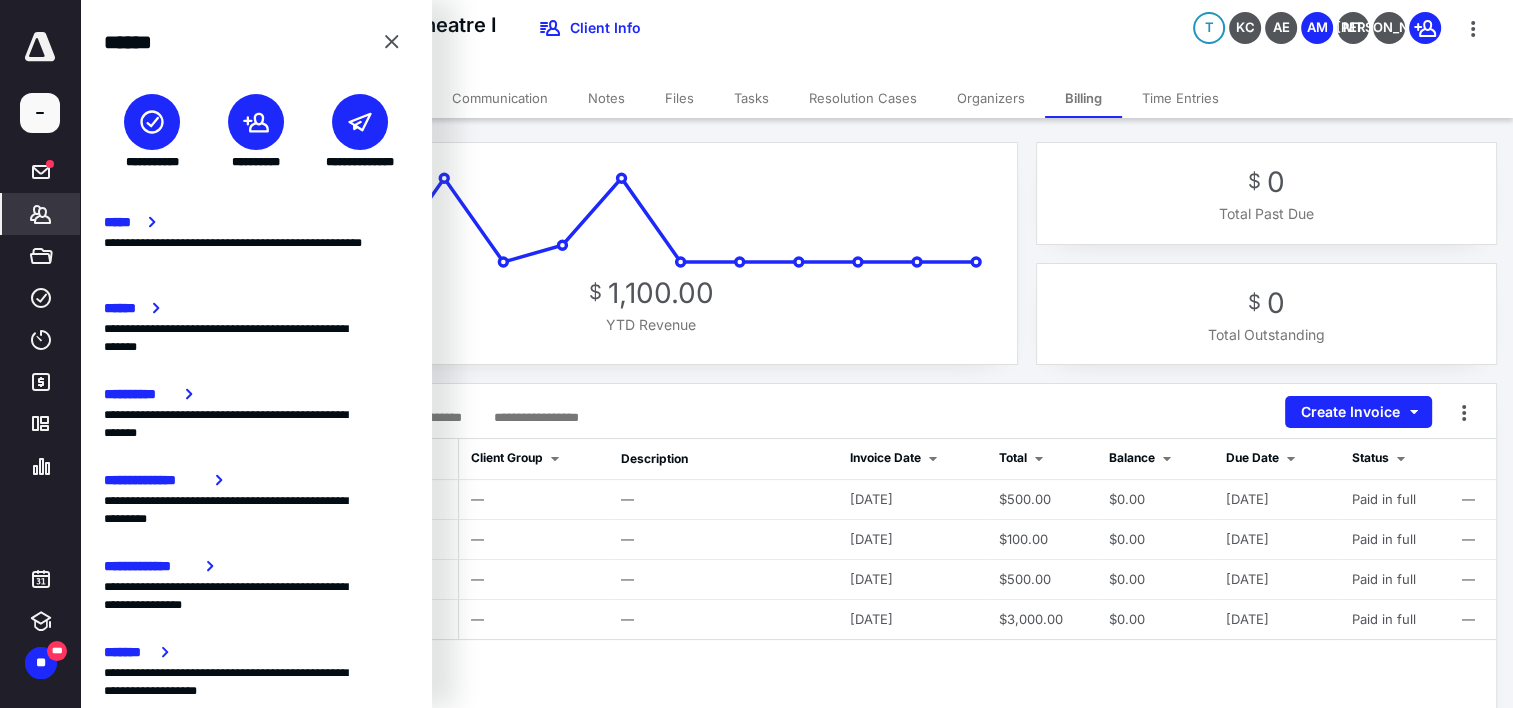 click 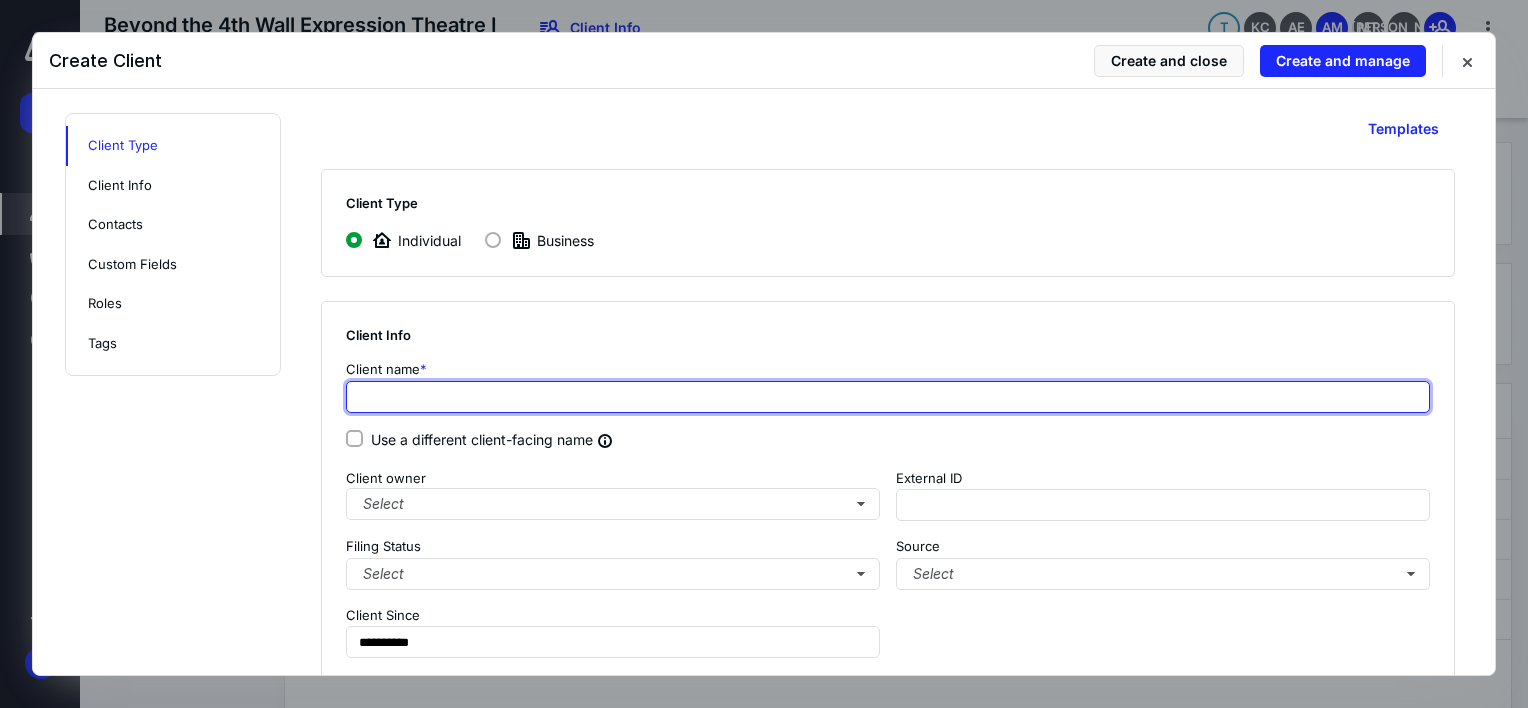 click at bounding box center (888, 397) 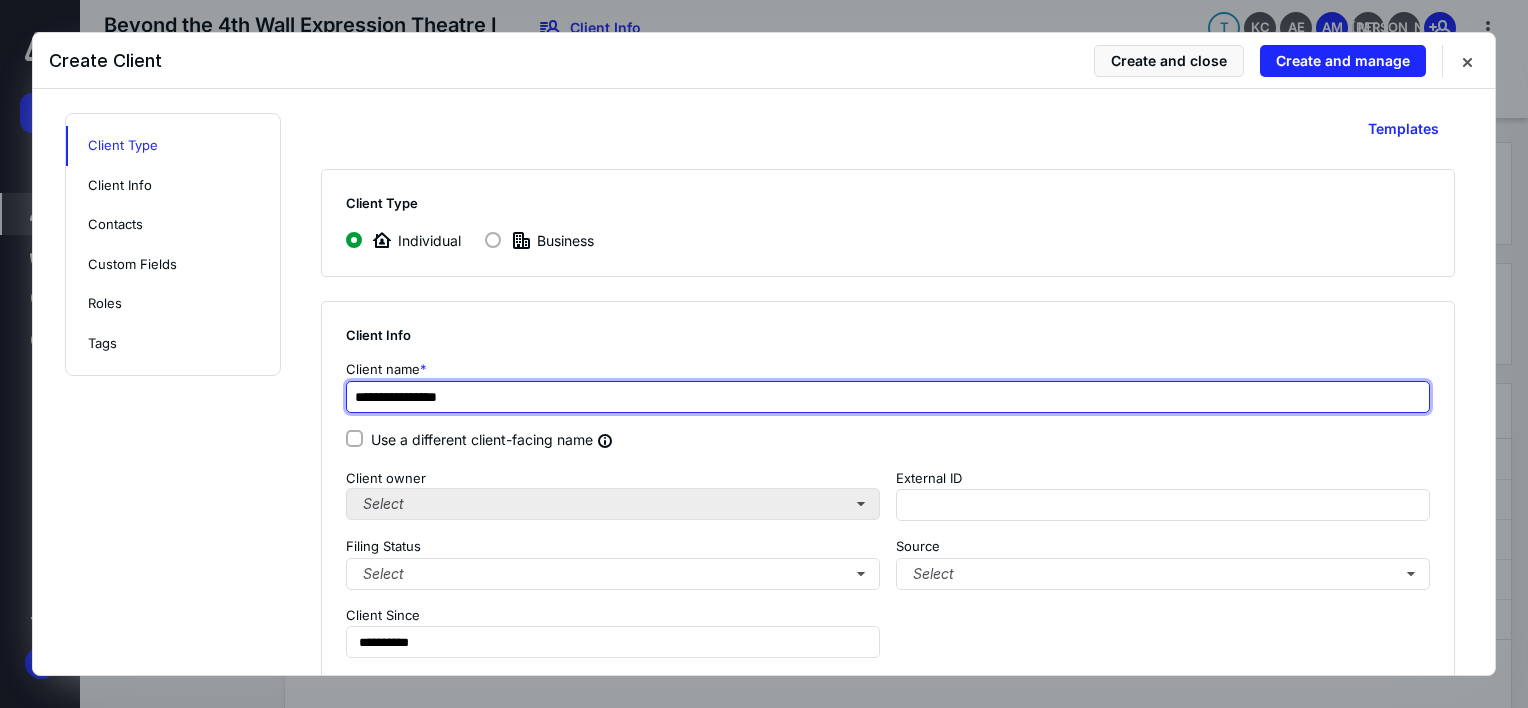 type on "**********" 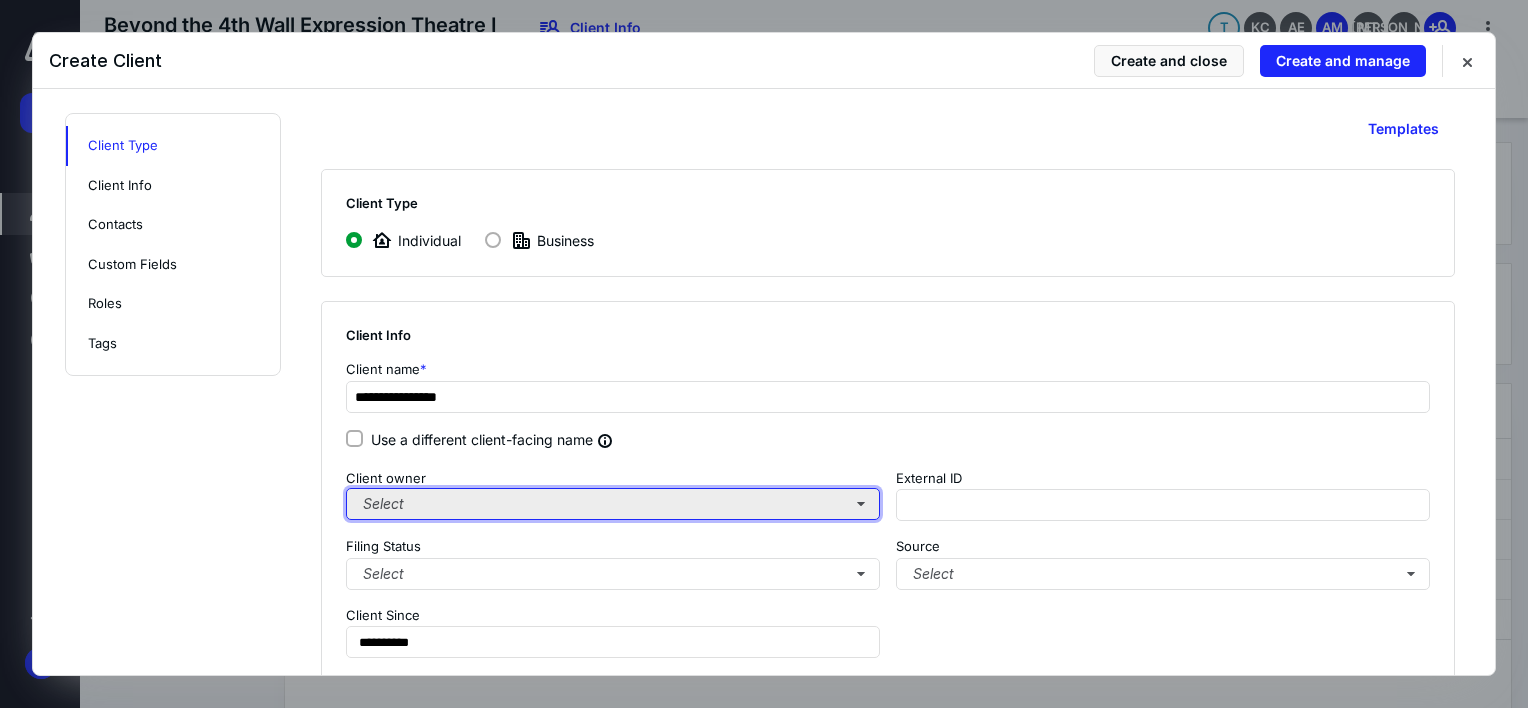 click on "Select" at bounding box center (613, 504) 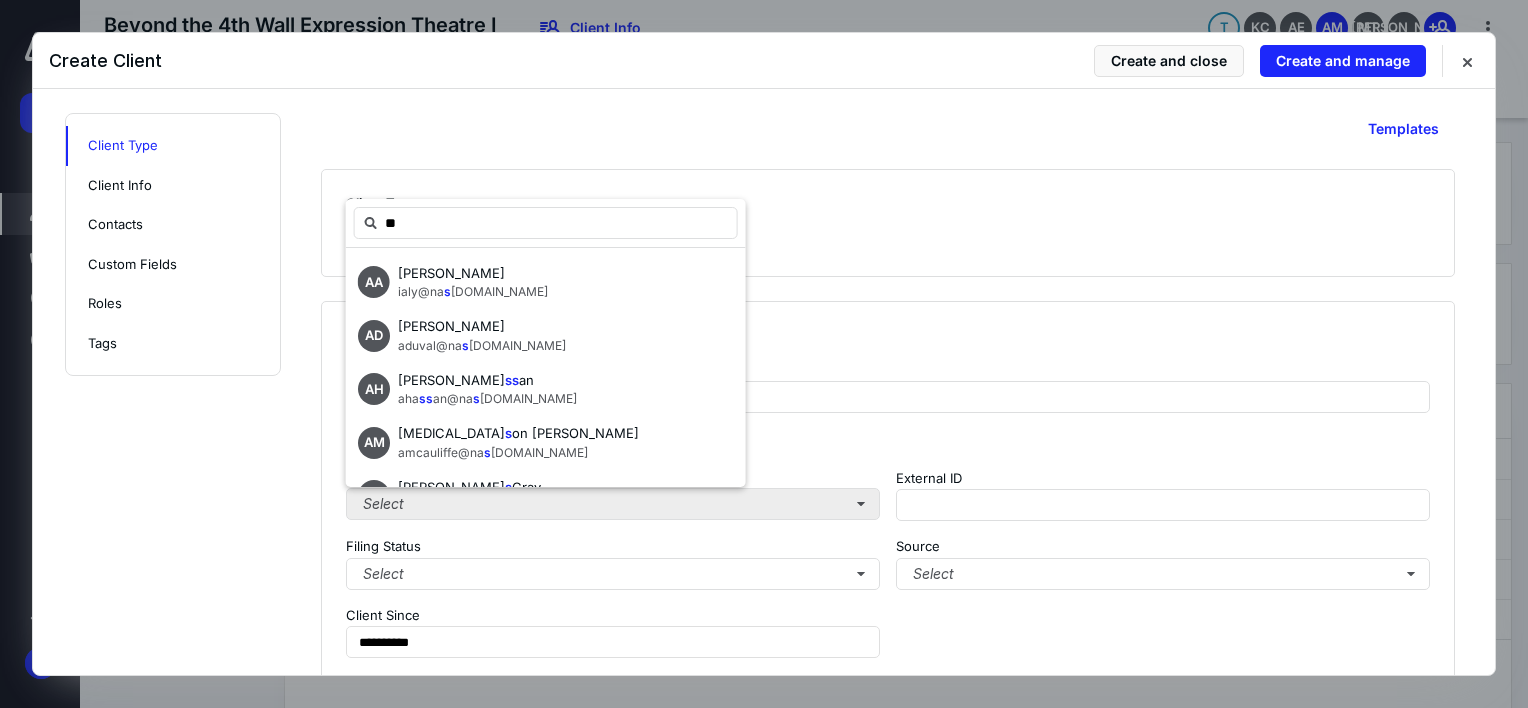 type on "***" 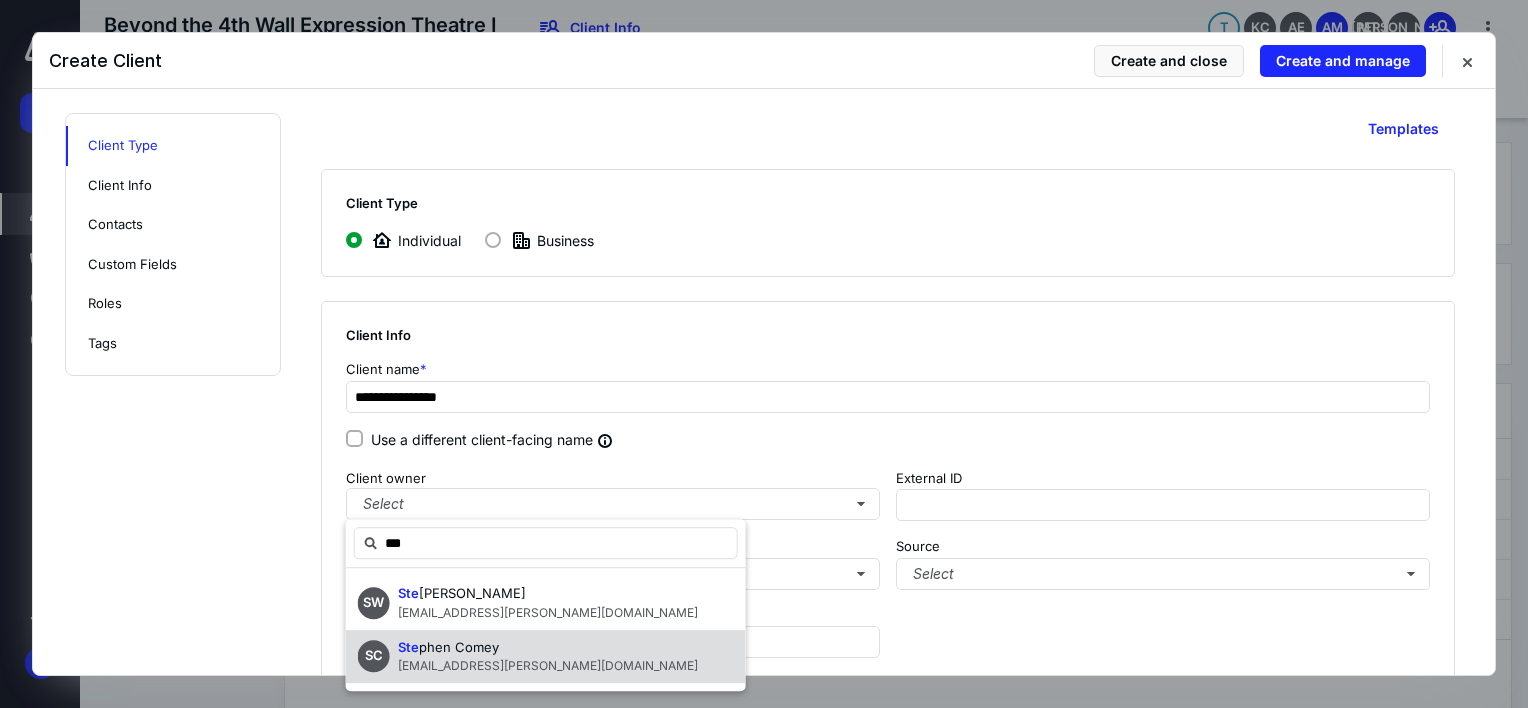 click on "phen Comey" at bounding box center [459, 647] 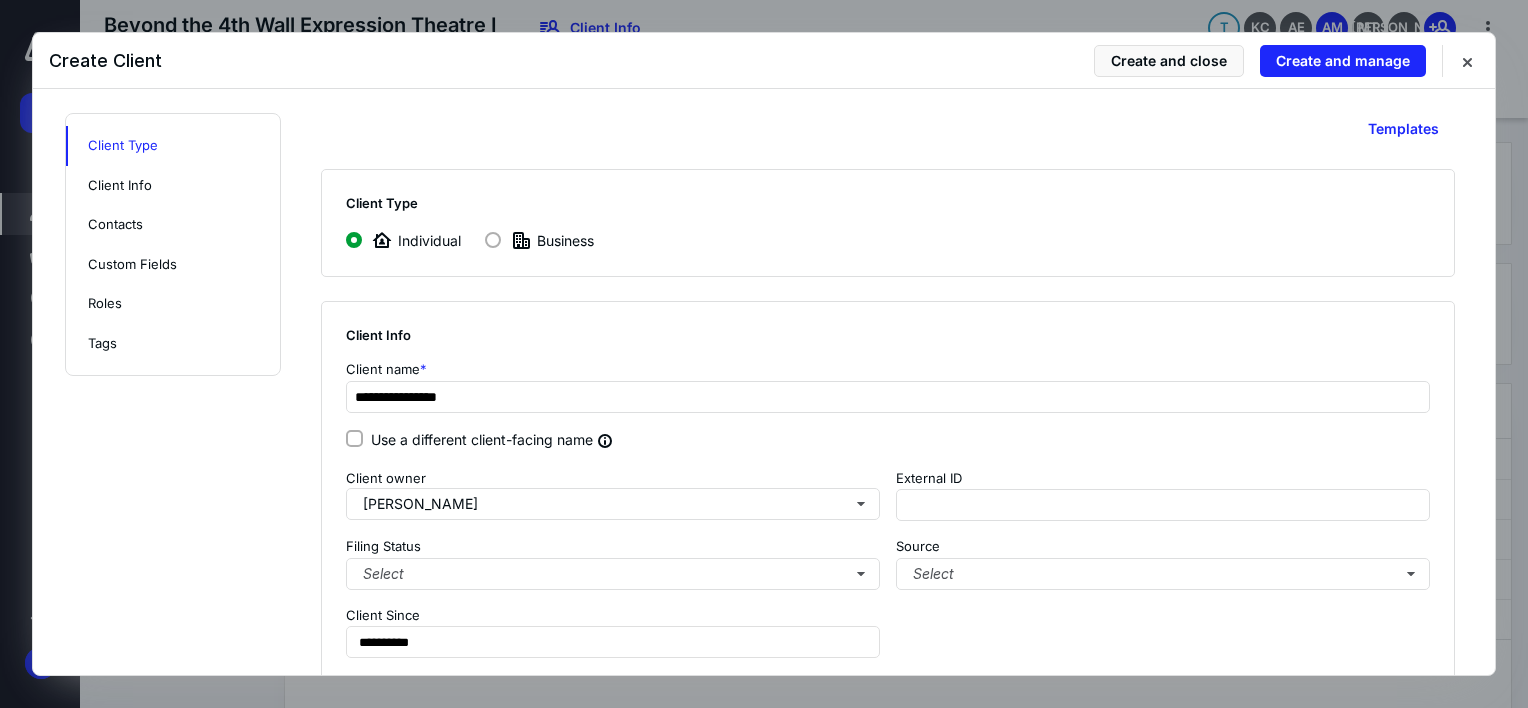 click on "**********" at bounding box center [764, 978] 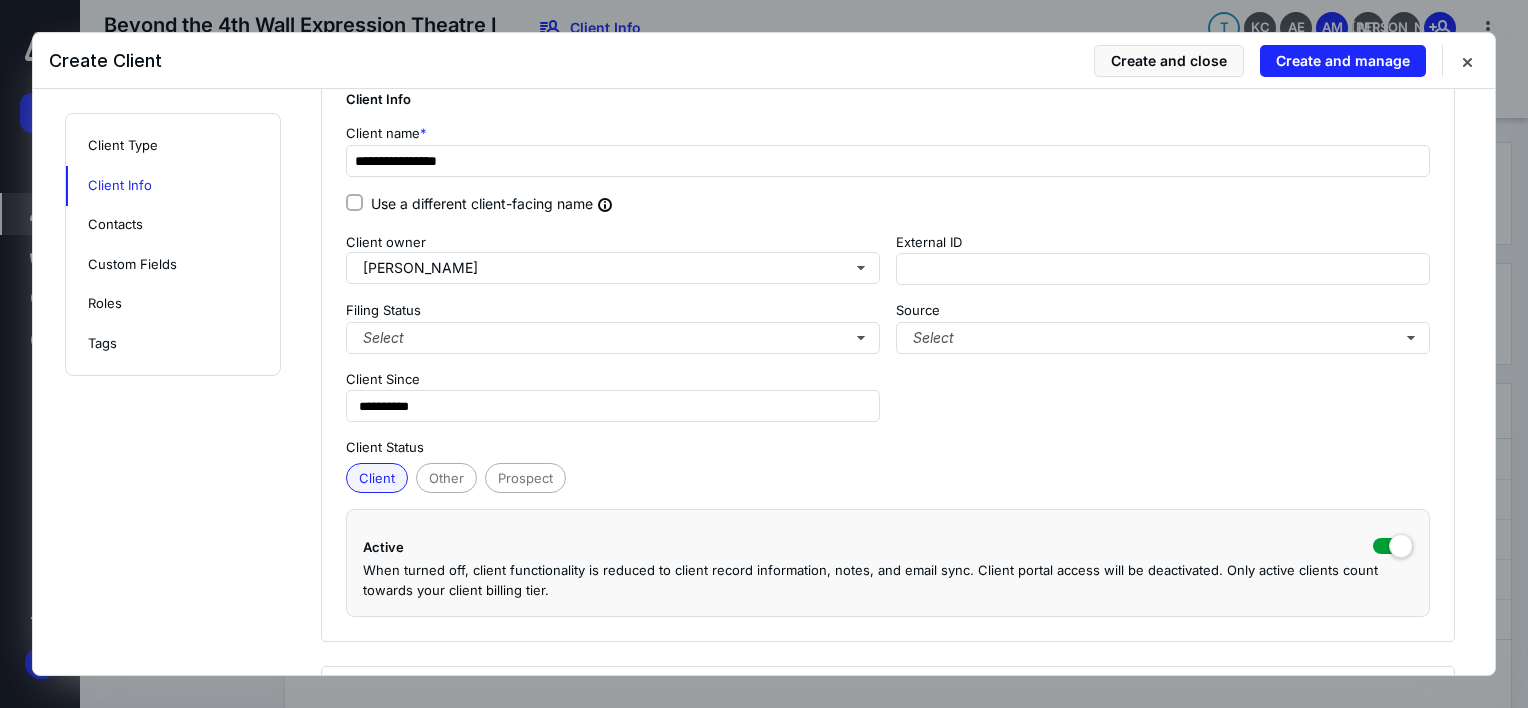 scroll, scrollTop: 244, scrollLeft: 0, axis: vertical 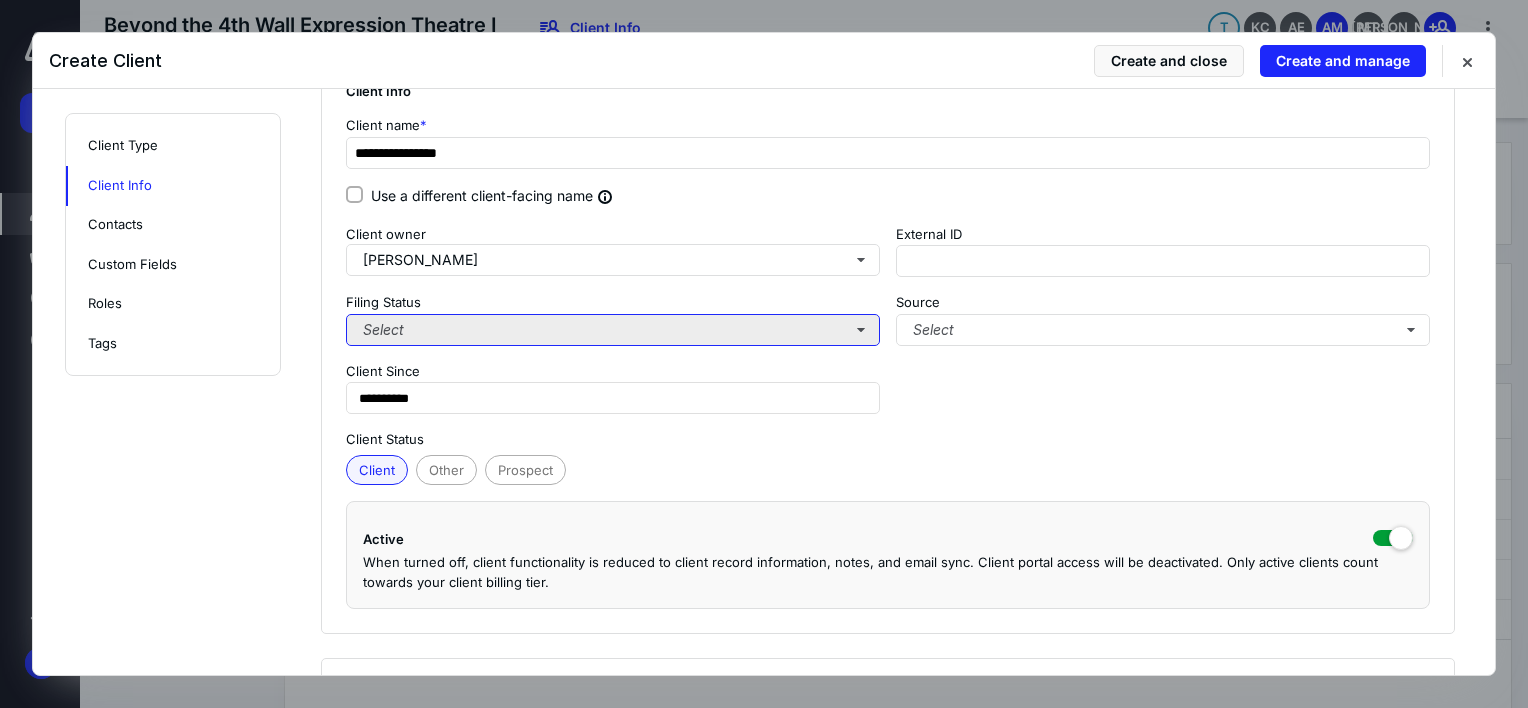click on "Select" at bounding box center [613, 330] 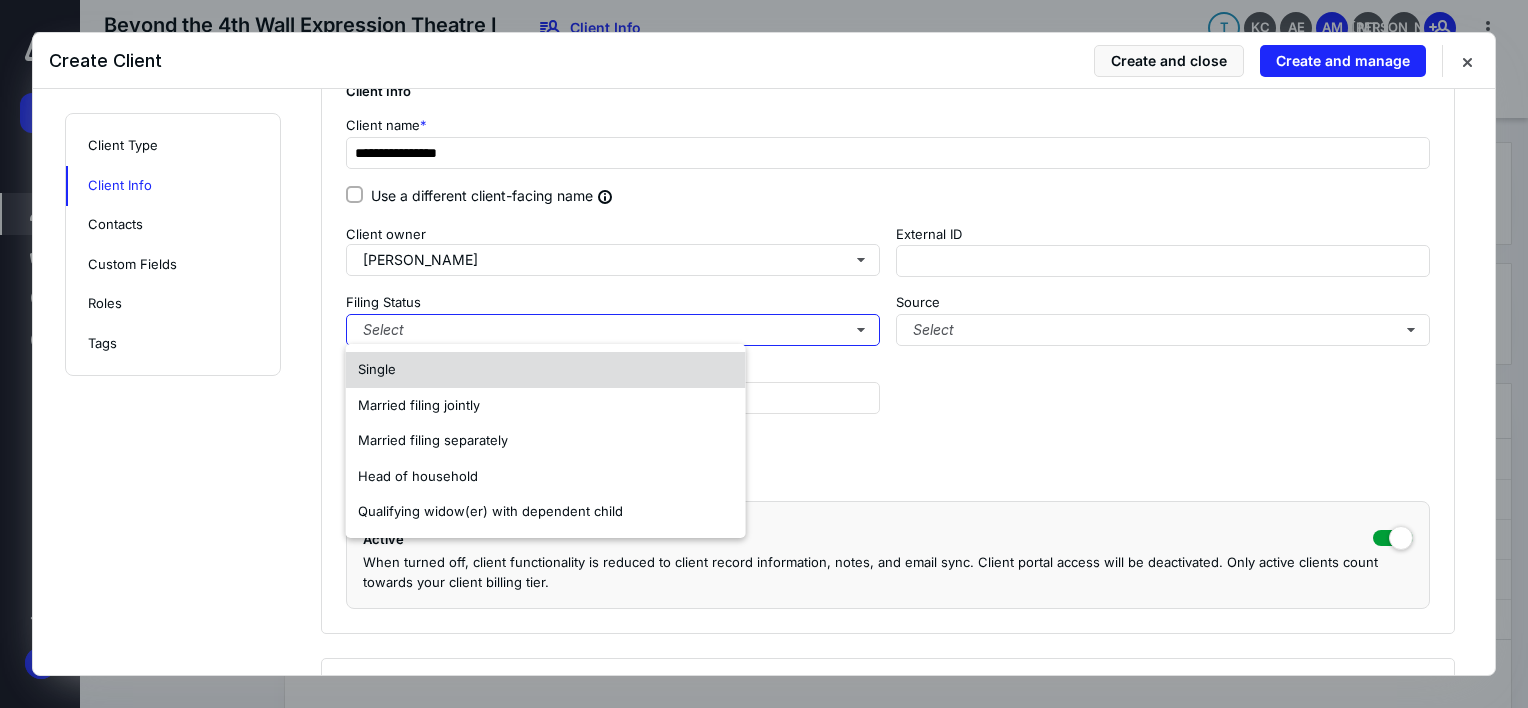click on "Single" at bounding box center (546, 370) 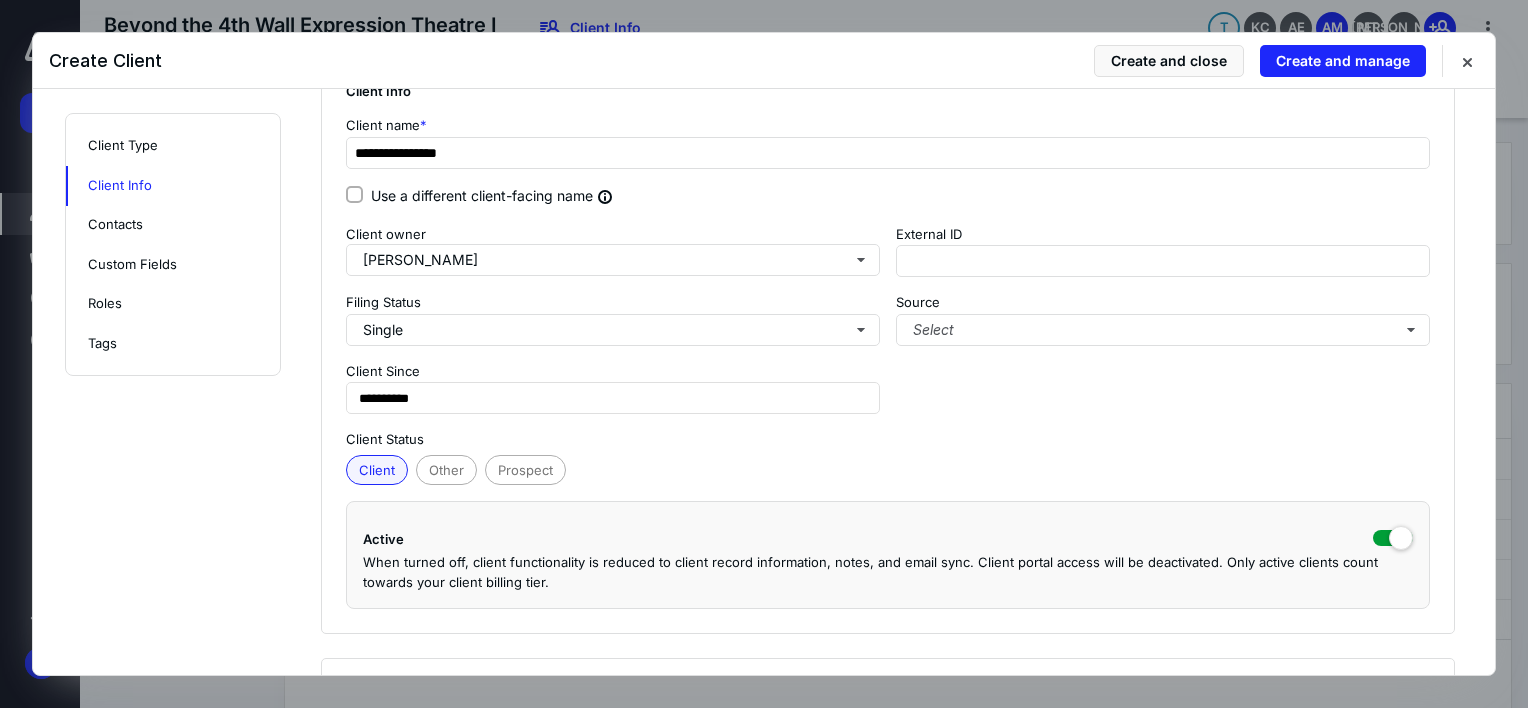 click on "**********" at bounding box center [764, 734] 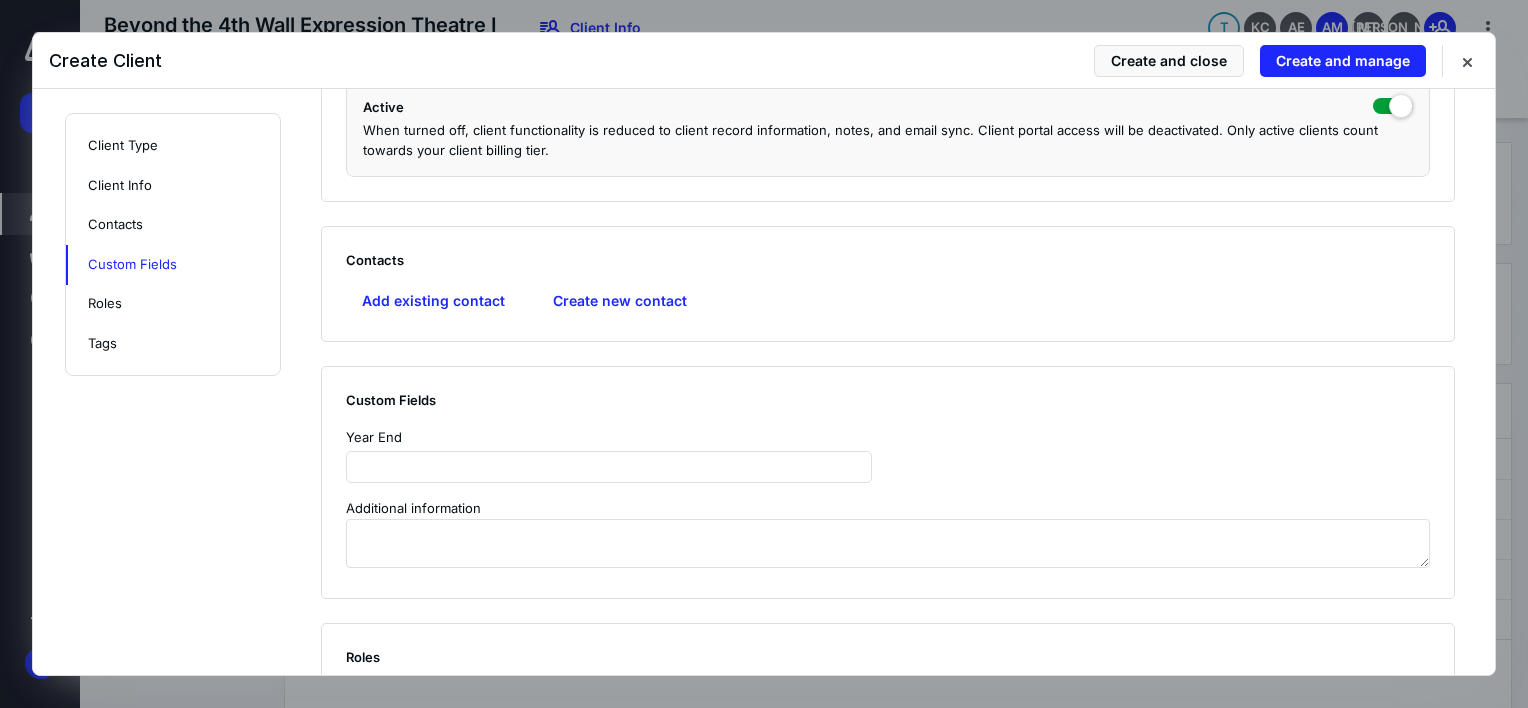 scroll, scrollTop: 682, scrollLeft: 0, axis: vertical 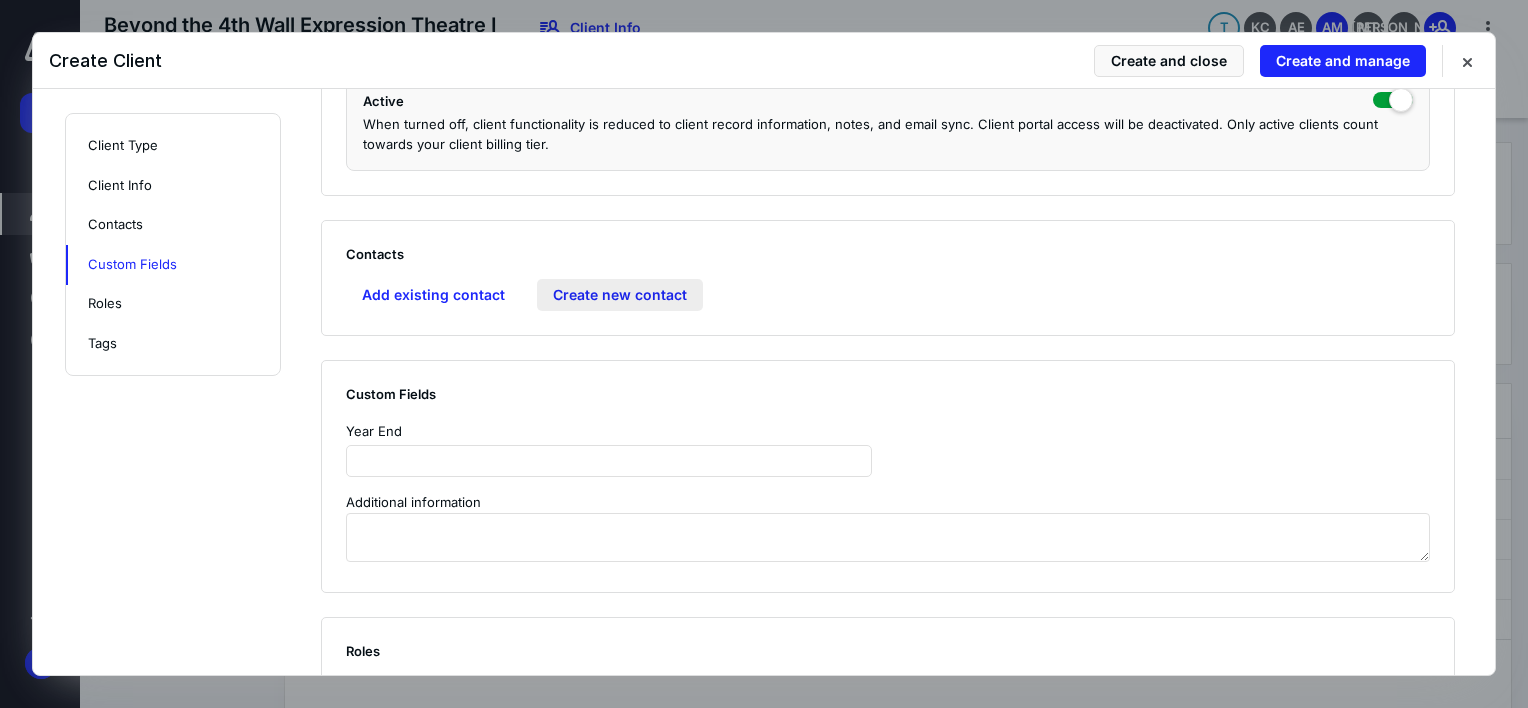 click on "Create new contact" at bounding box center [620, 295] 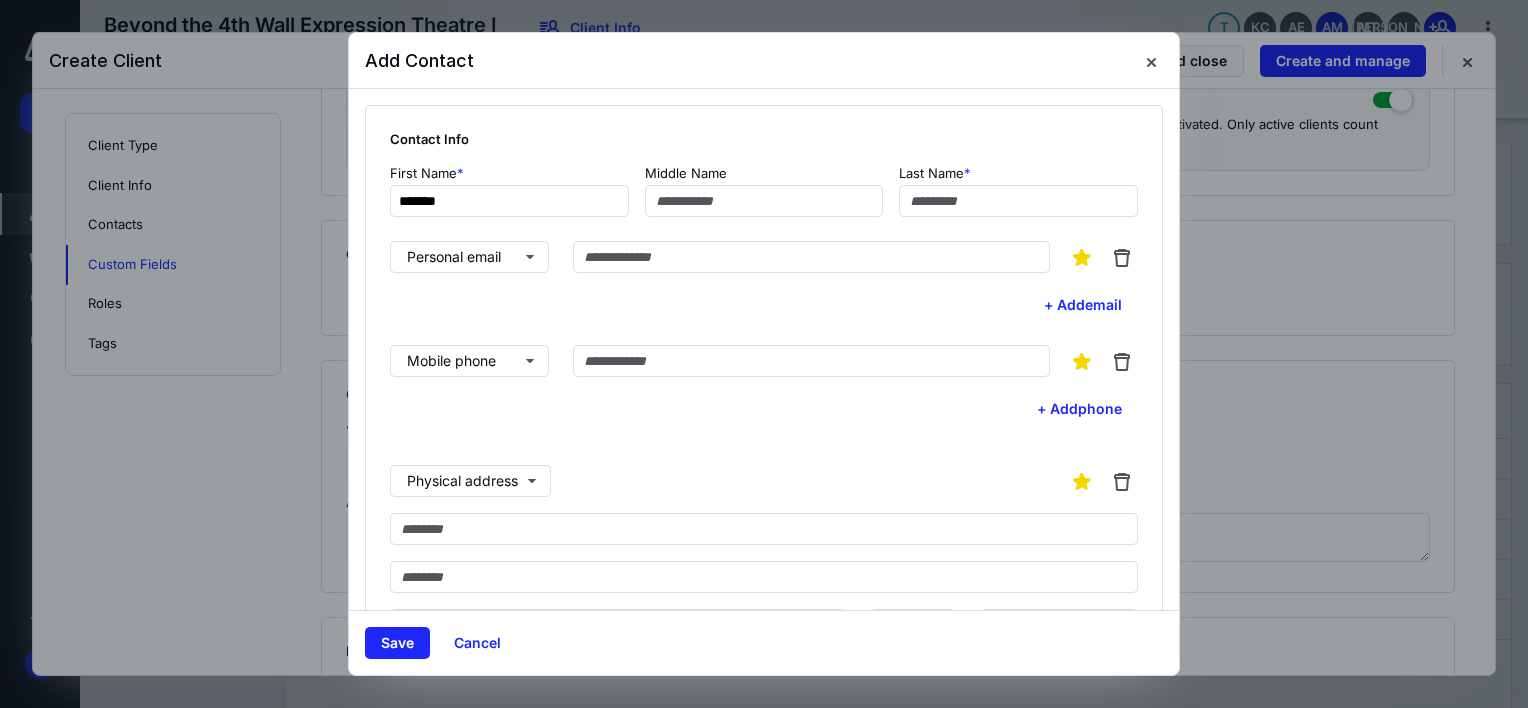 type on "*******" 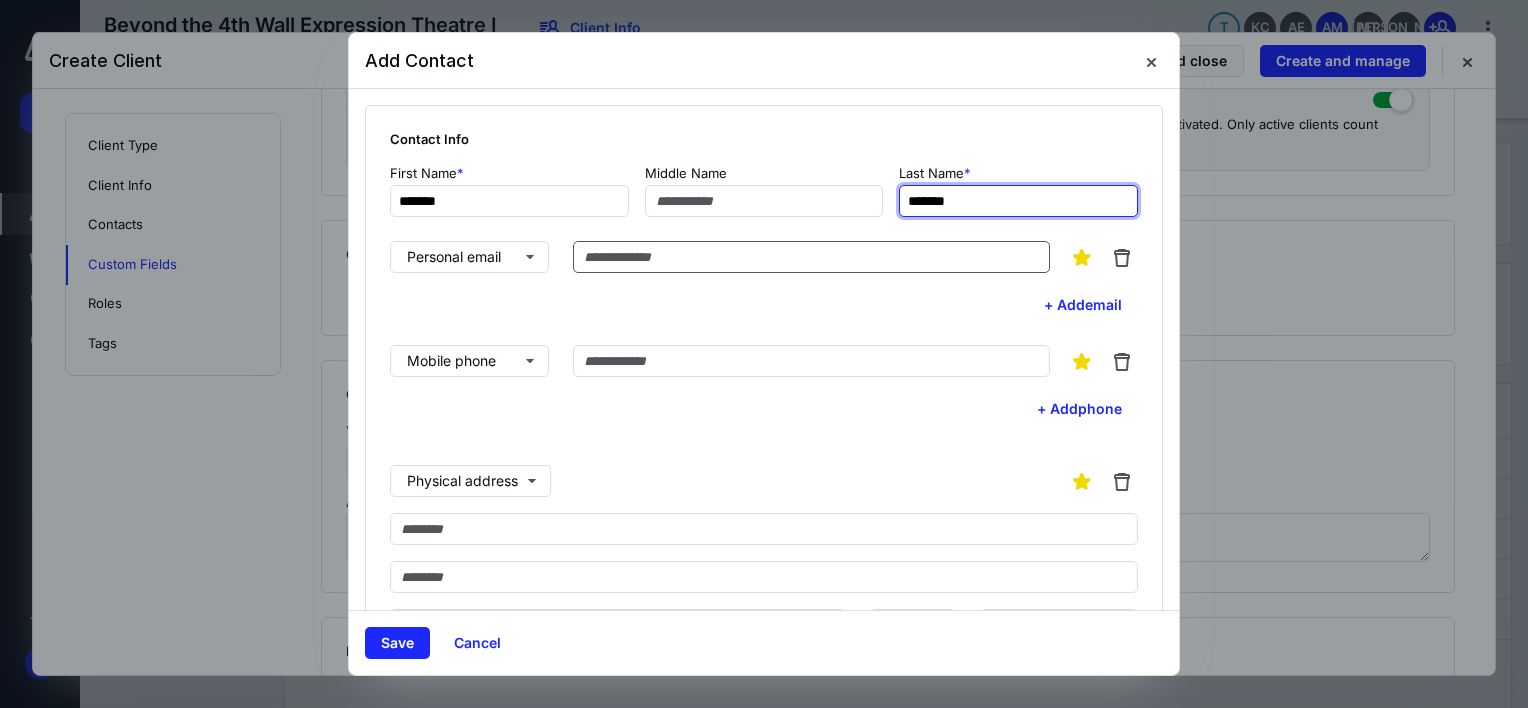 type on "*******" 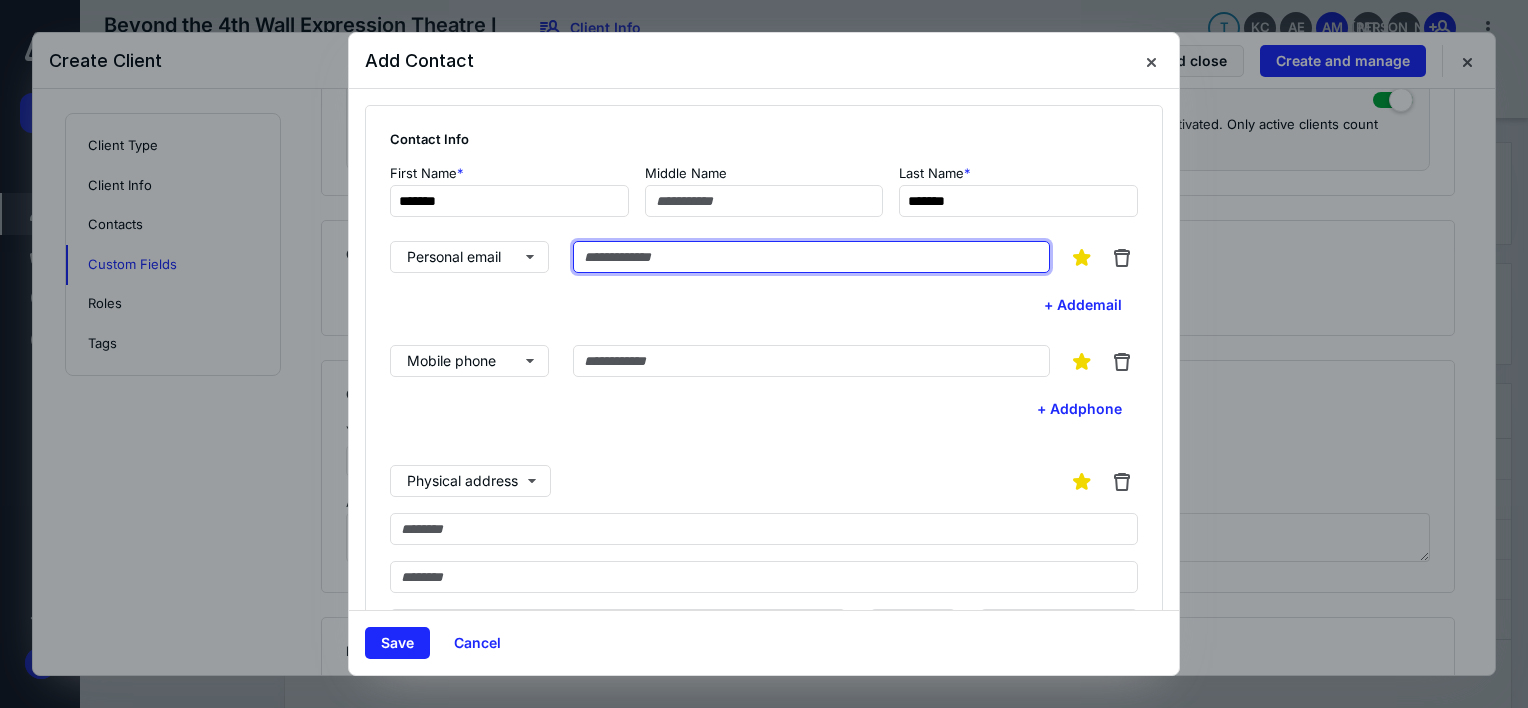 click at bounding box center (811, 257) 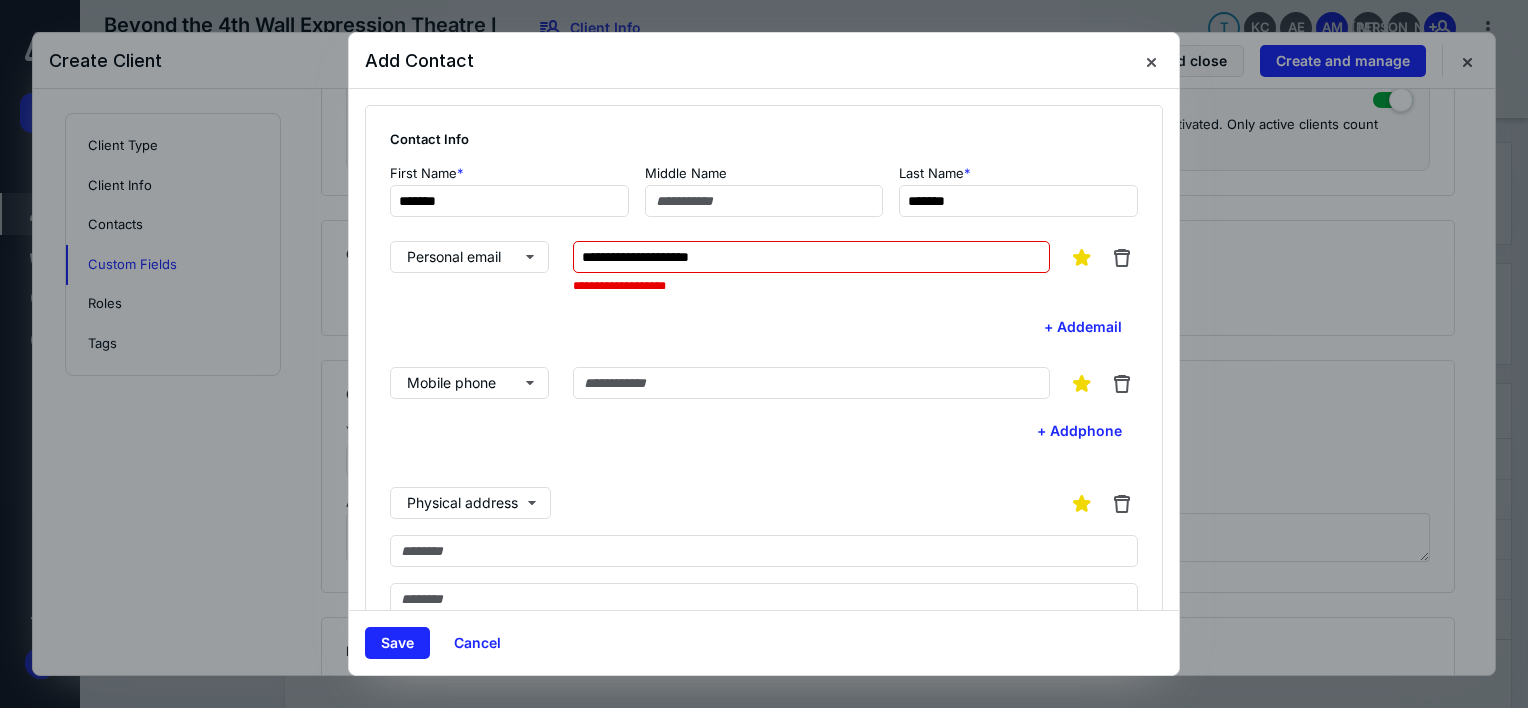 type on "**********" 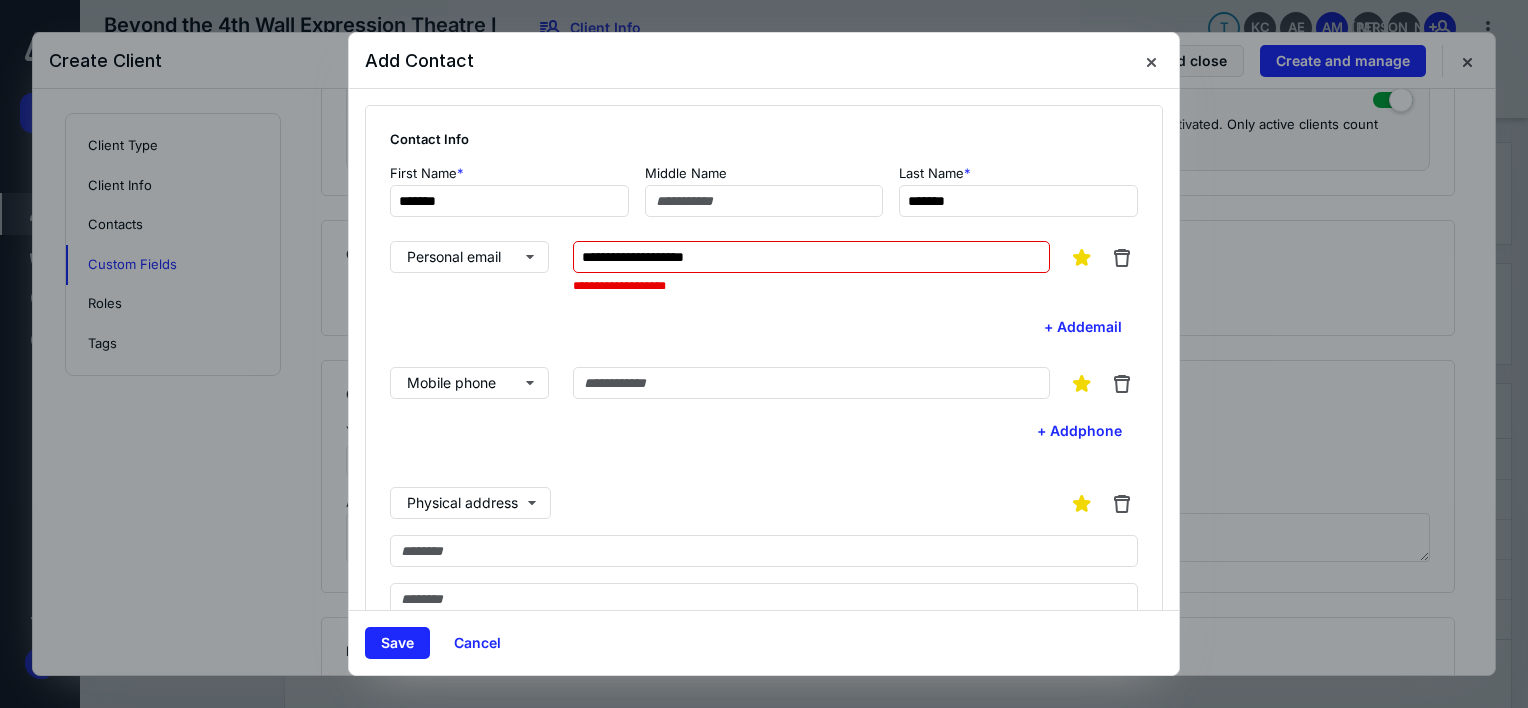 click on "**********" at bounding box center [764, 292] 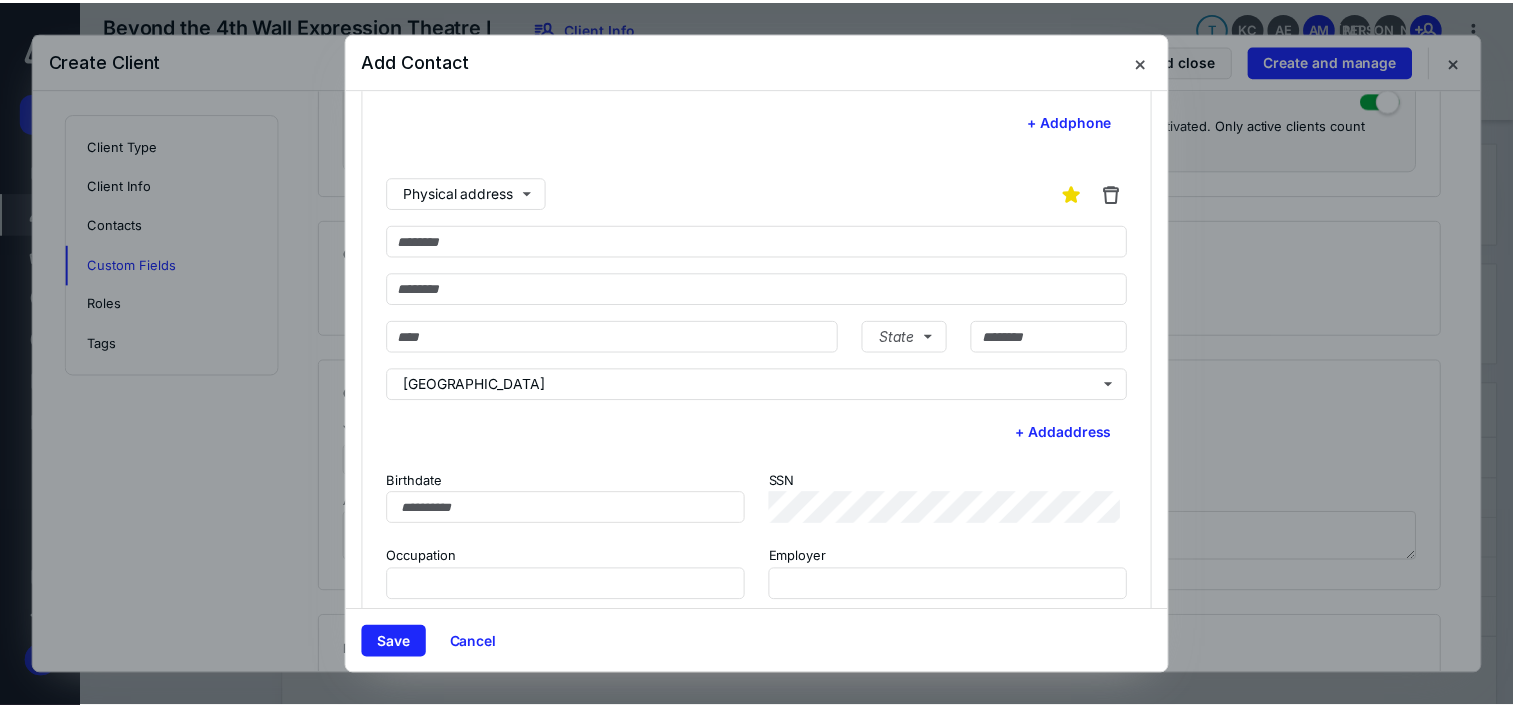 scroll, scrollTop: 319, scrollLeft: 0, axis: vertical 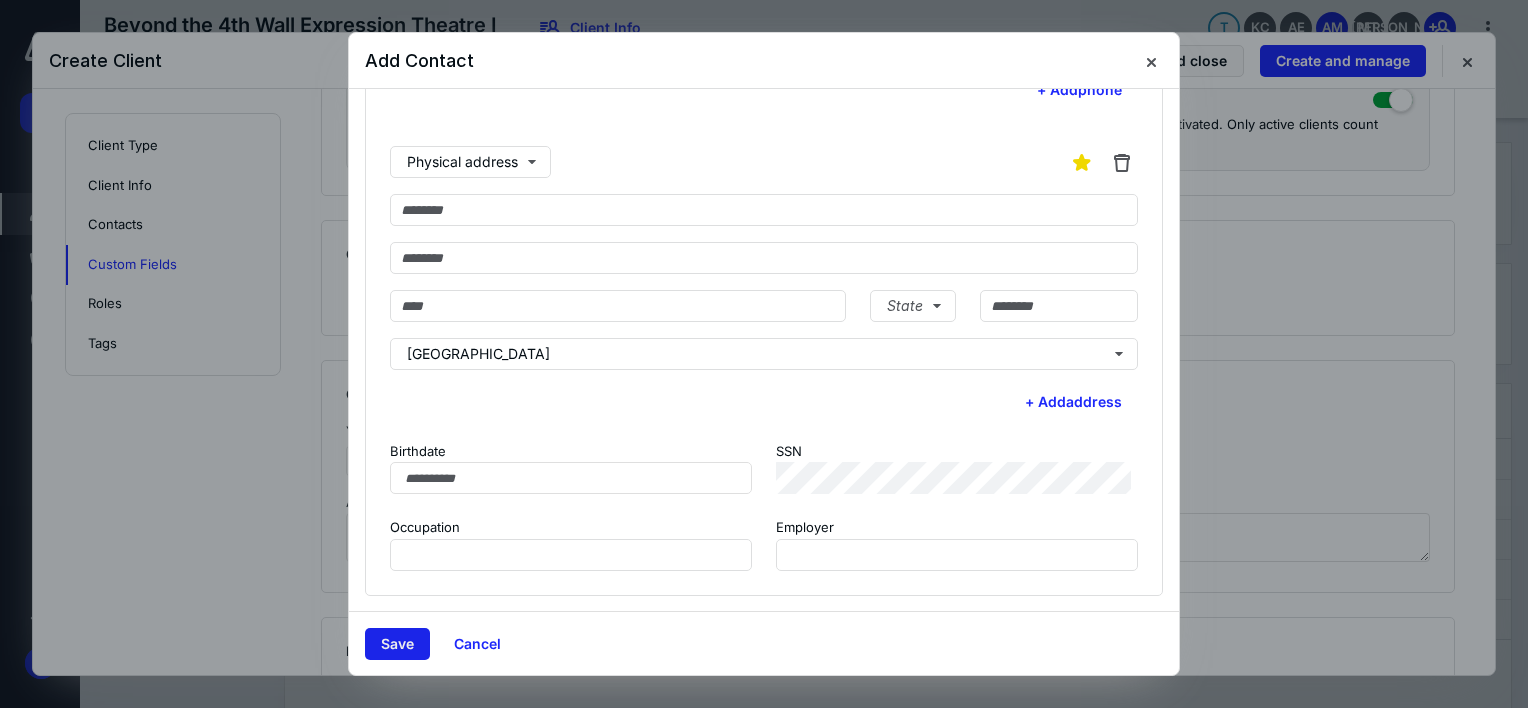 click on "Save" at bounding box center (397, 644) 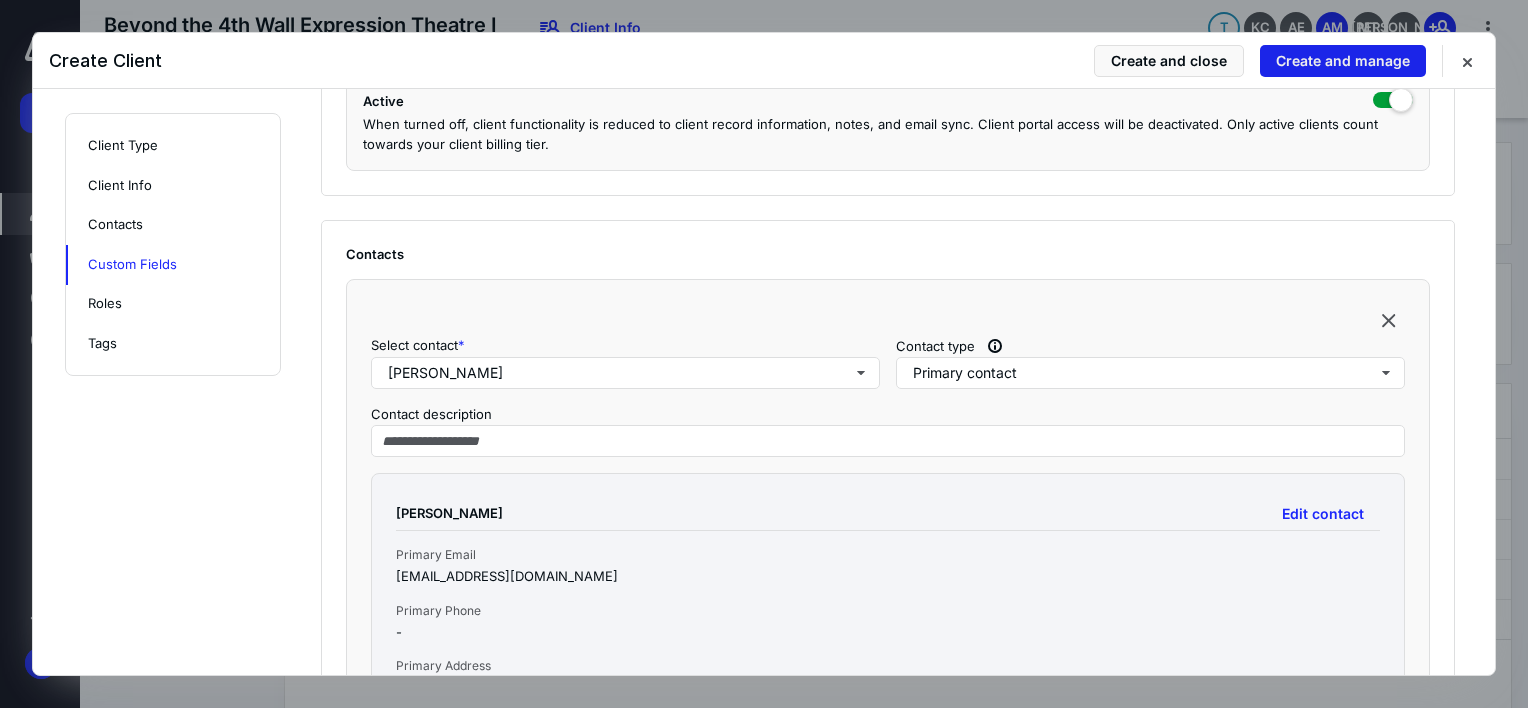 click on "Create and manage" at bounding box center [1343, 61] 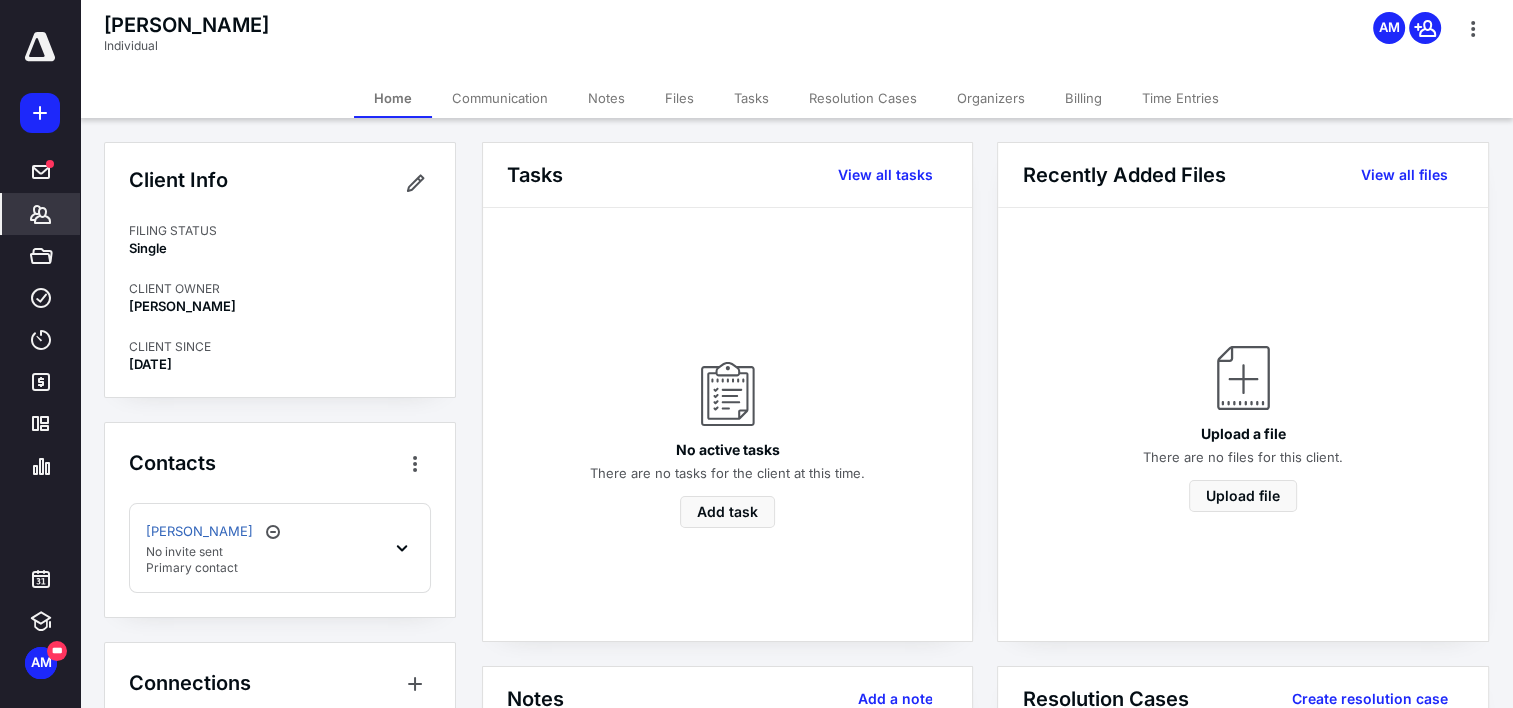 click 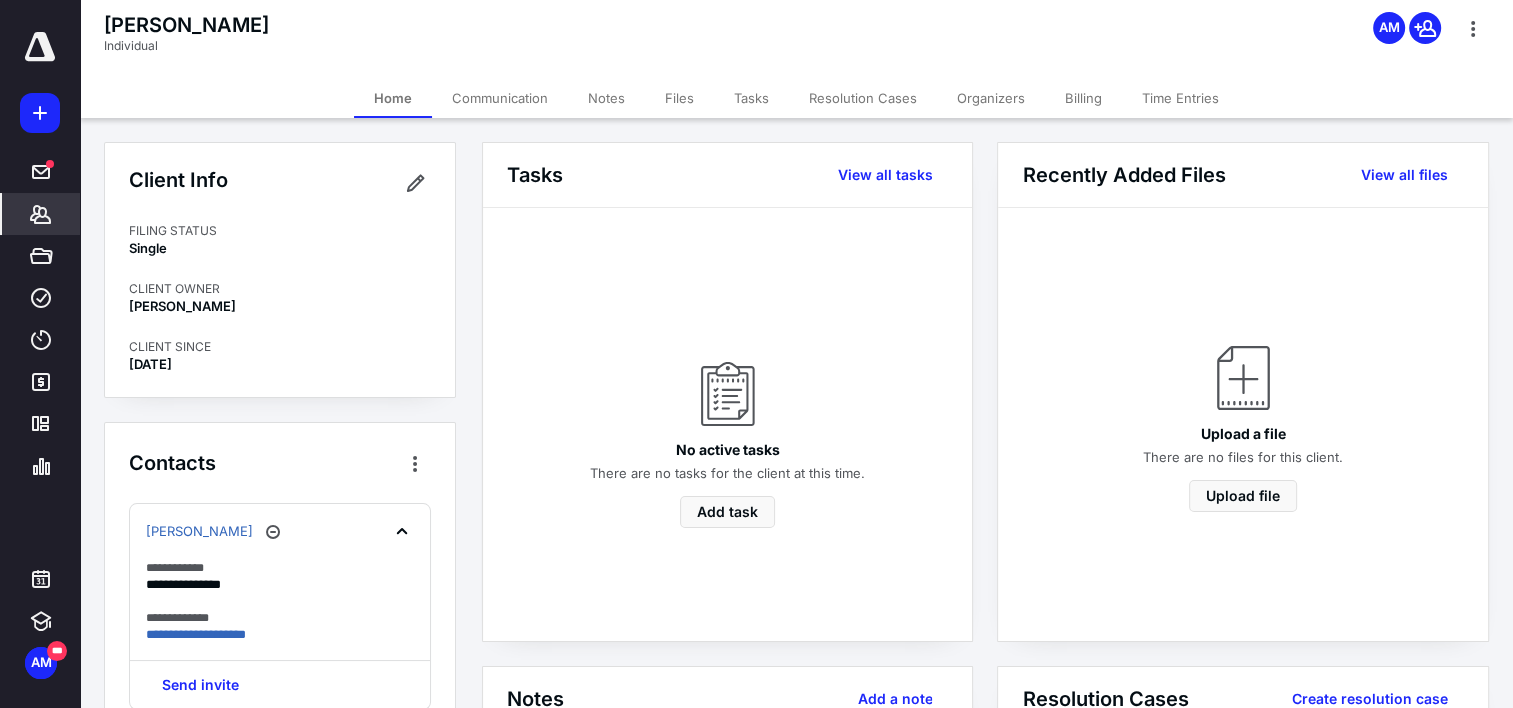 scroll, scrollTop: 155, scrollLeft: 0, axis: vertical 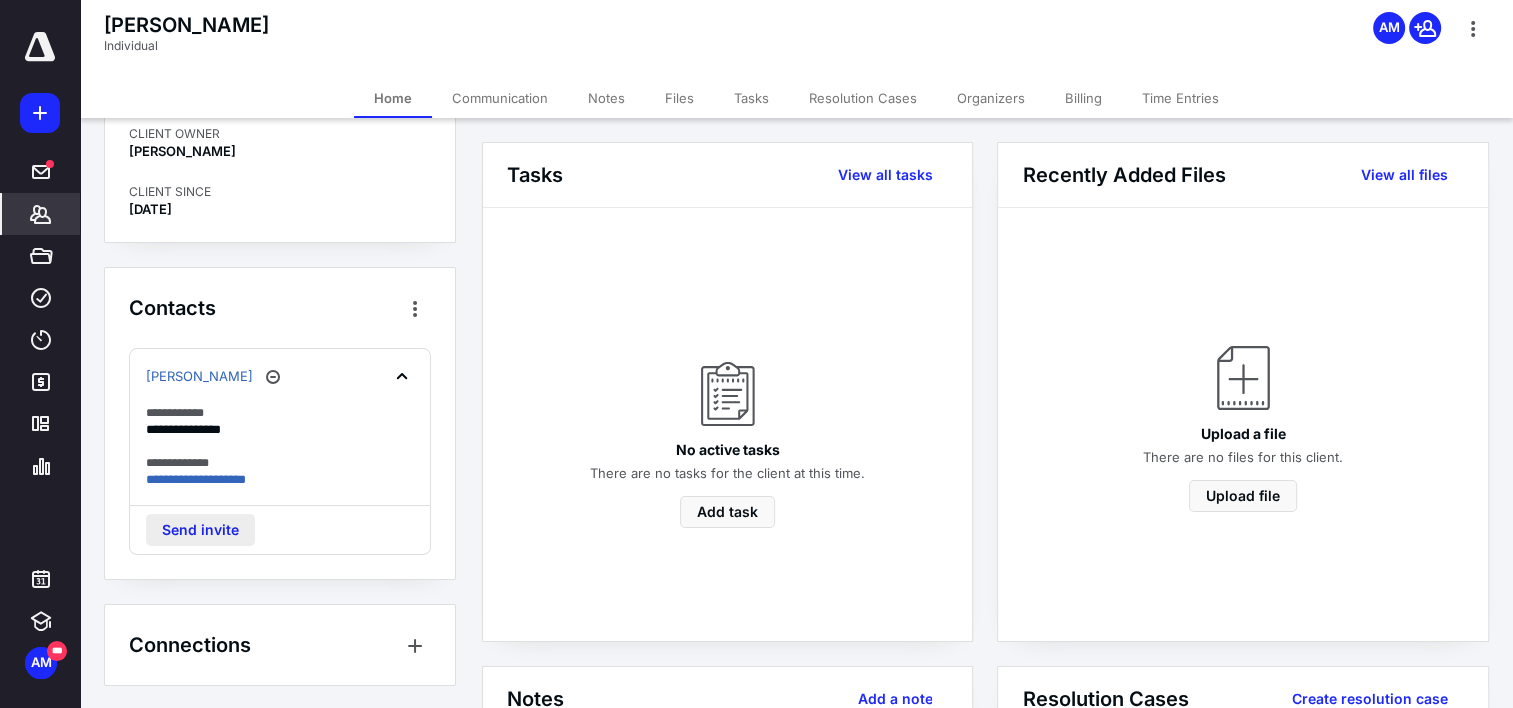 click on "Send invite" at bounding box center (200, 530) 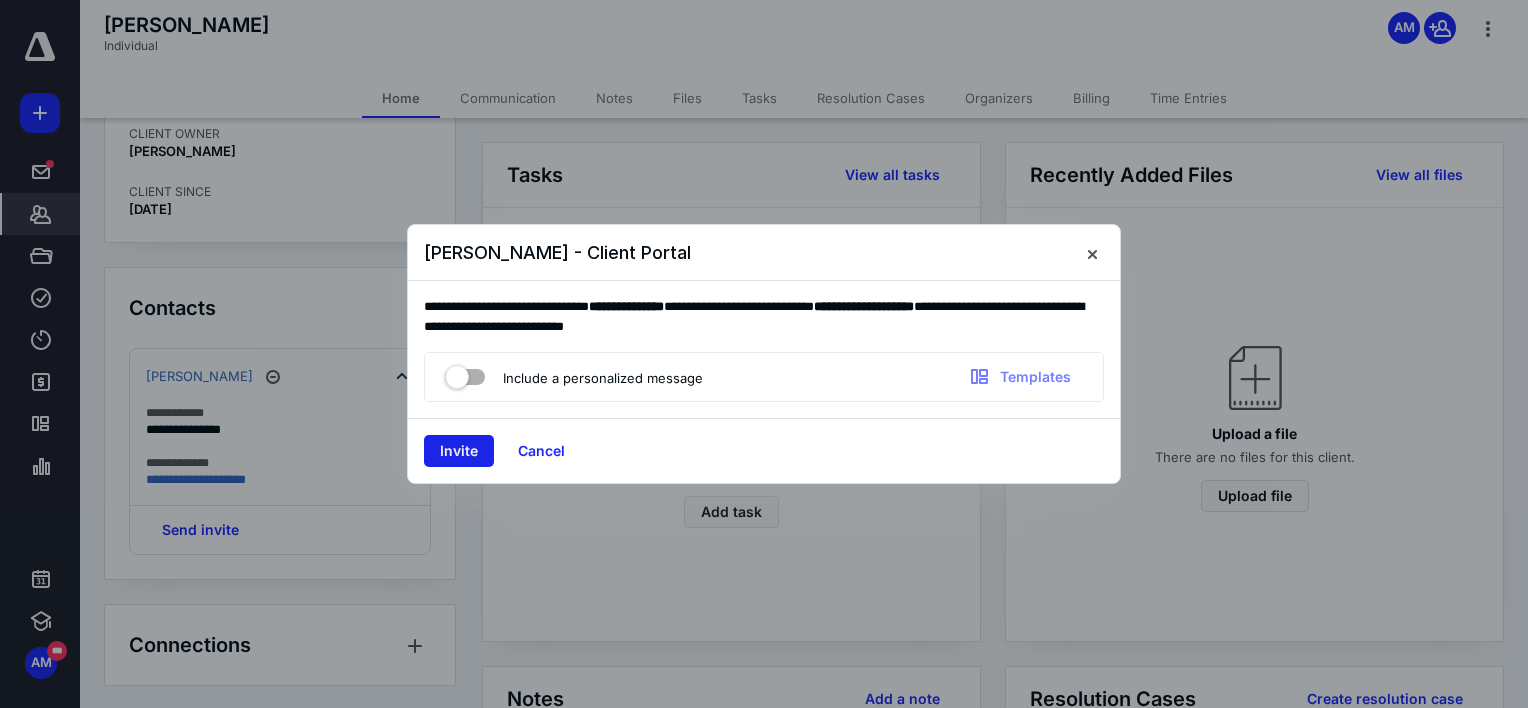 click on "Invite" at bounding box center (459, 451) 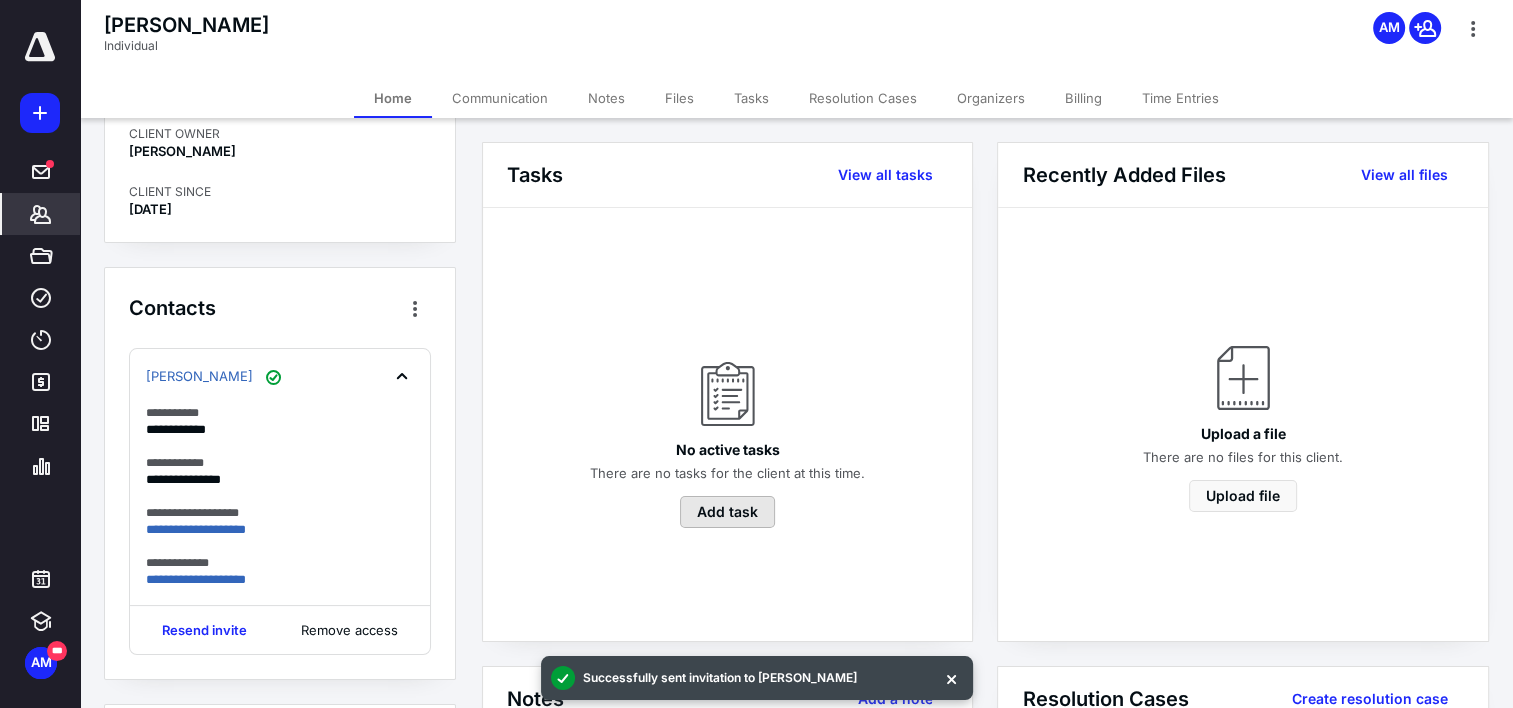 click on "Add task" at bounding box center [727, 512] 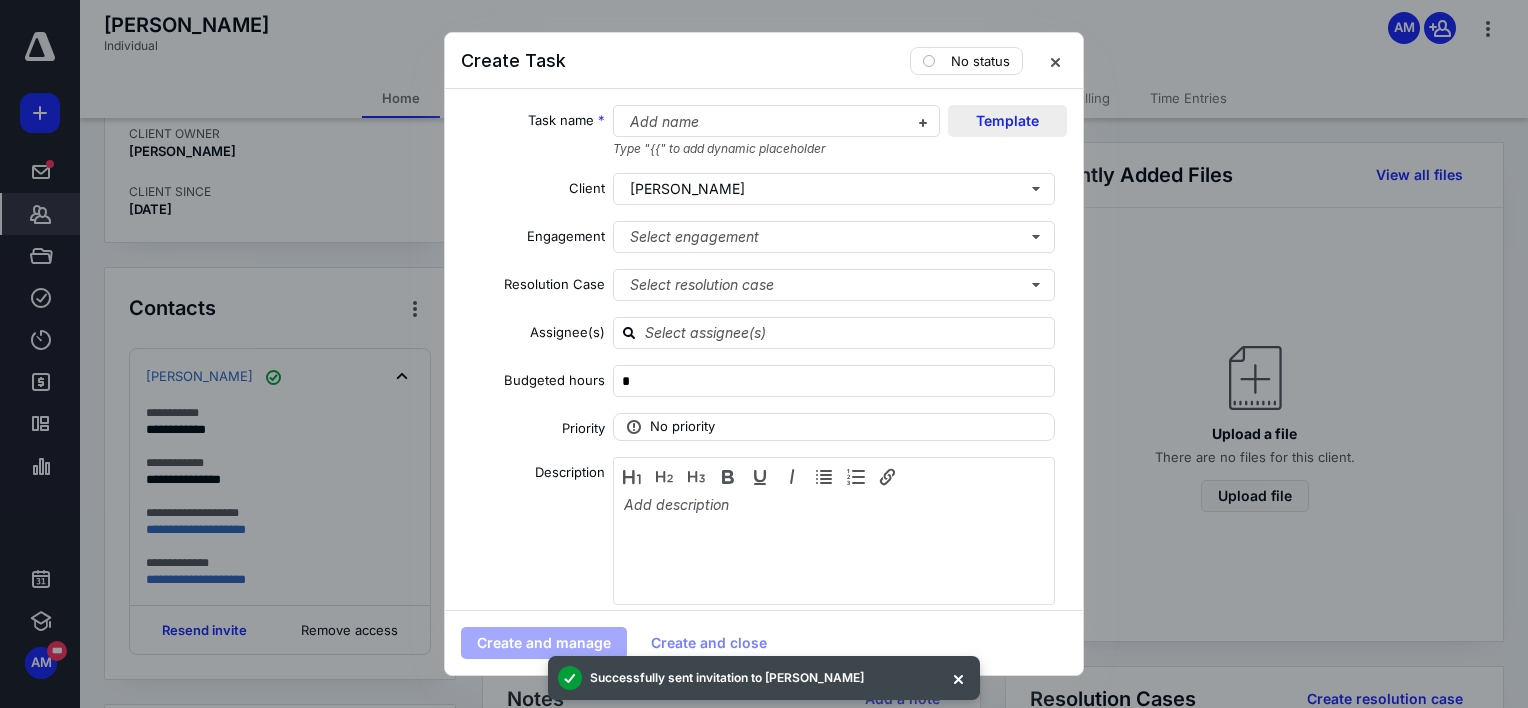 click on "Template" at bounding box center [1007, 121] 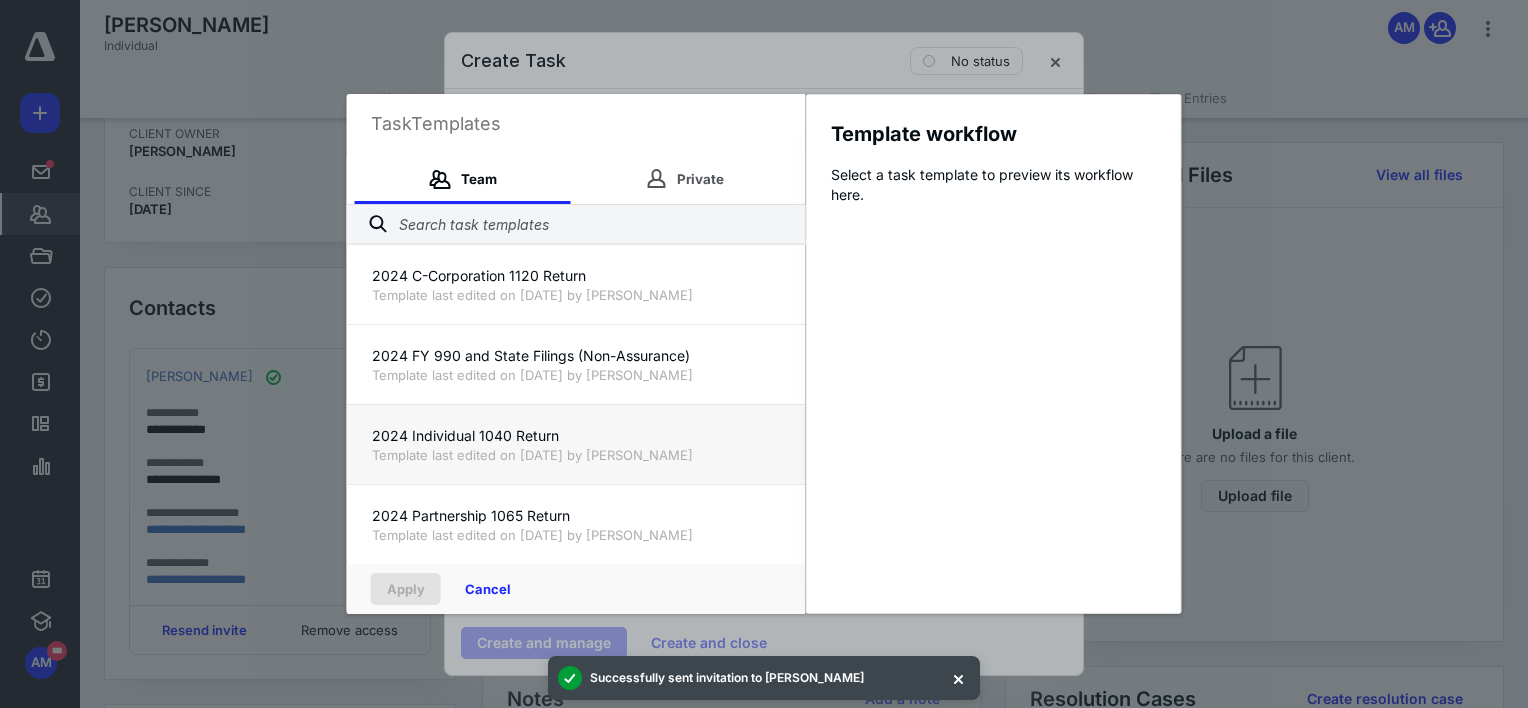 click on "2024 Individual 1040 Return Template last edited on [DATE] by [PERSON_NAME]" at bounding box center (576, 444) 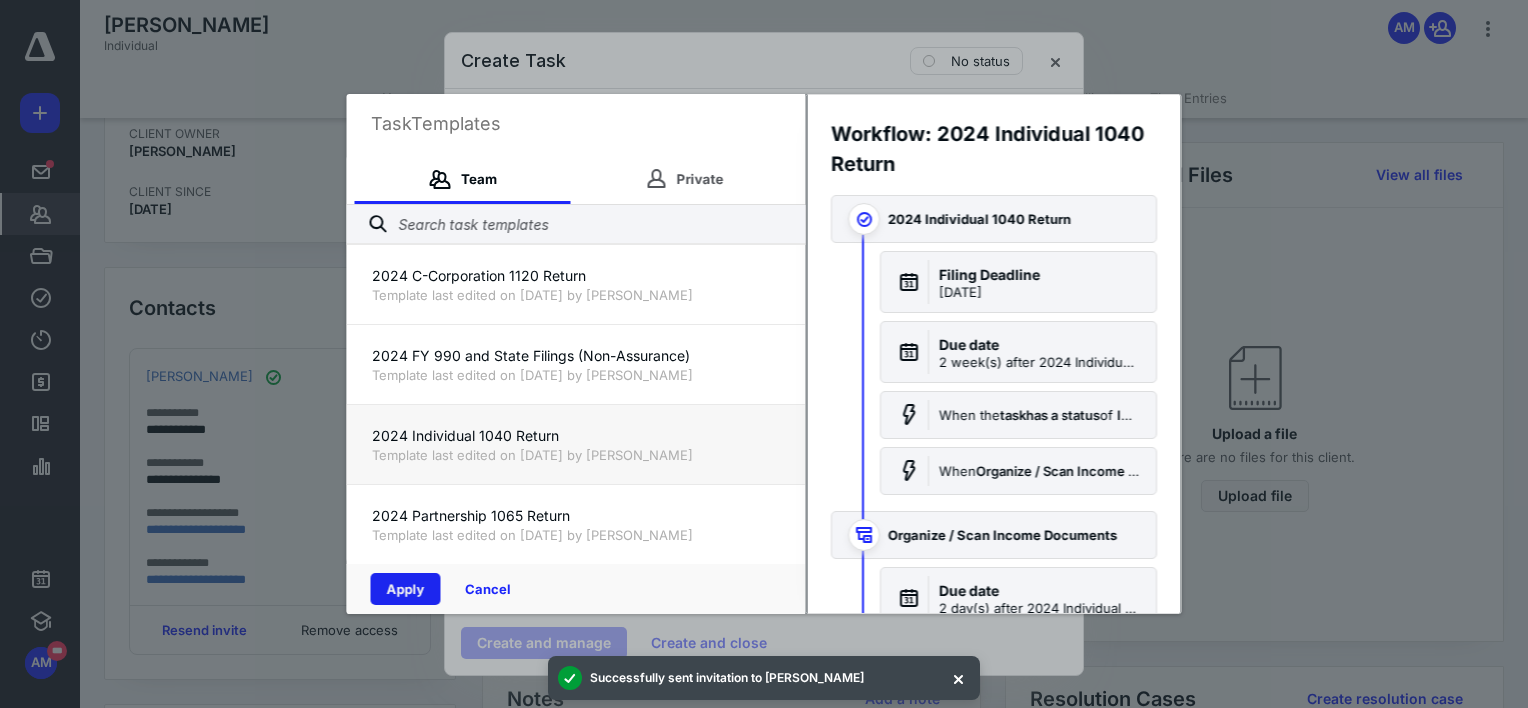 click on "Apply" at bounding box center (406, 589) 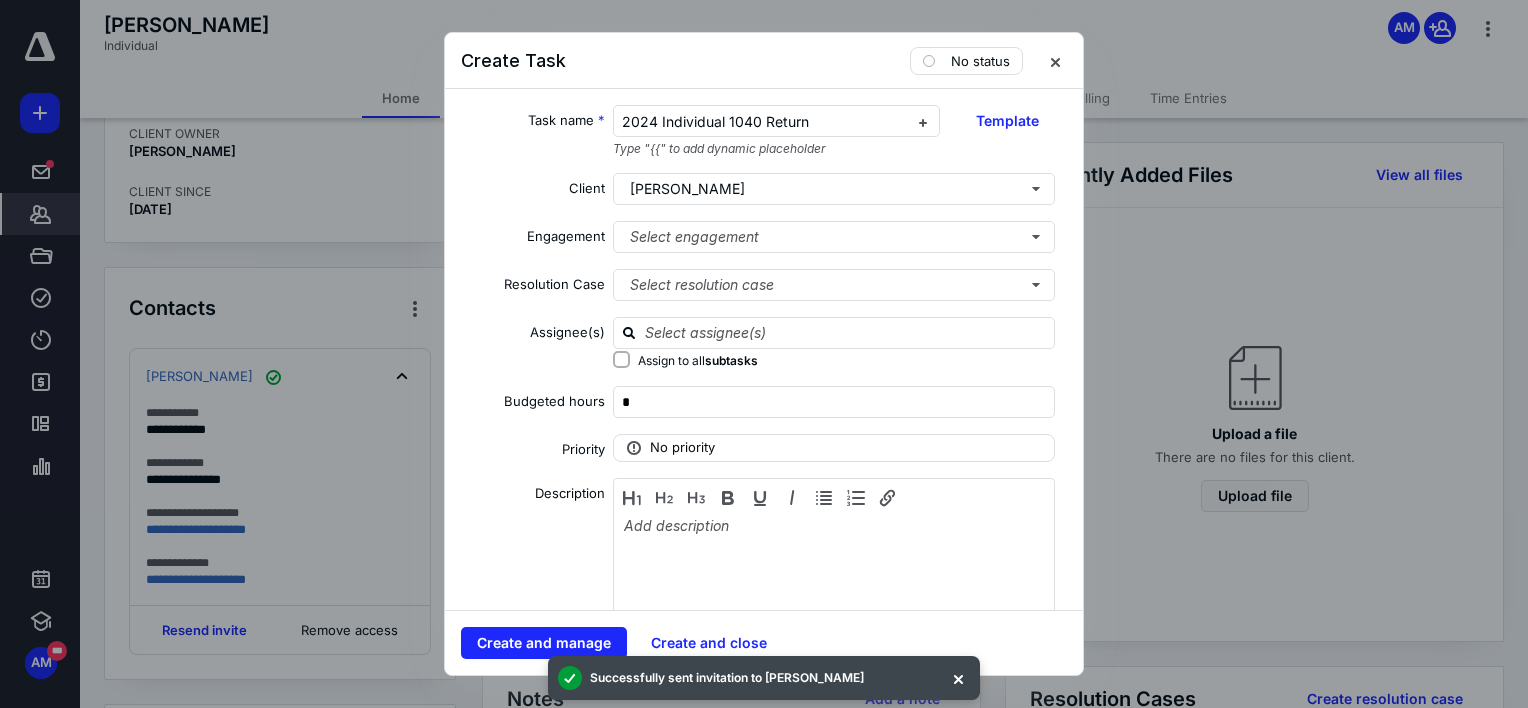 checkbox on "true" 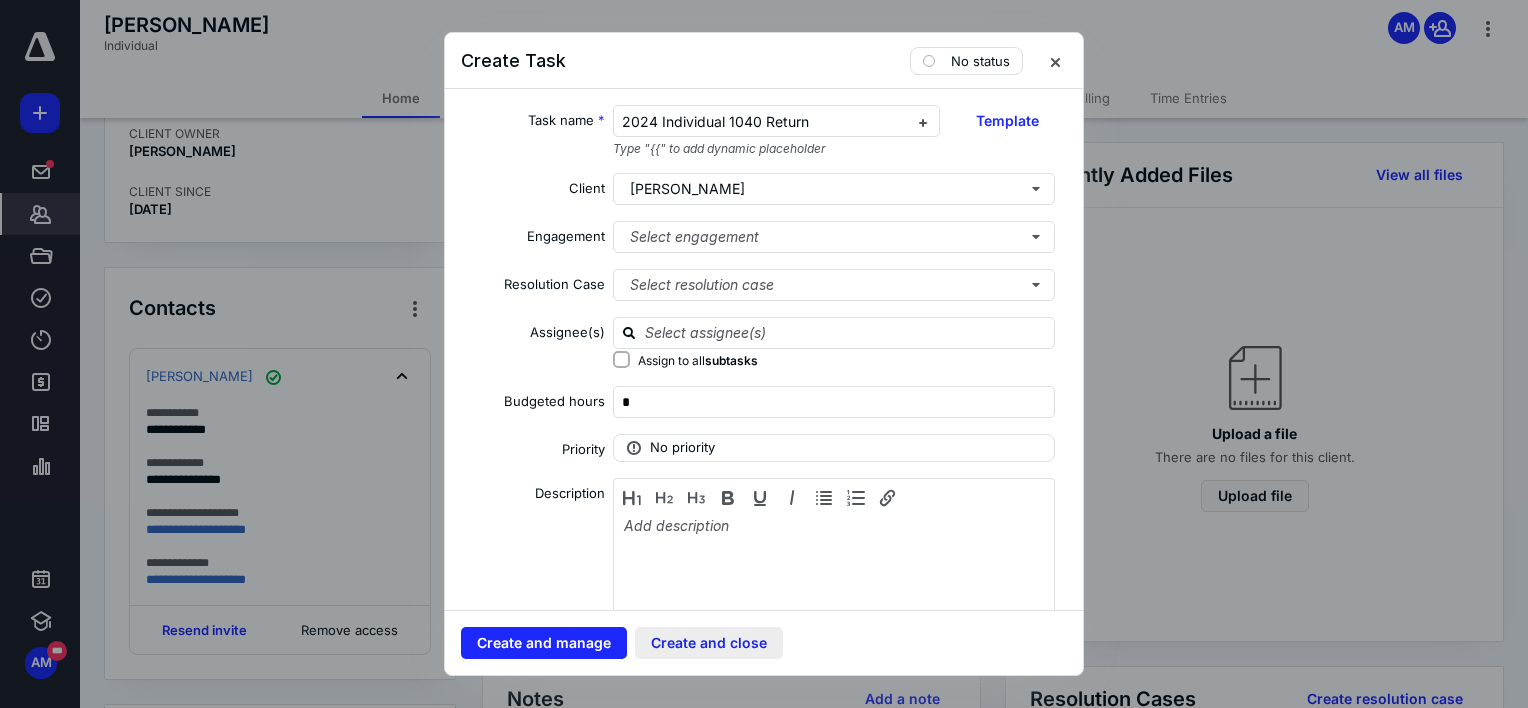click on "Create and close" at bounding box center [709, 643] 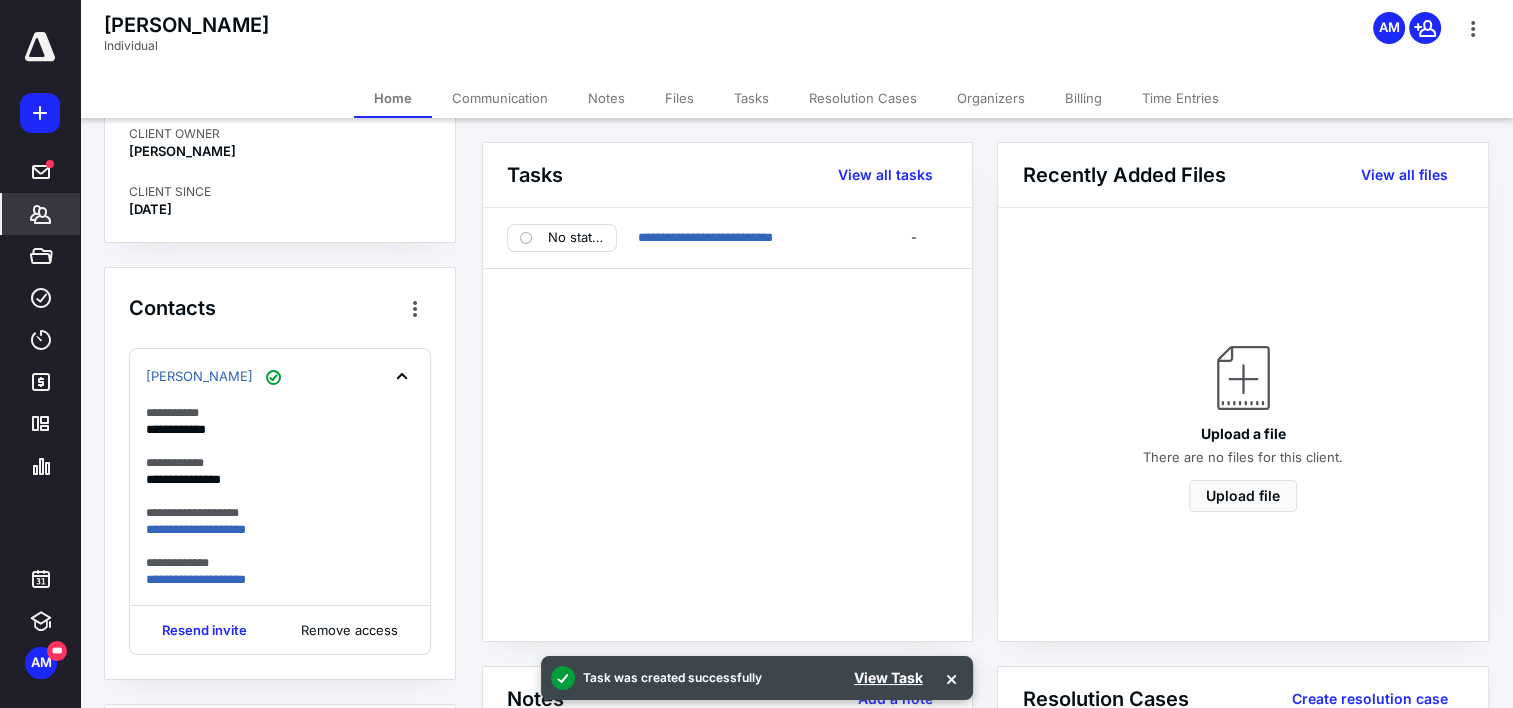 click on "Files" at bounding box center (679, 98) 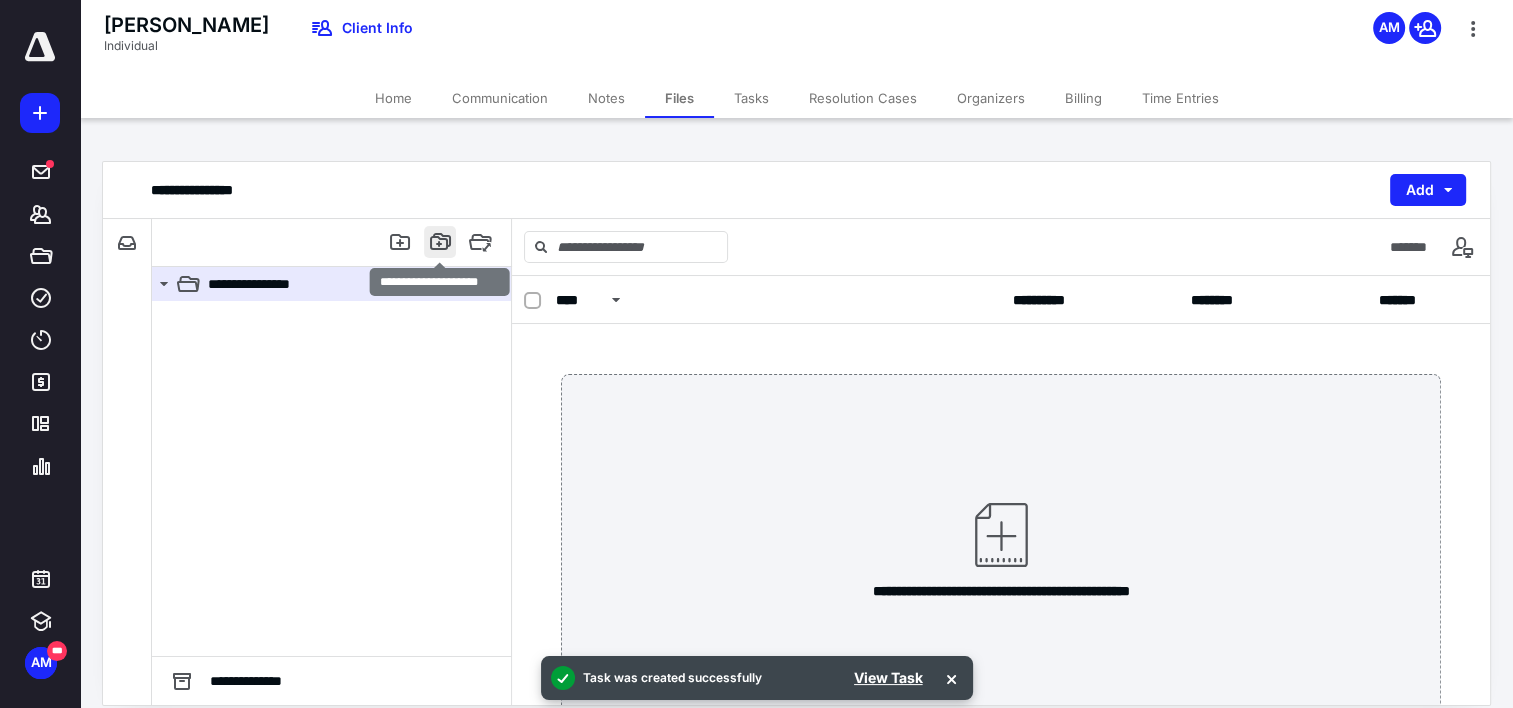 click at bounding box center (440, 242) 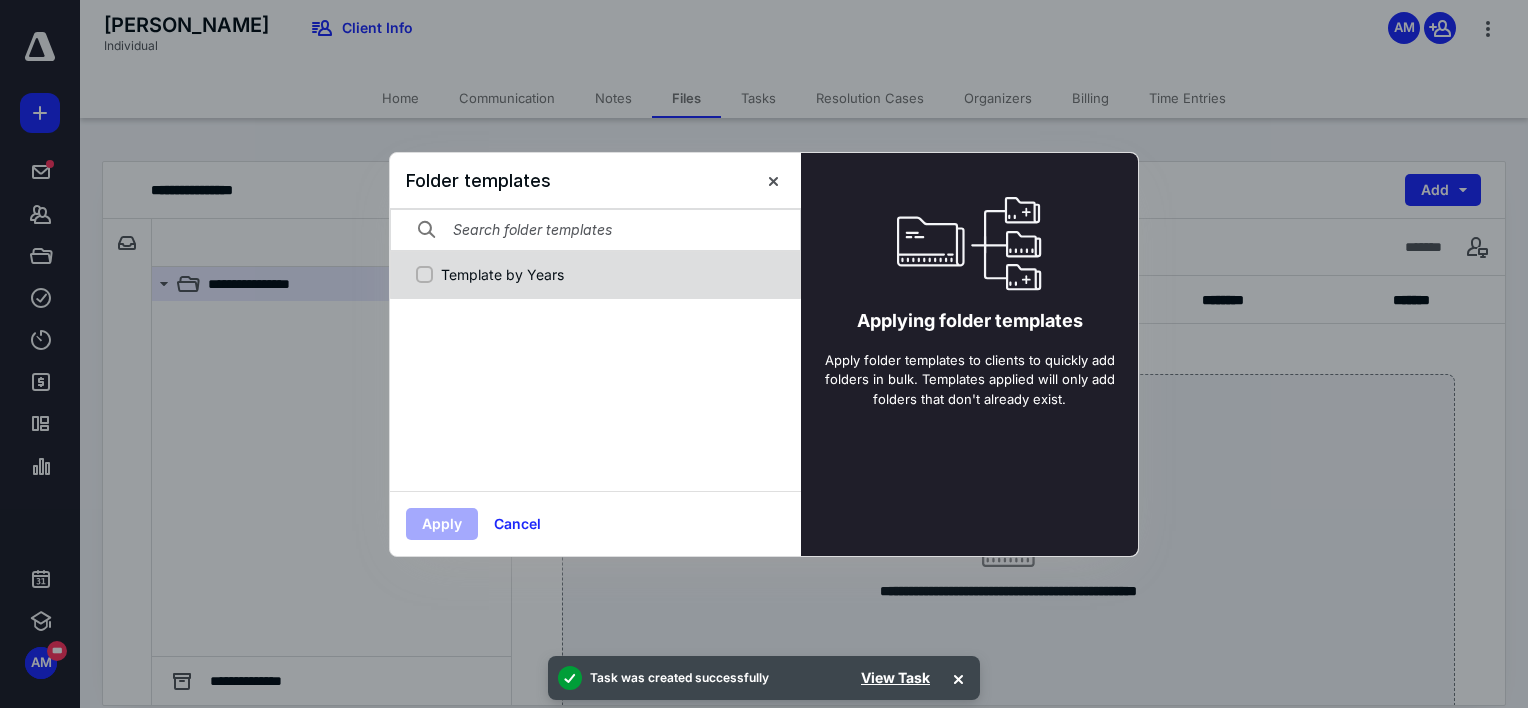click on "Template by Years" at bounding box center [606, 274] 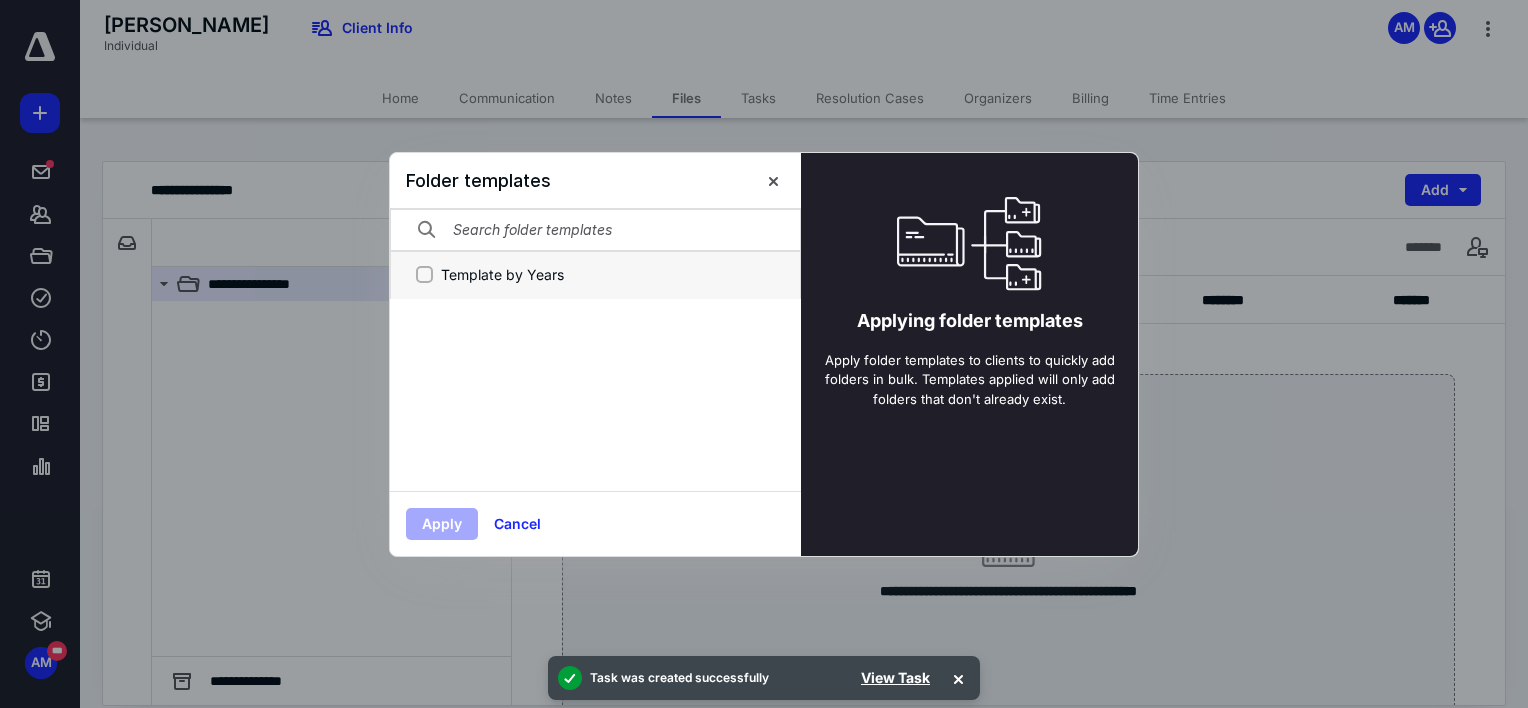 click on "Template by Years" at bounding box center (424, 274) 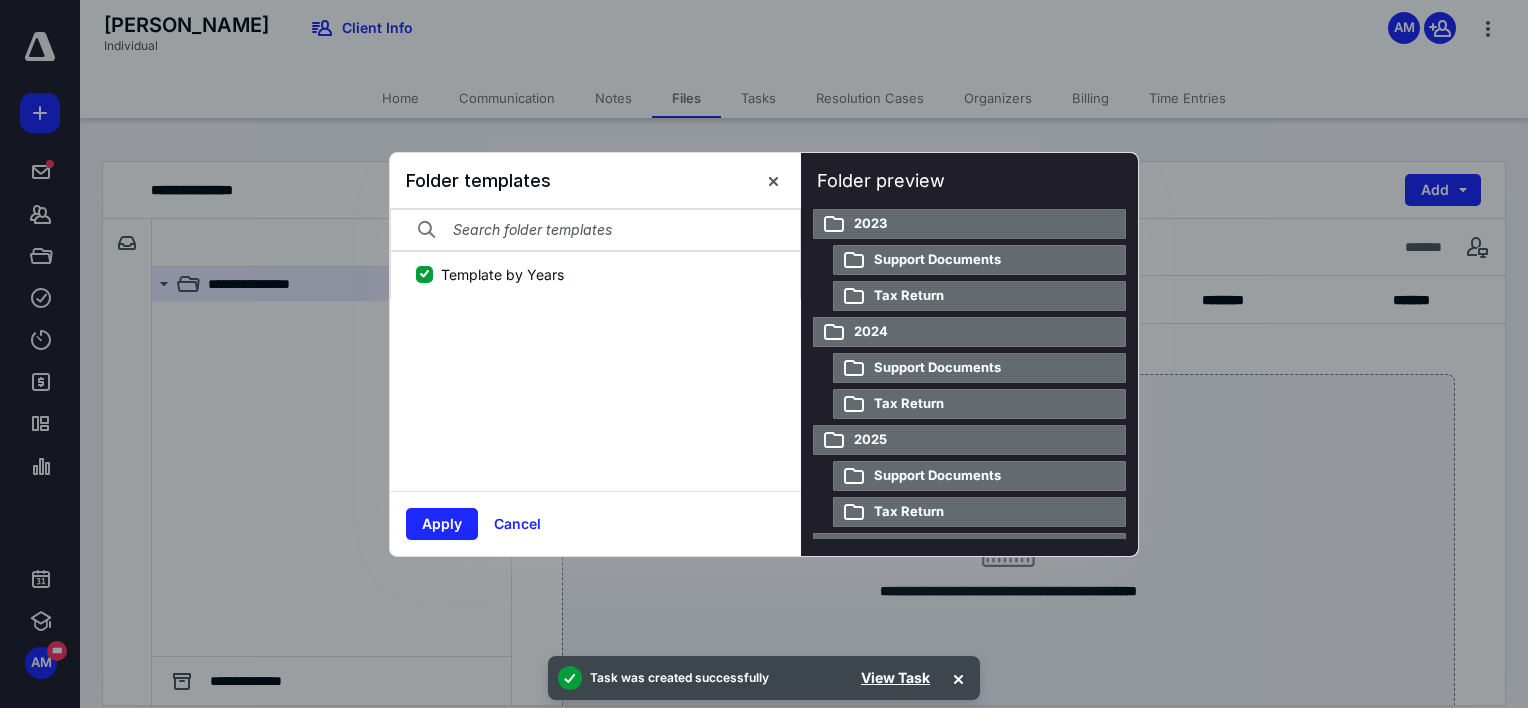 click on "Apply Cancel" at bounding box center (595, 523) 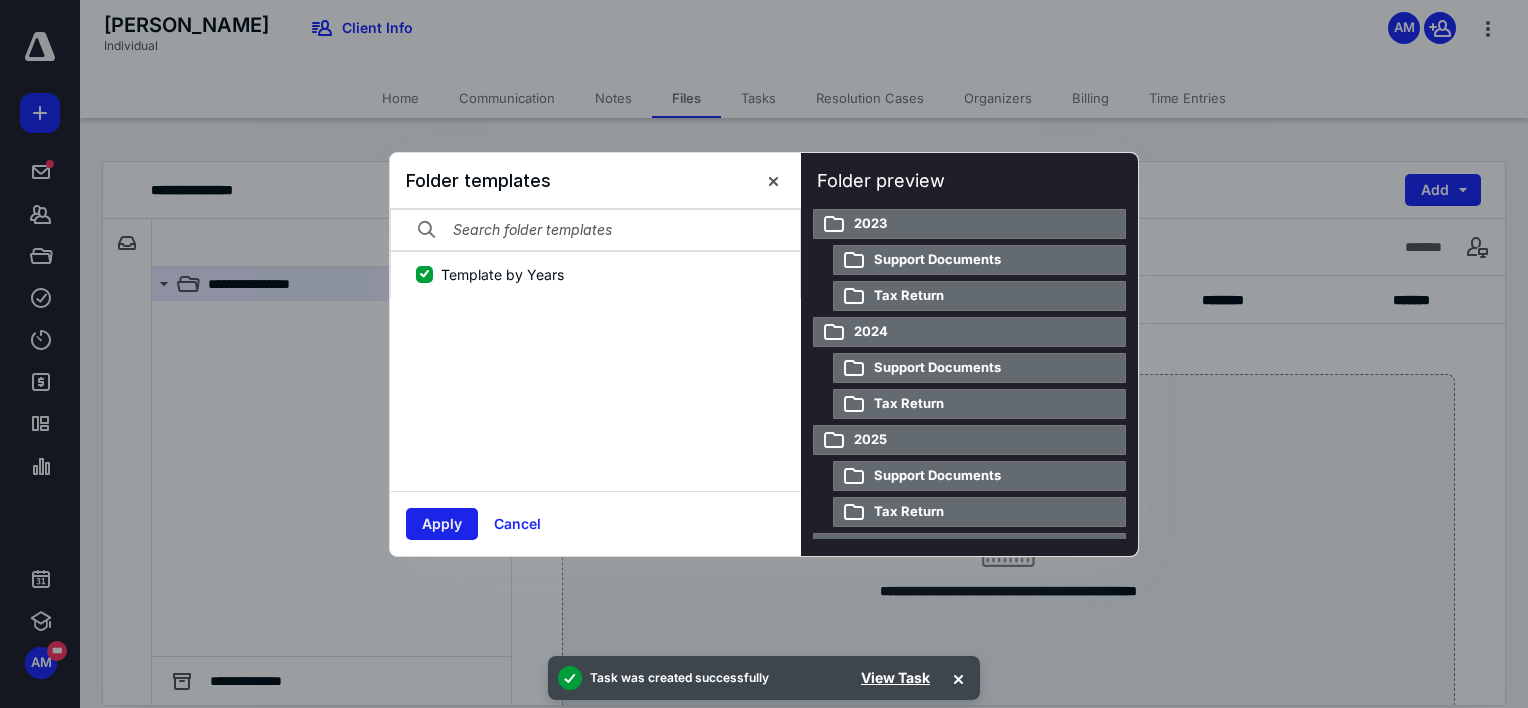 click on "Apply" at bounding box center (442, 524) 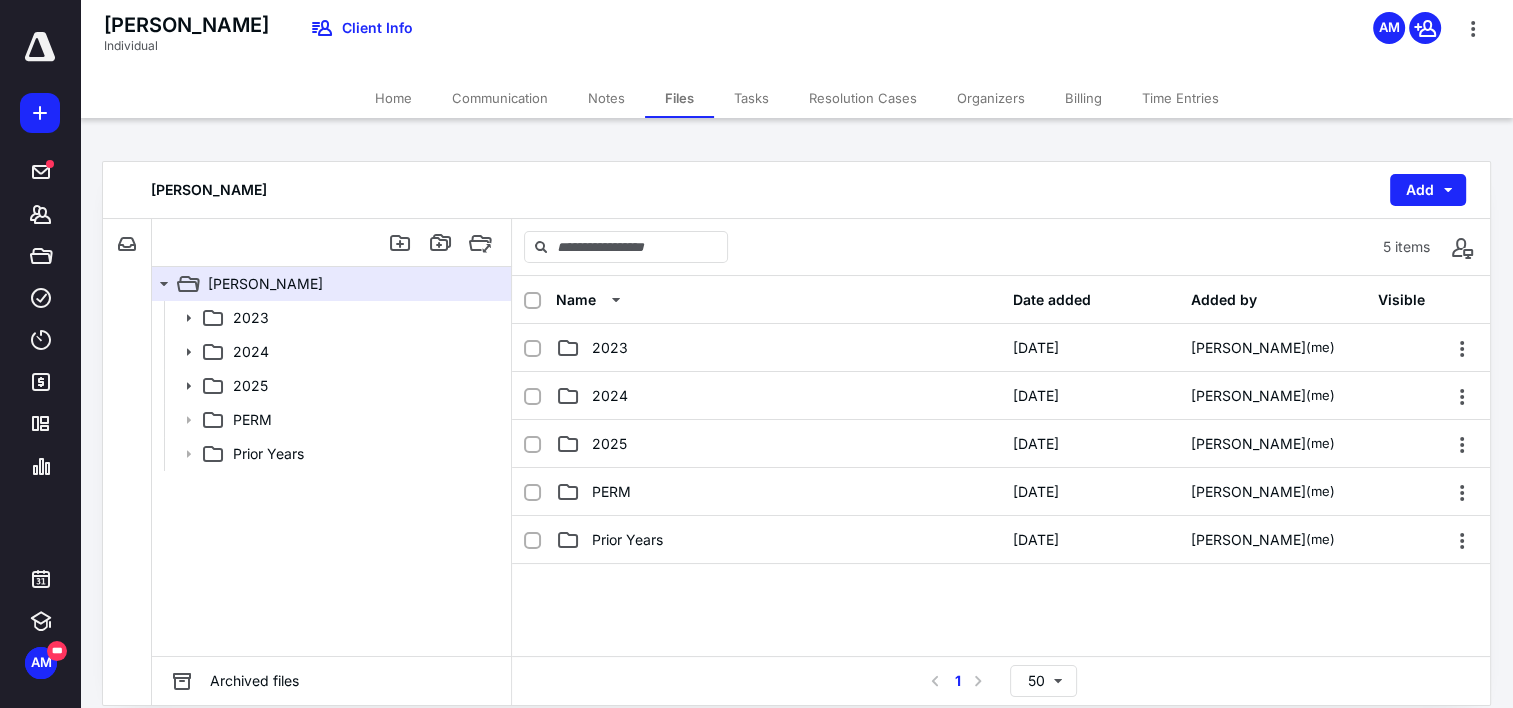click on "Home" at bounding box center (393, 98) 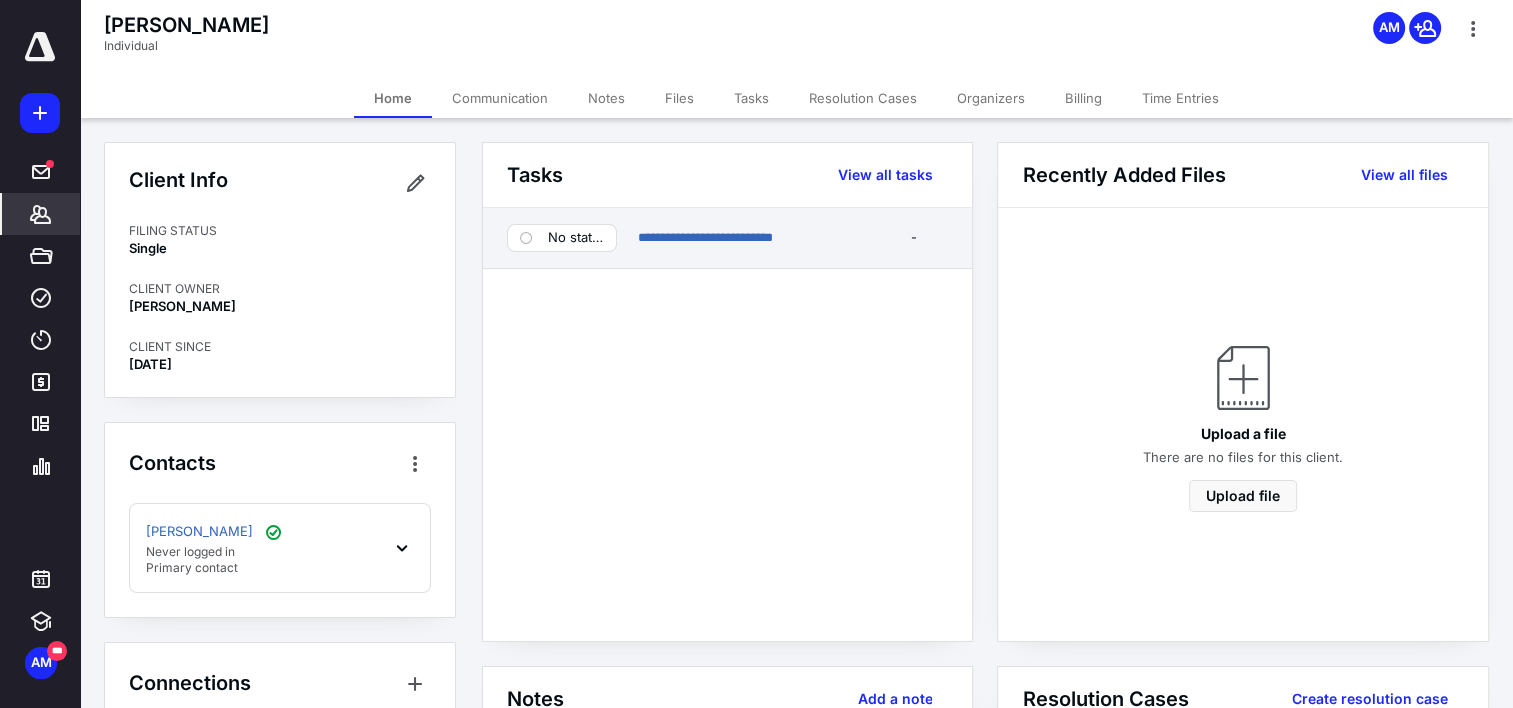 drag, startPoint x: 791, startPoint y: 291, endPoint x: 789, endPoint y: 216, distance: 75.026665 